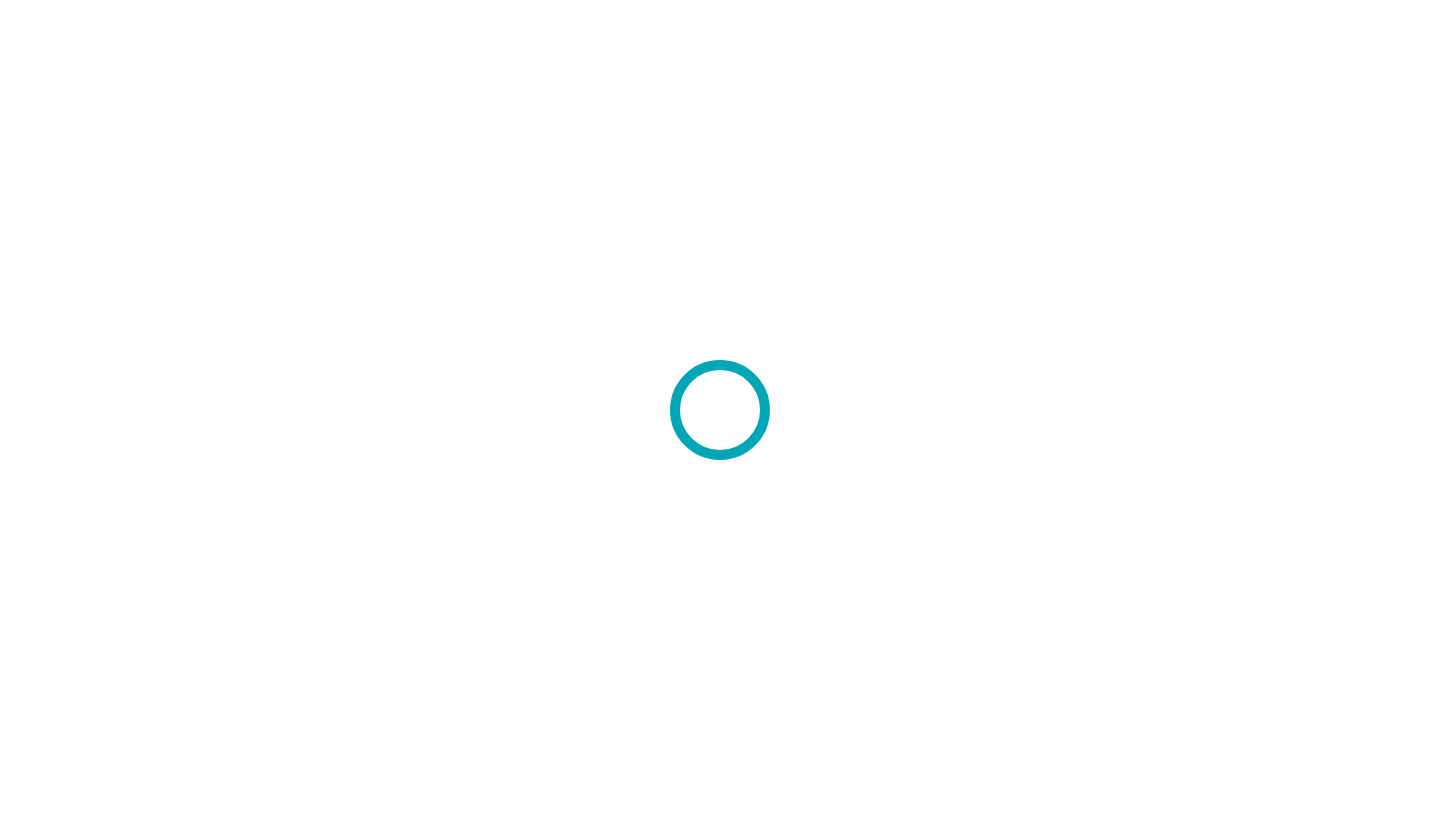 scroll, scrollTop: 0, scrollLeft: 0, axis: both 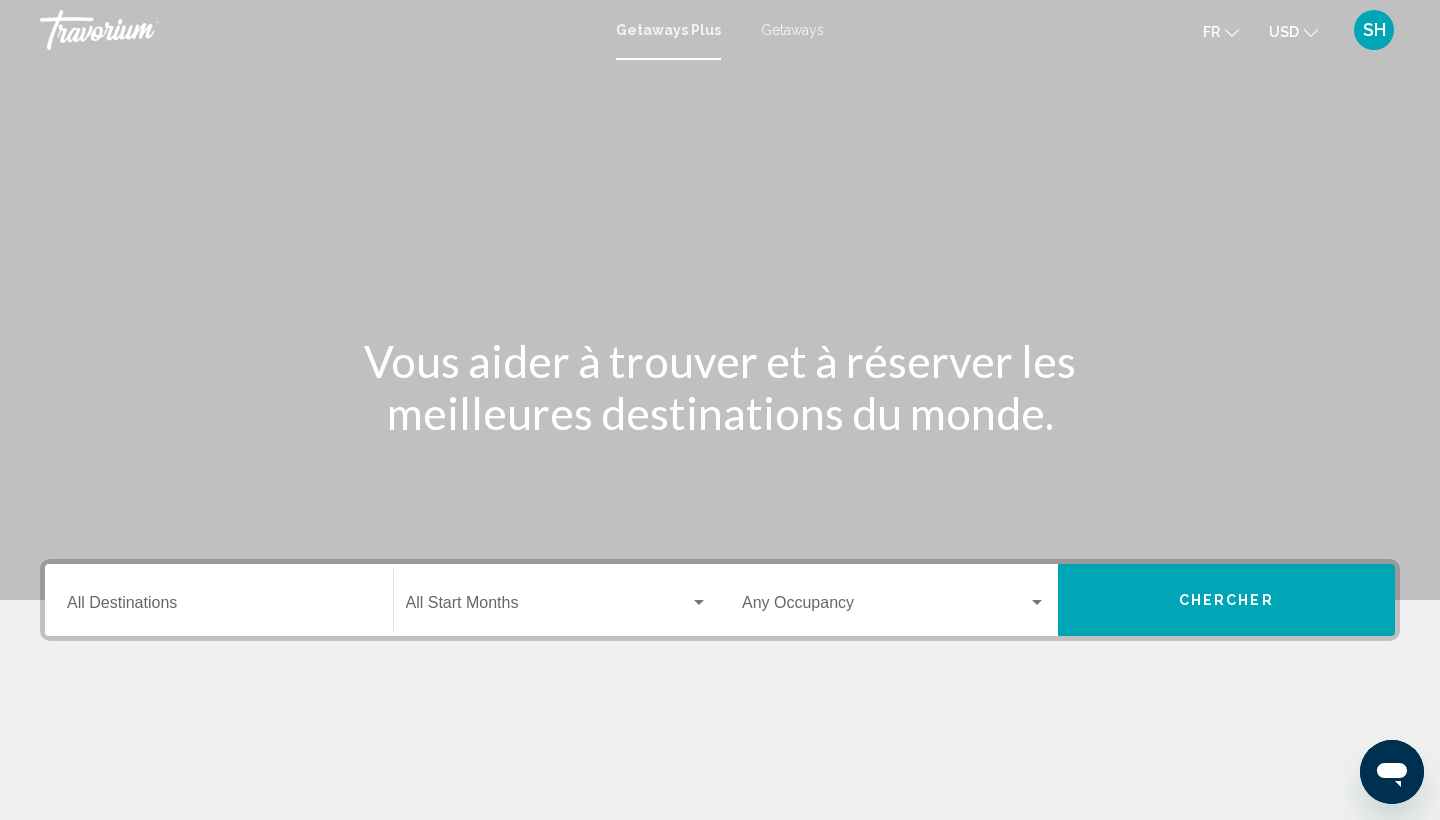 click on "Getaways" at bounding box center [792, 30] 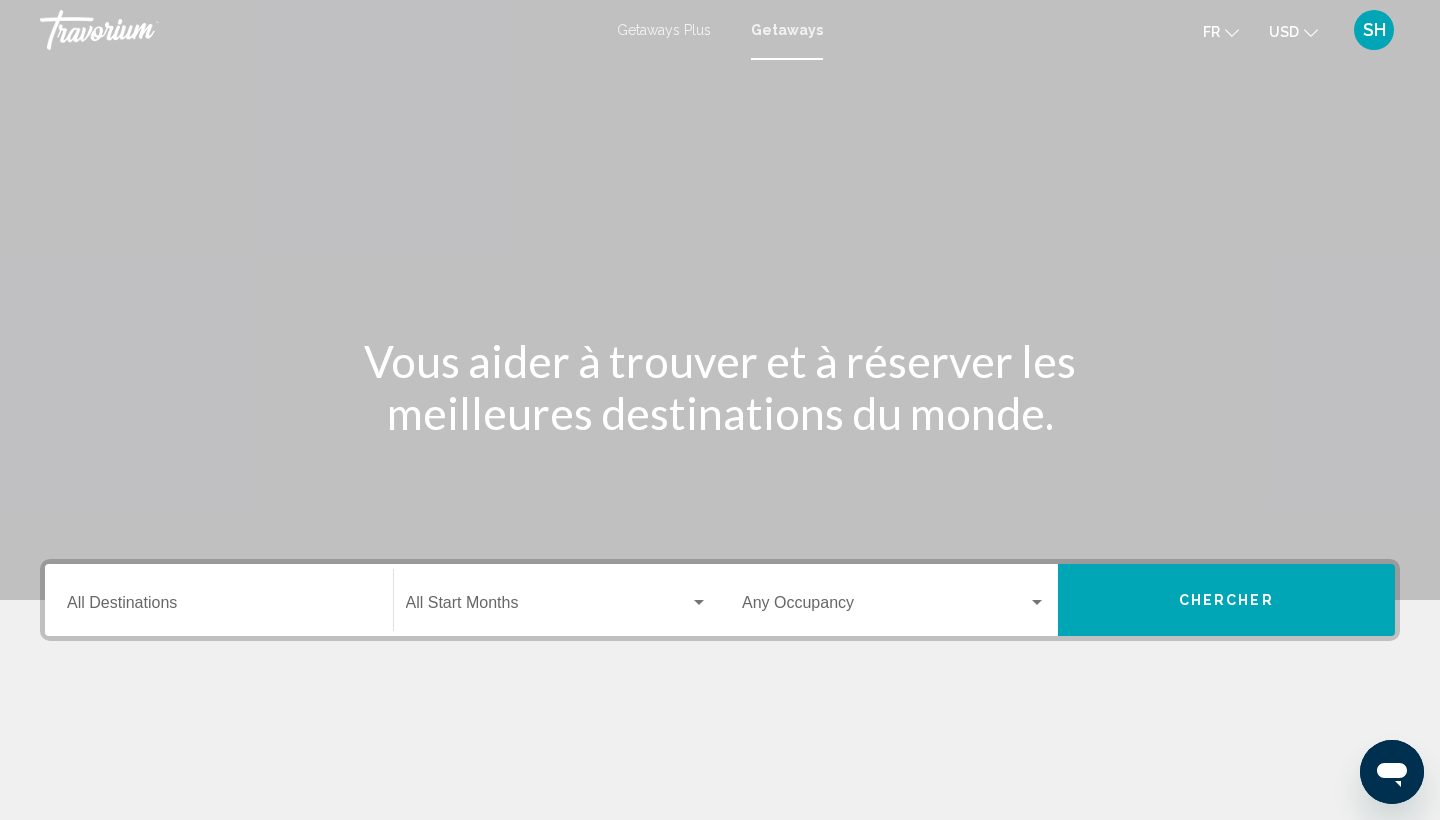 click on "USD" 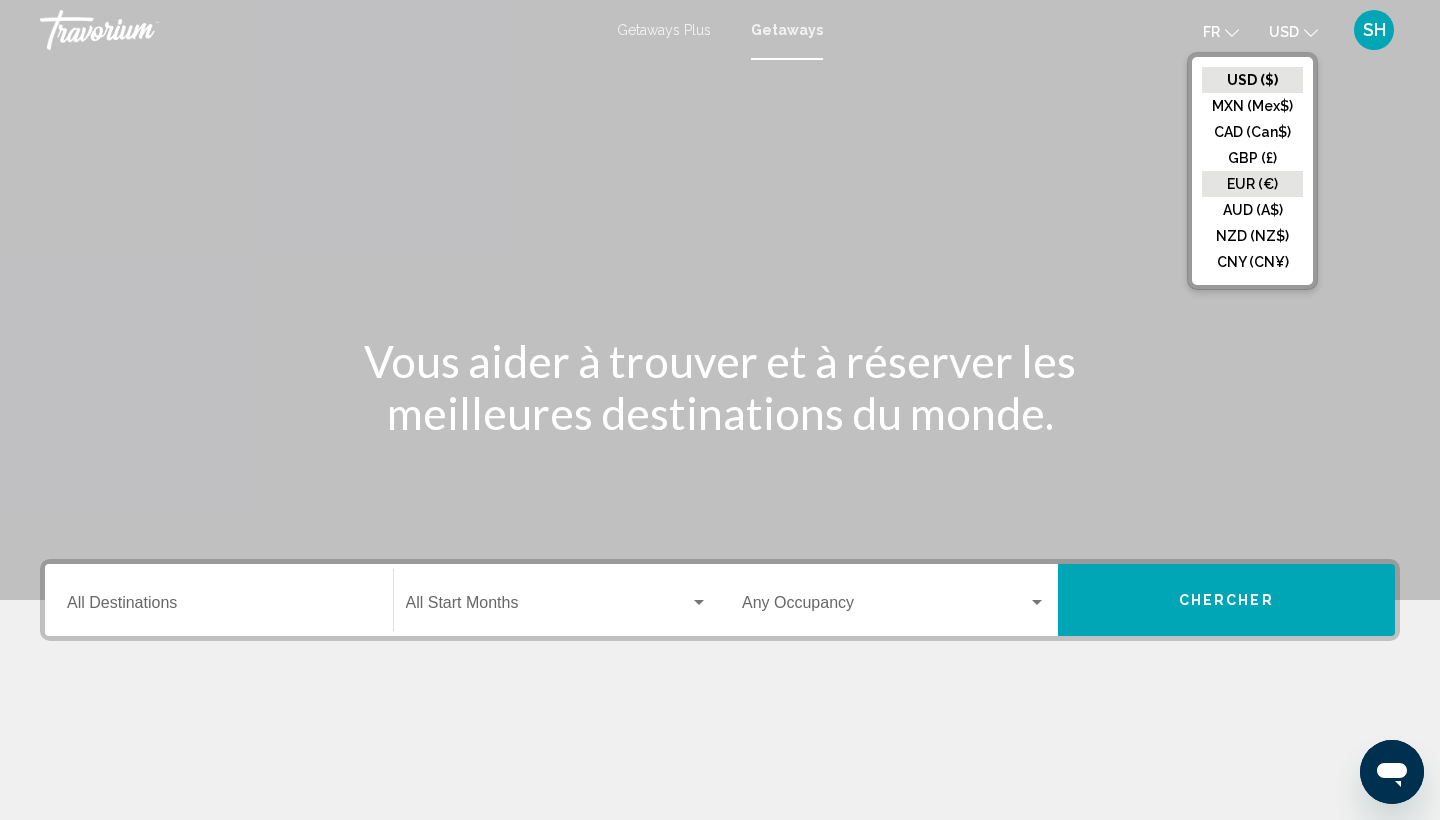 click on "EUR (€)" 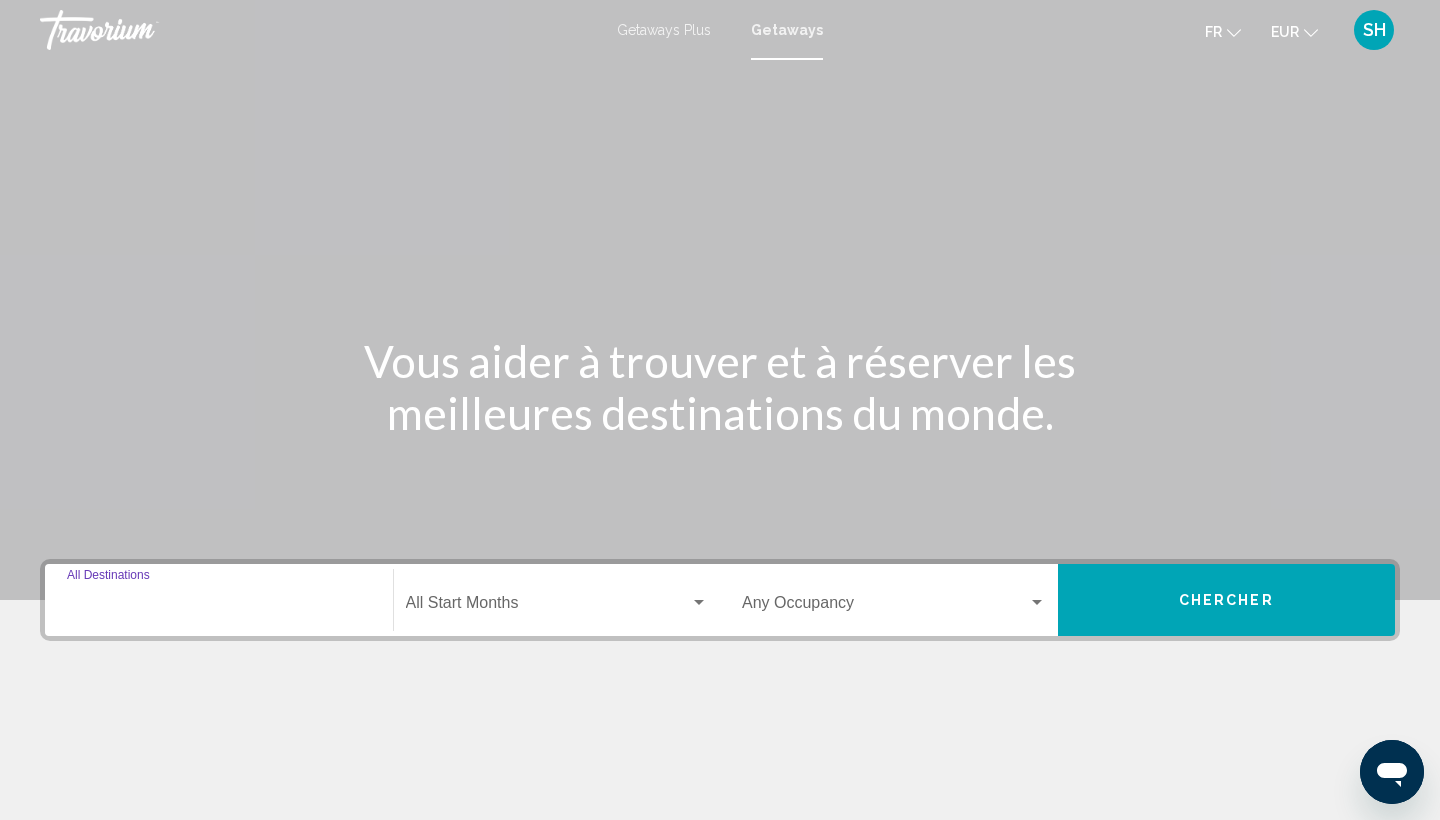 click on "Destination All Destinations" at bounding box center [219, 607] 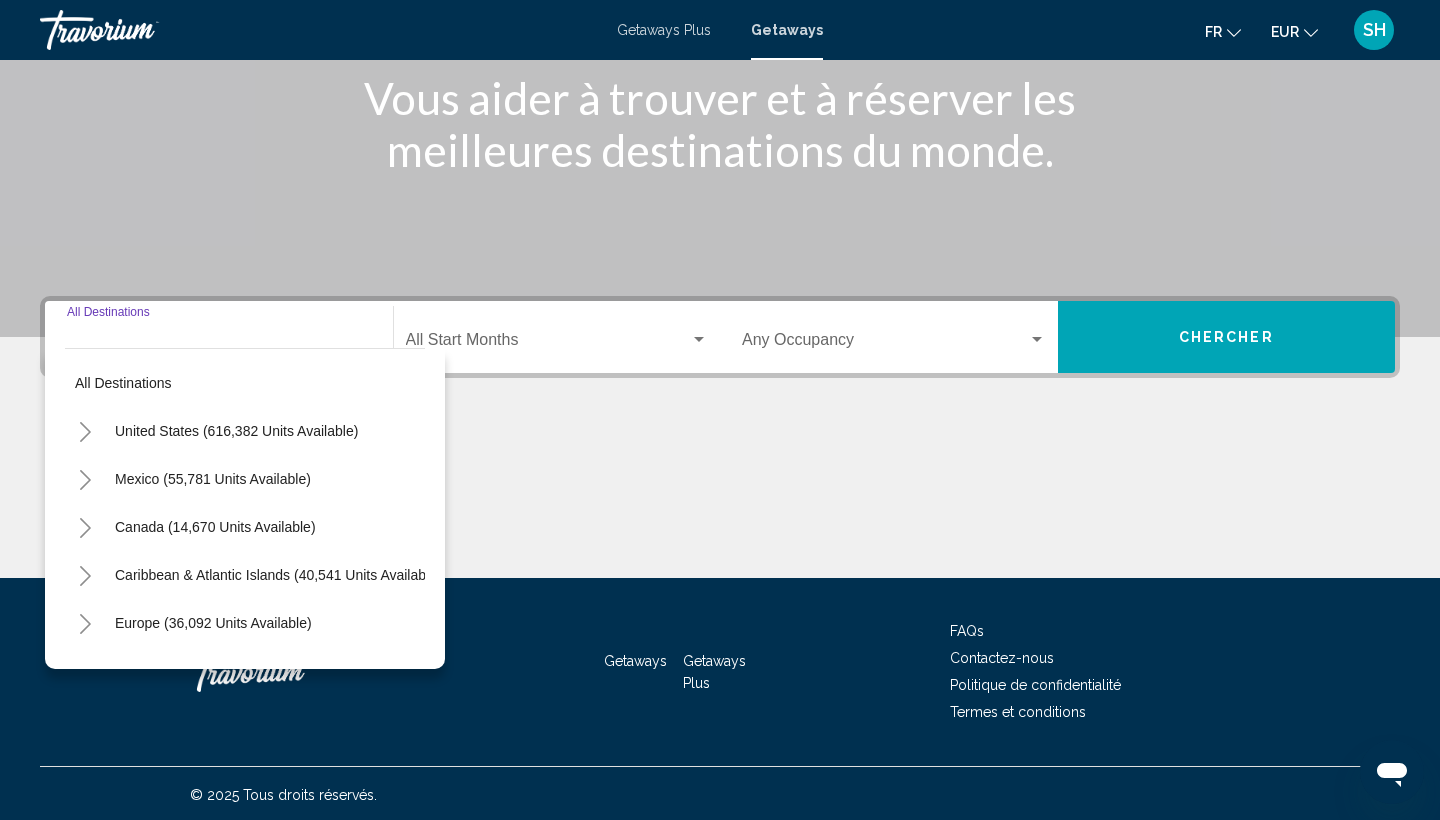 scroll, scrollTop: 266, scrollLeft: 0, axis: vertical 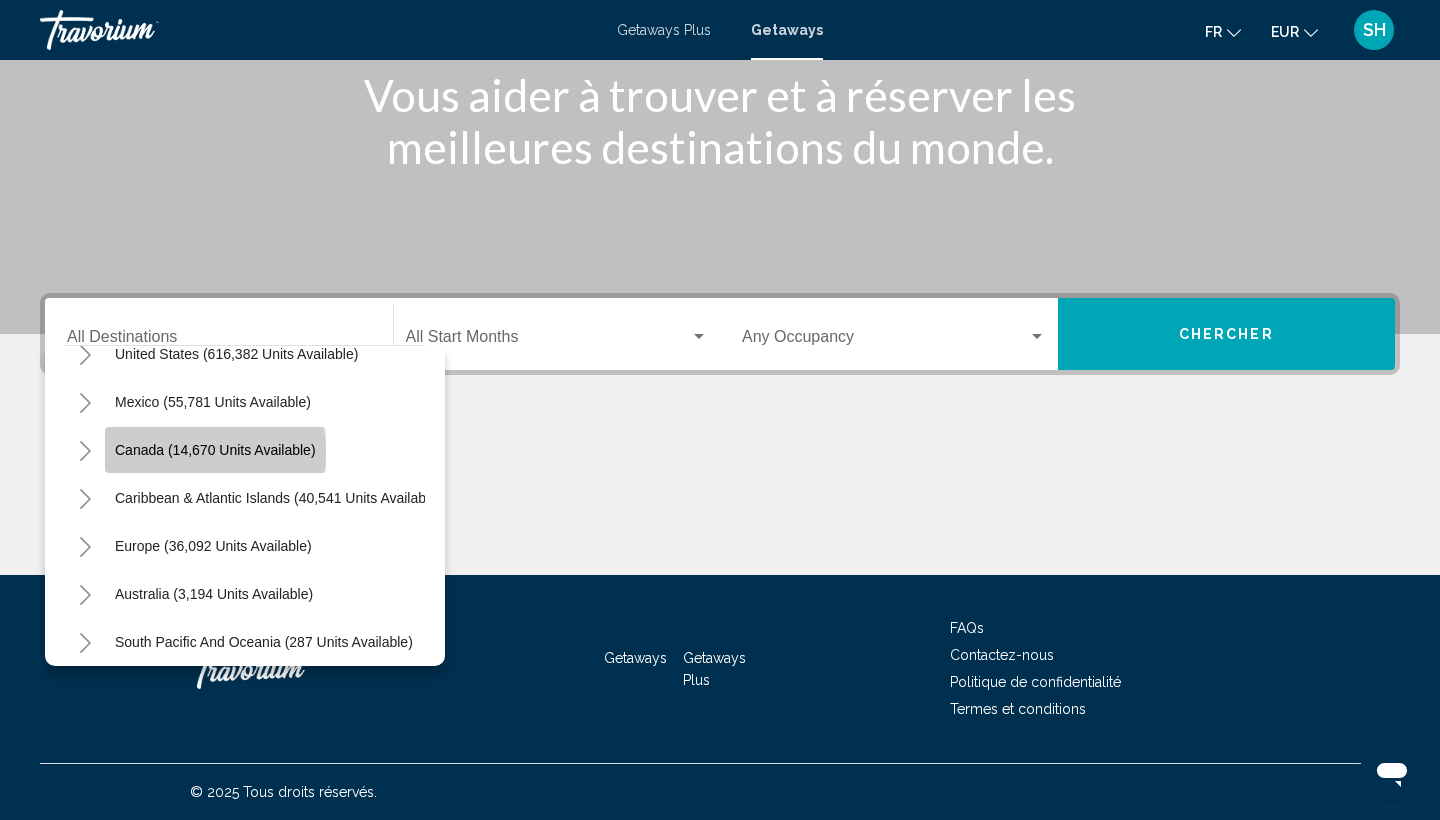 click on "Canada (14,670 units available)" at bounding box center [278, 498] 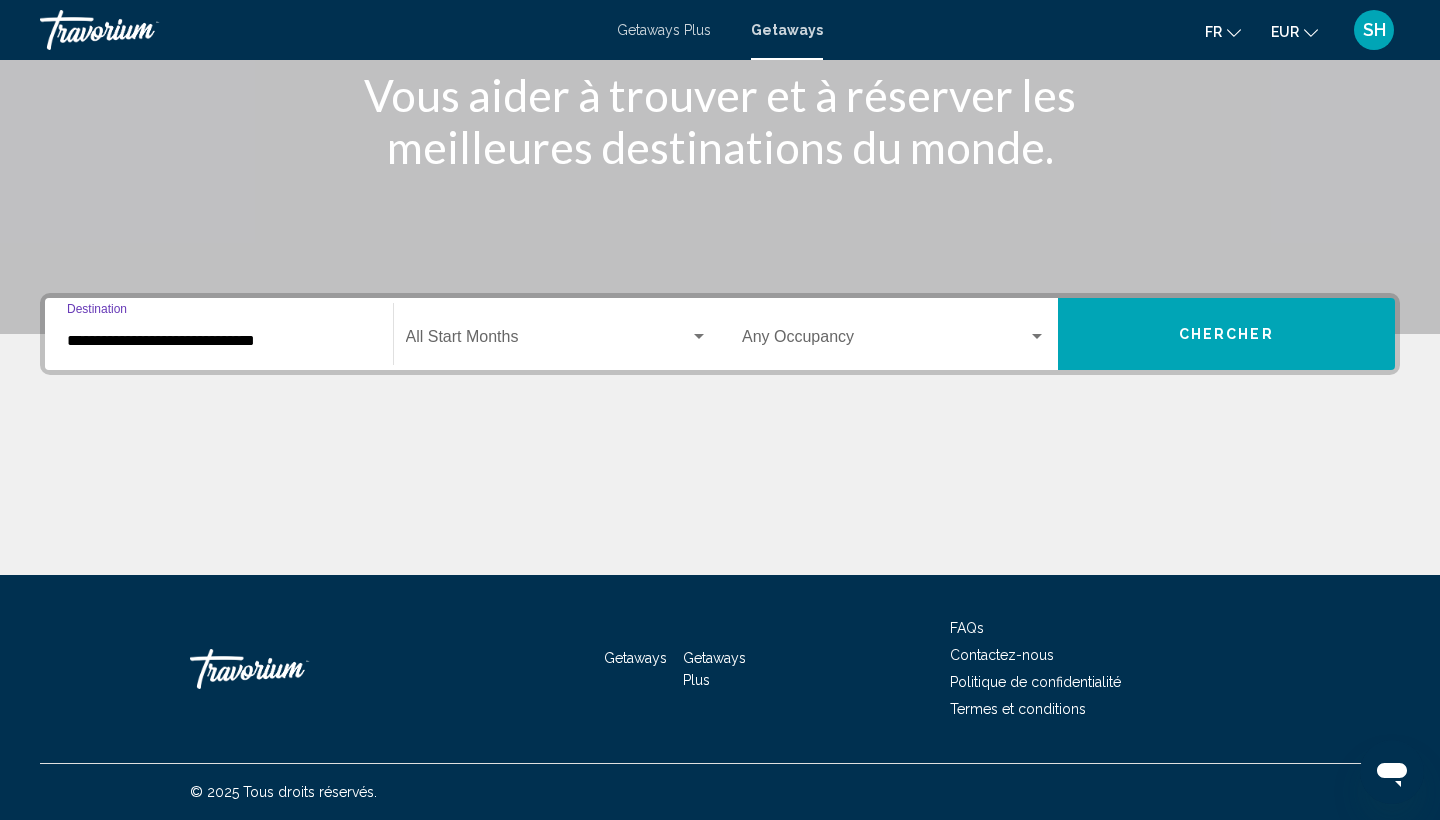 click at bounding box center (548, 341) 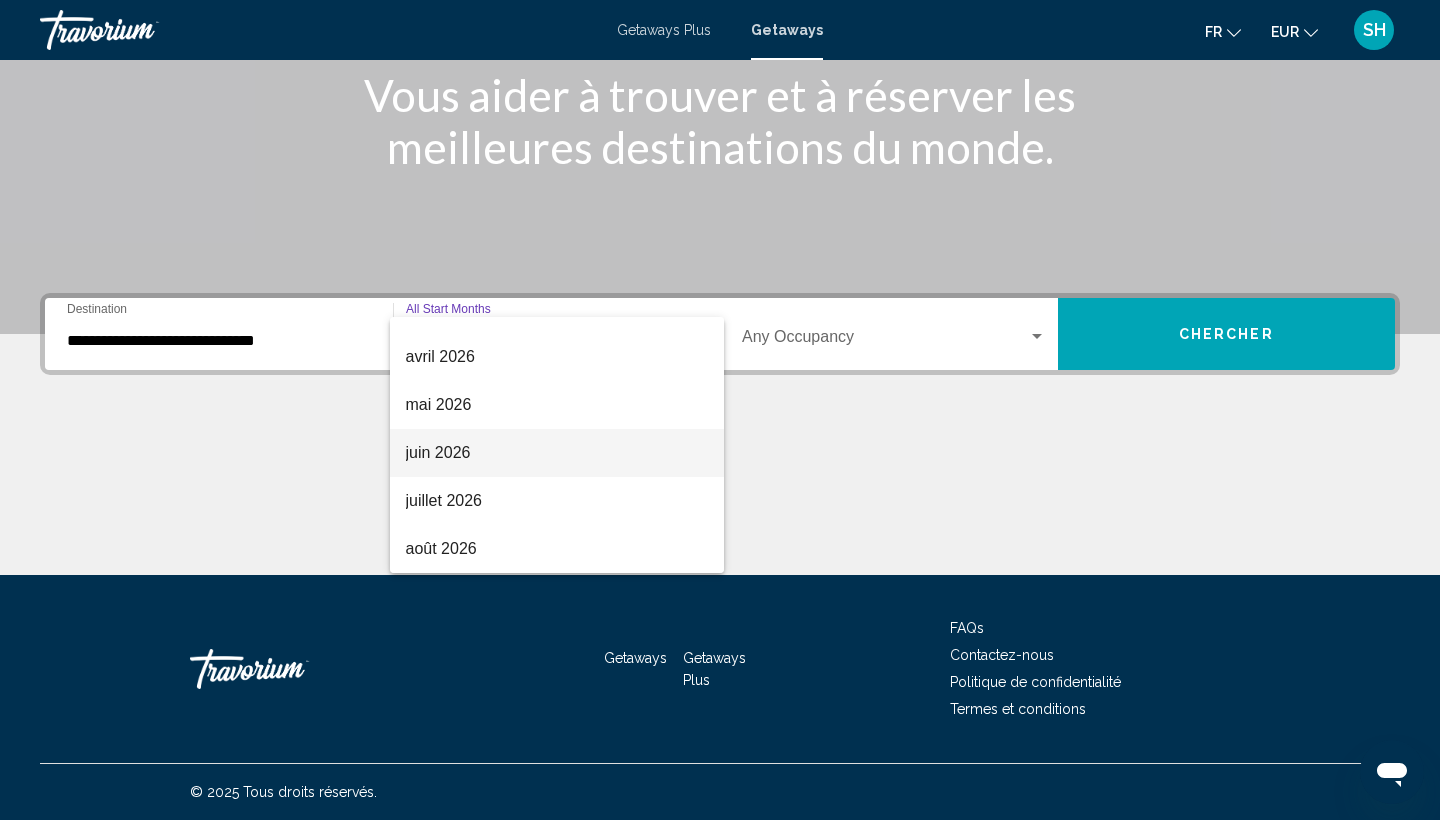 scroll, scrollTop: 416, scrollLeft: 0, axis: vertical 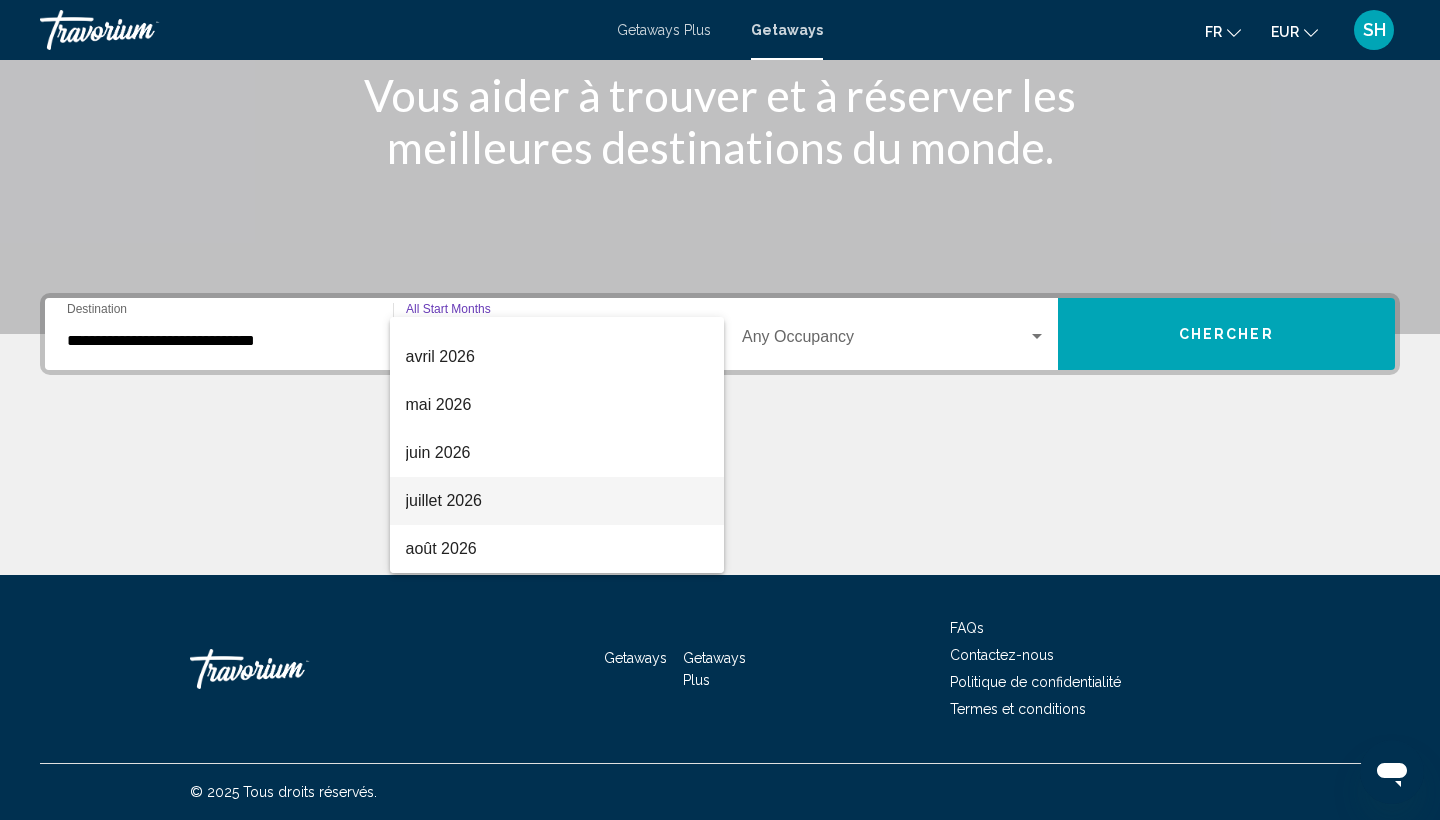 click on "juillet 2026" at bounding box center (557, 501) 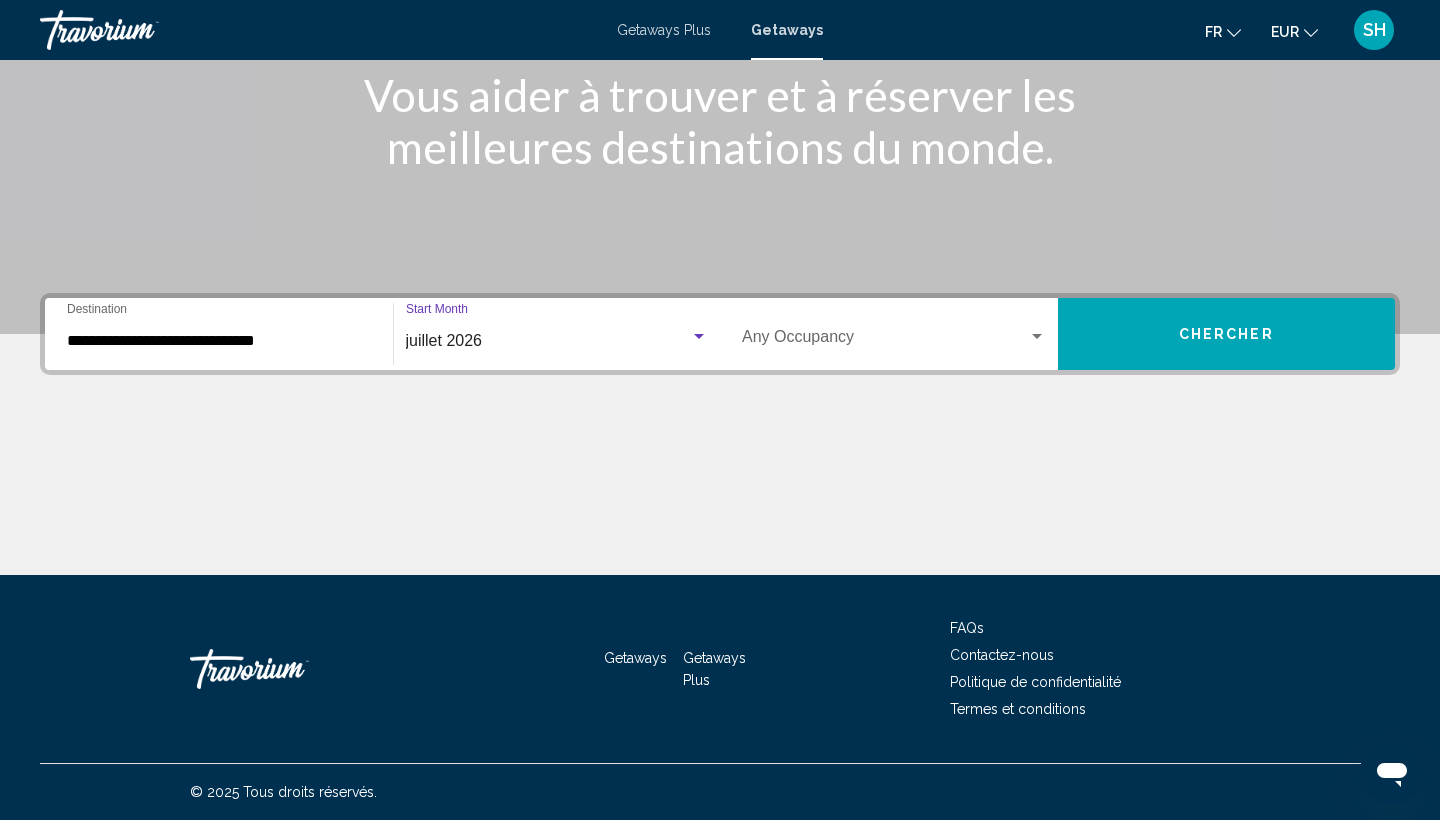 click on "Occupancy Any Occupancy" at bounding box center [894, 334] 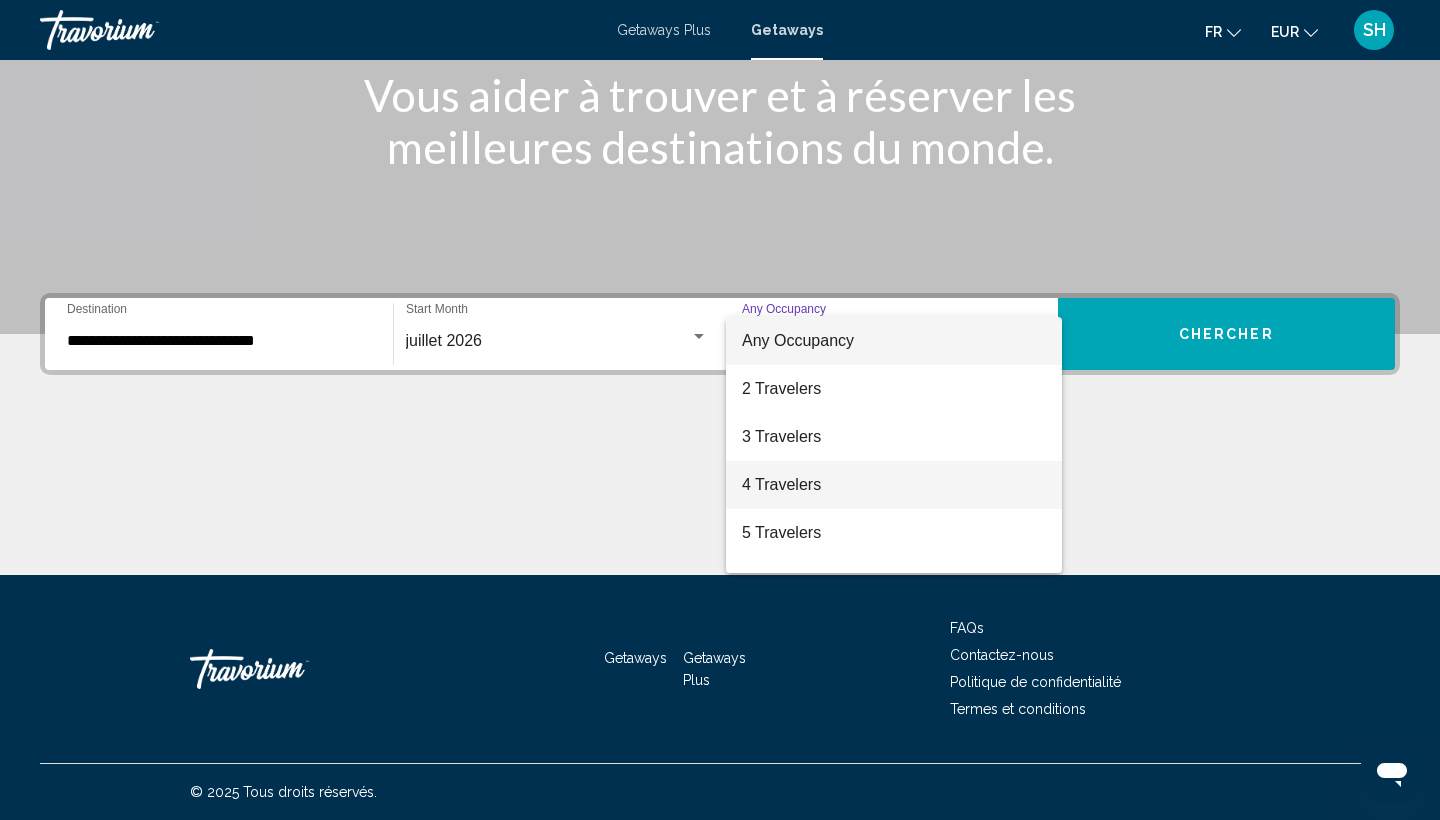 click on "4 Travelers" at bounding box center [894, 485] 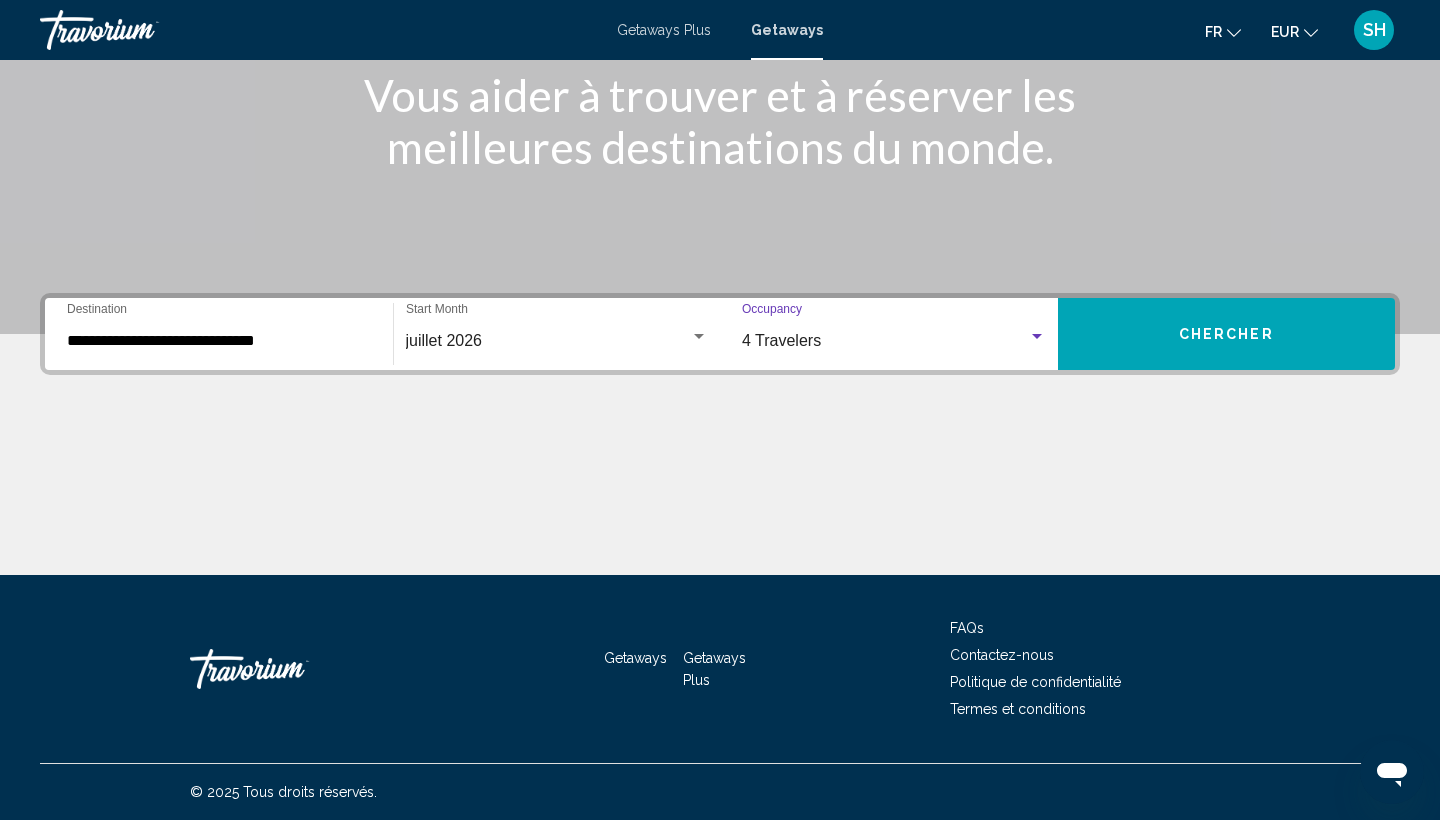 click on "Chercher" at bounding box center (1227, 334) 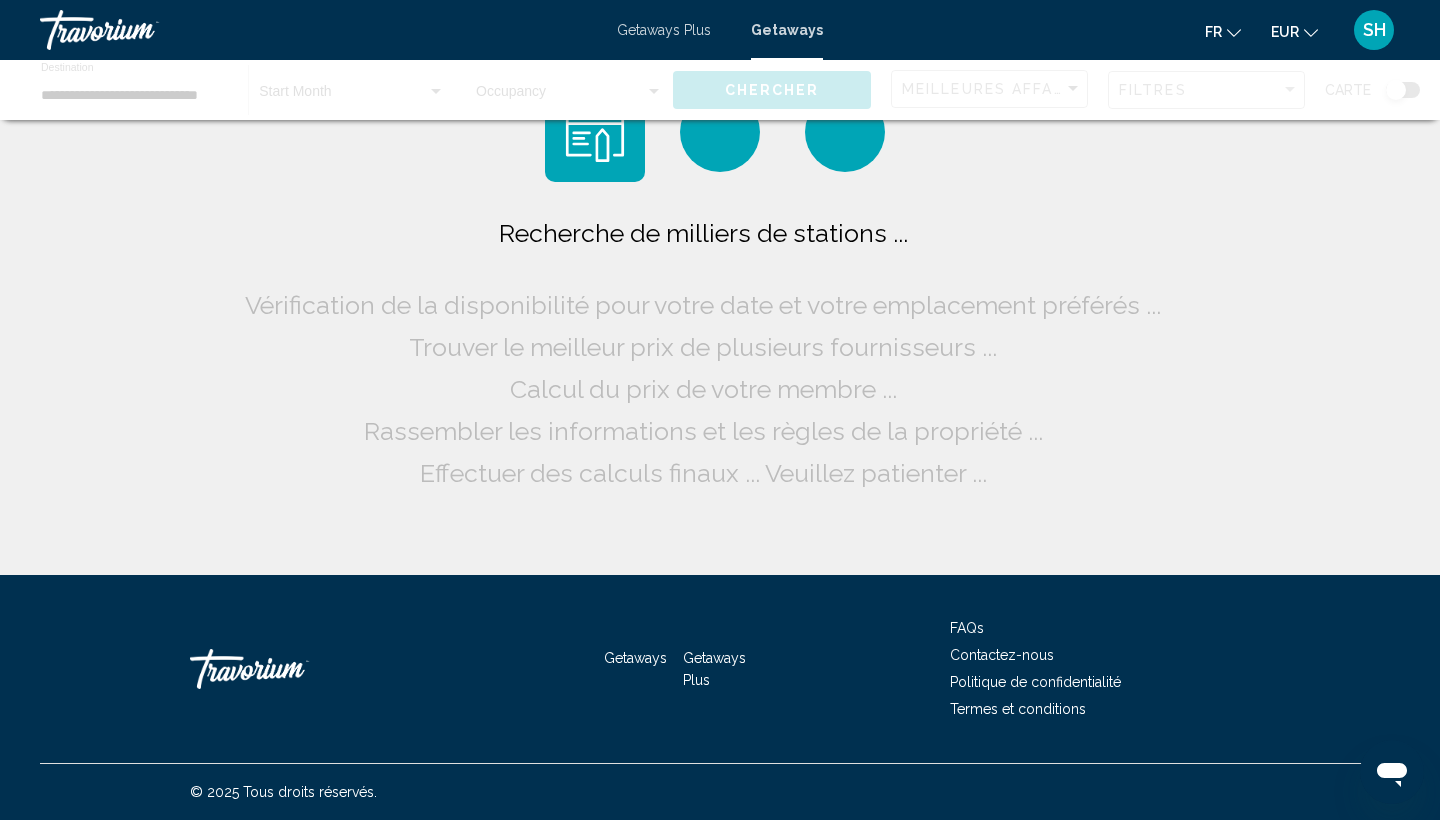 scroll, scrollTop: 0, scrollLeft: 0, axis: both 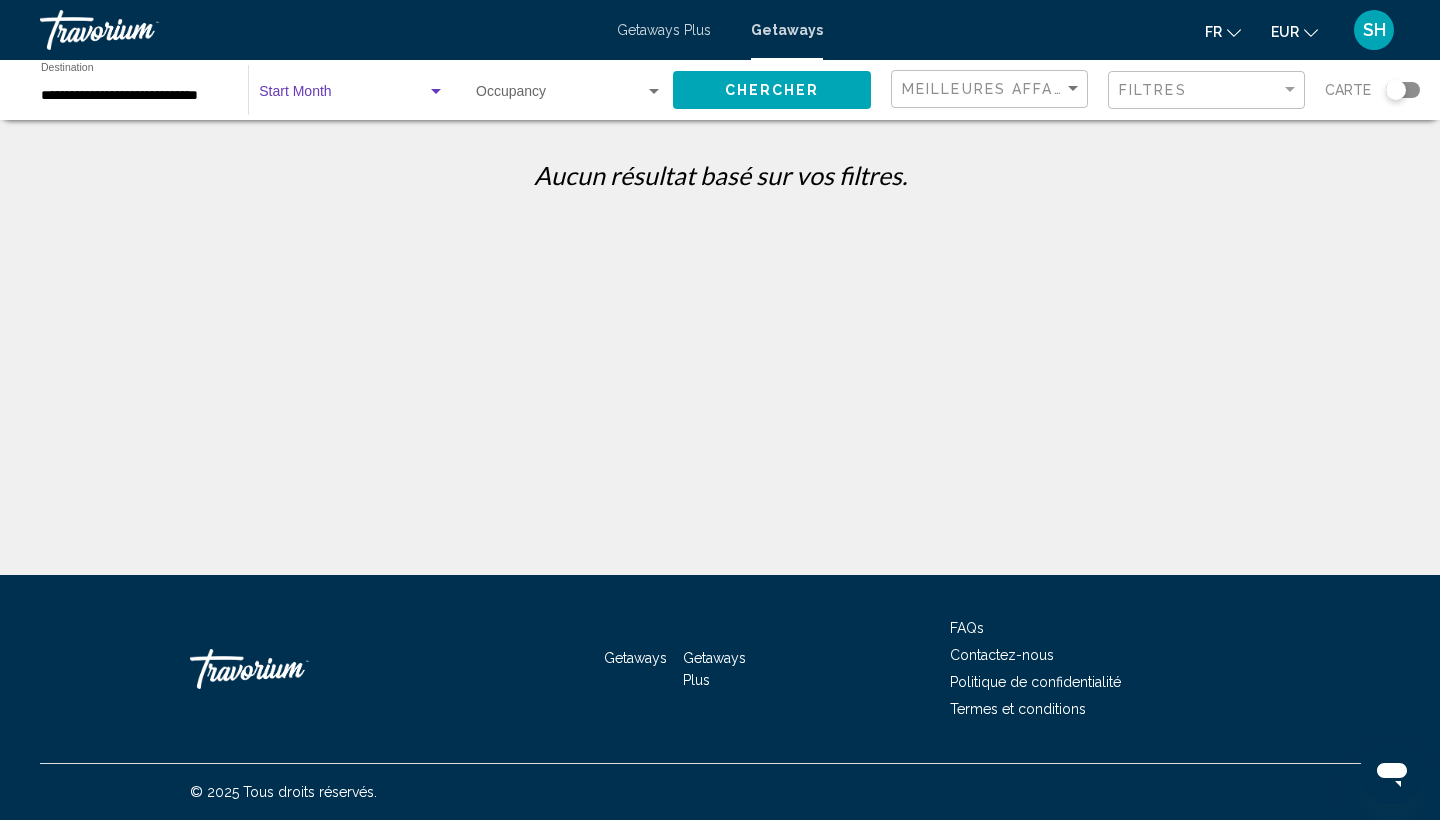 click at bounding box center (343, 96) 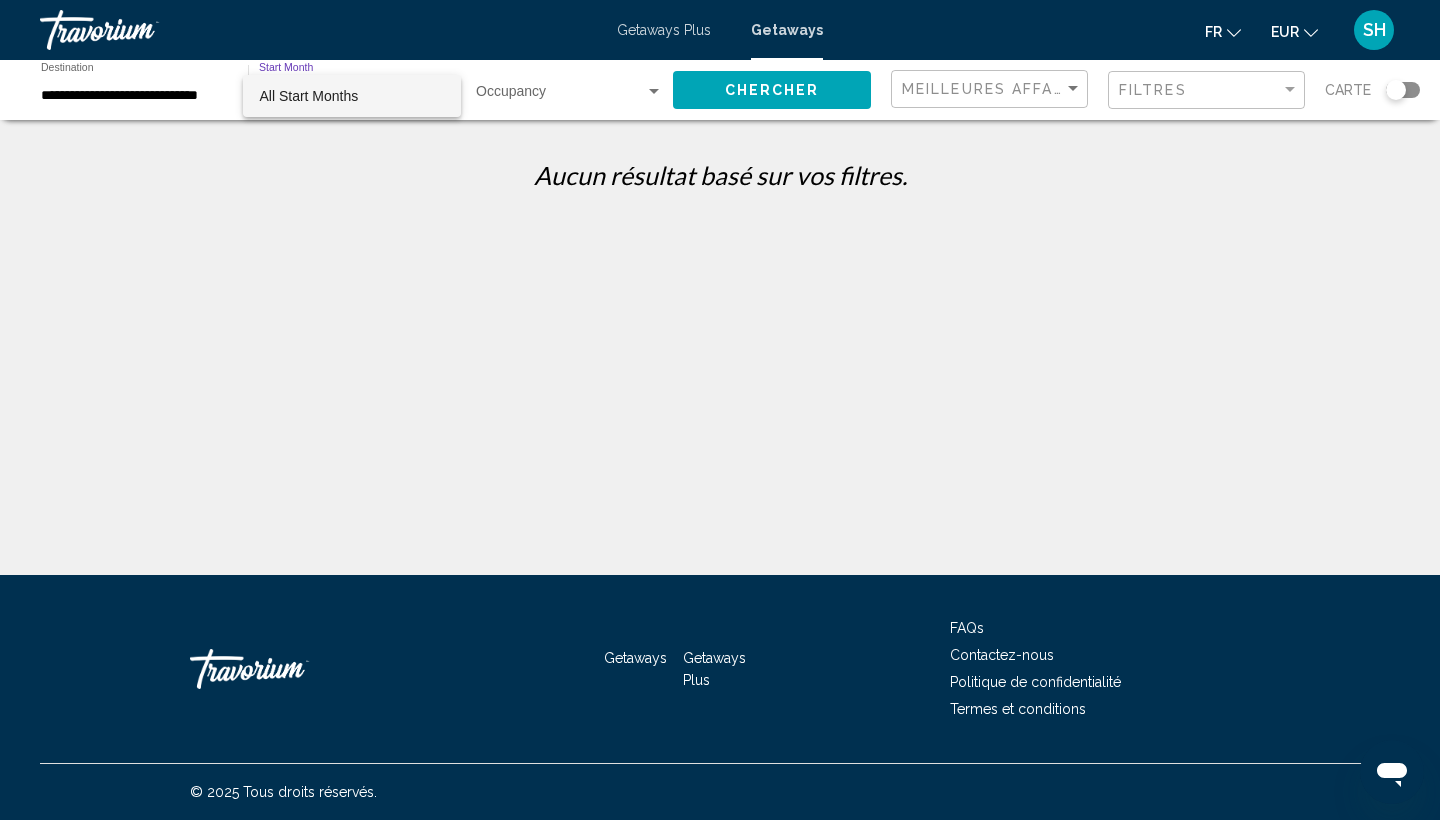 click on "All Start Months" at bounding box center [352, 96] 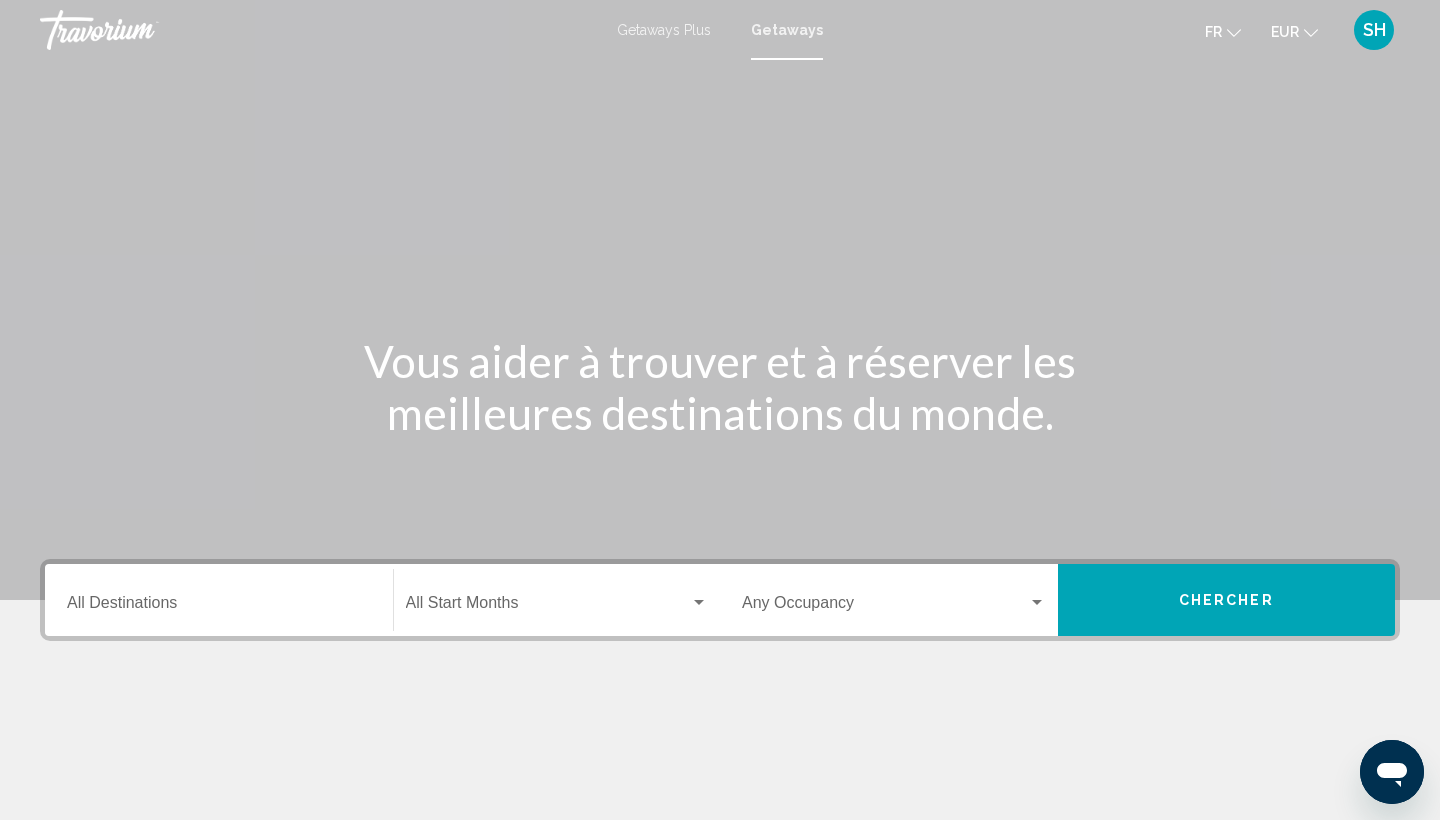 click on "Destination All Destinations" at bounding box center [219, 607] 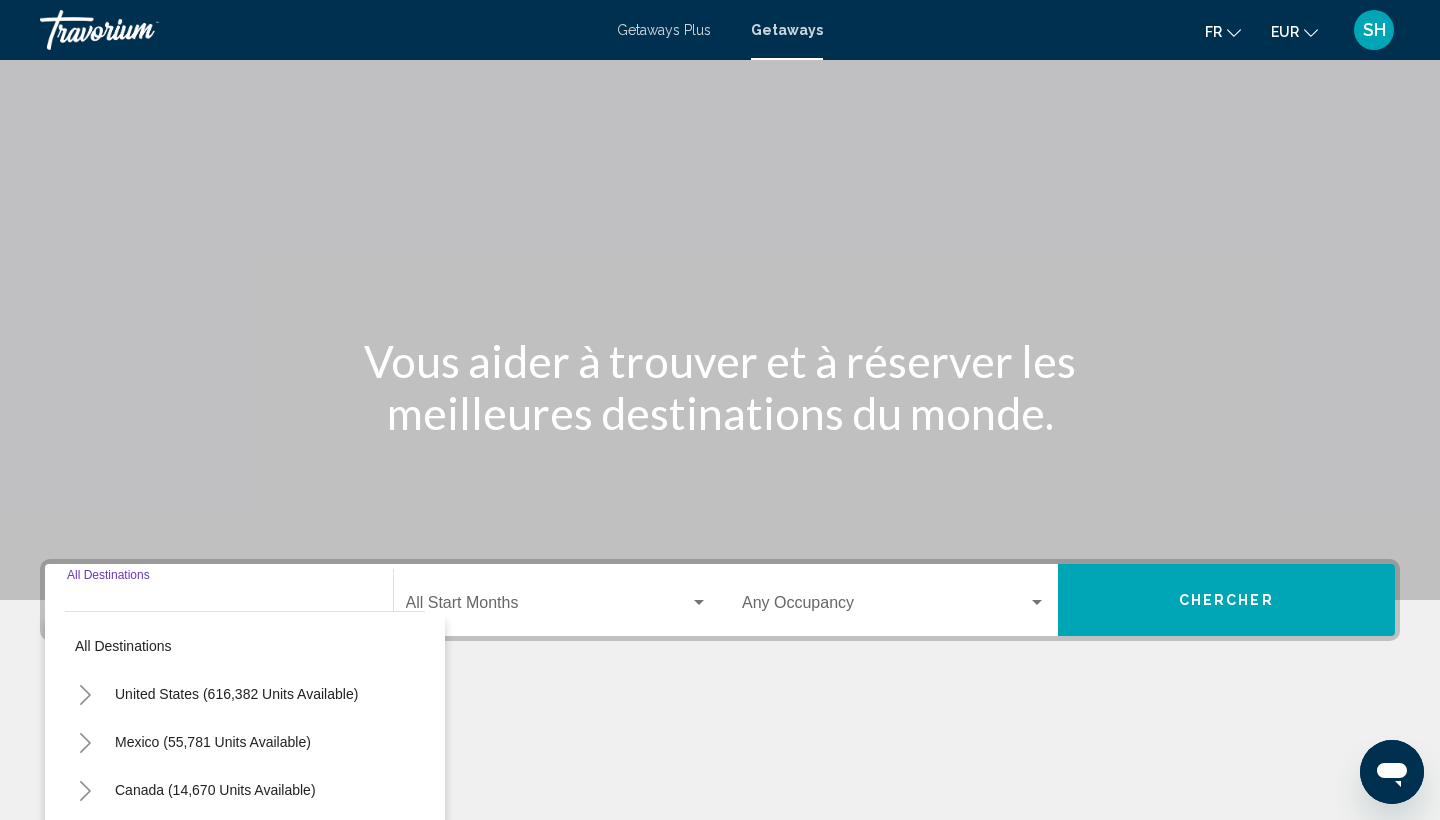 scroll, scrollTop: 266, scrollLeft: 0, axis: vertical 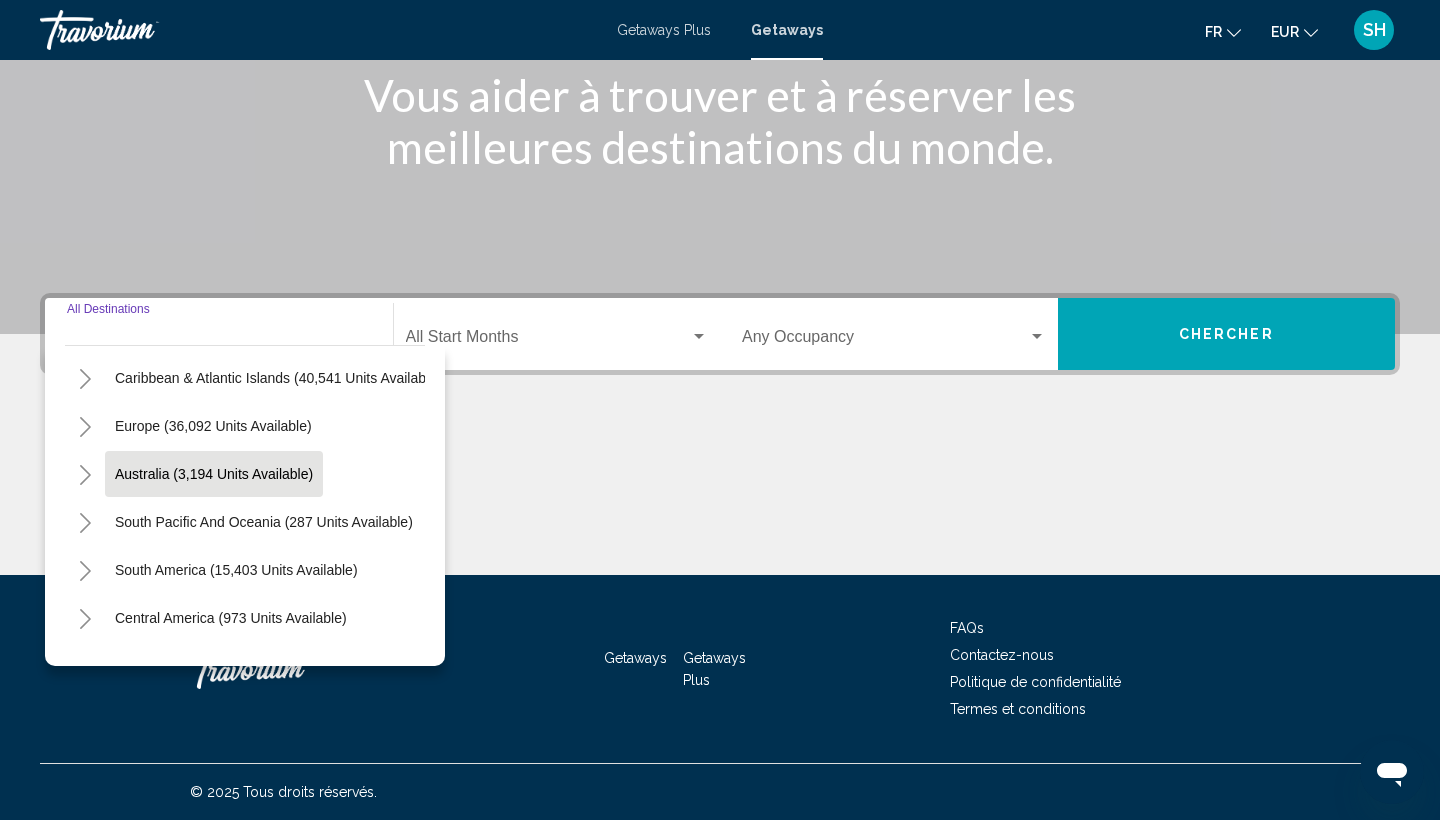 click on "Australia (3,194 units available)" at bounding box center (264, 522) 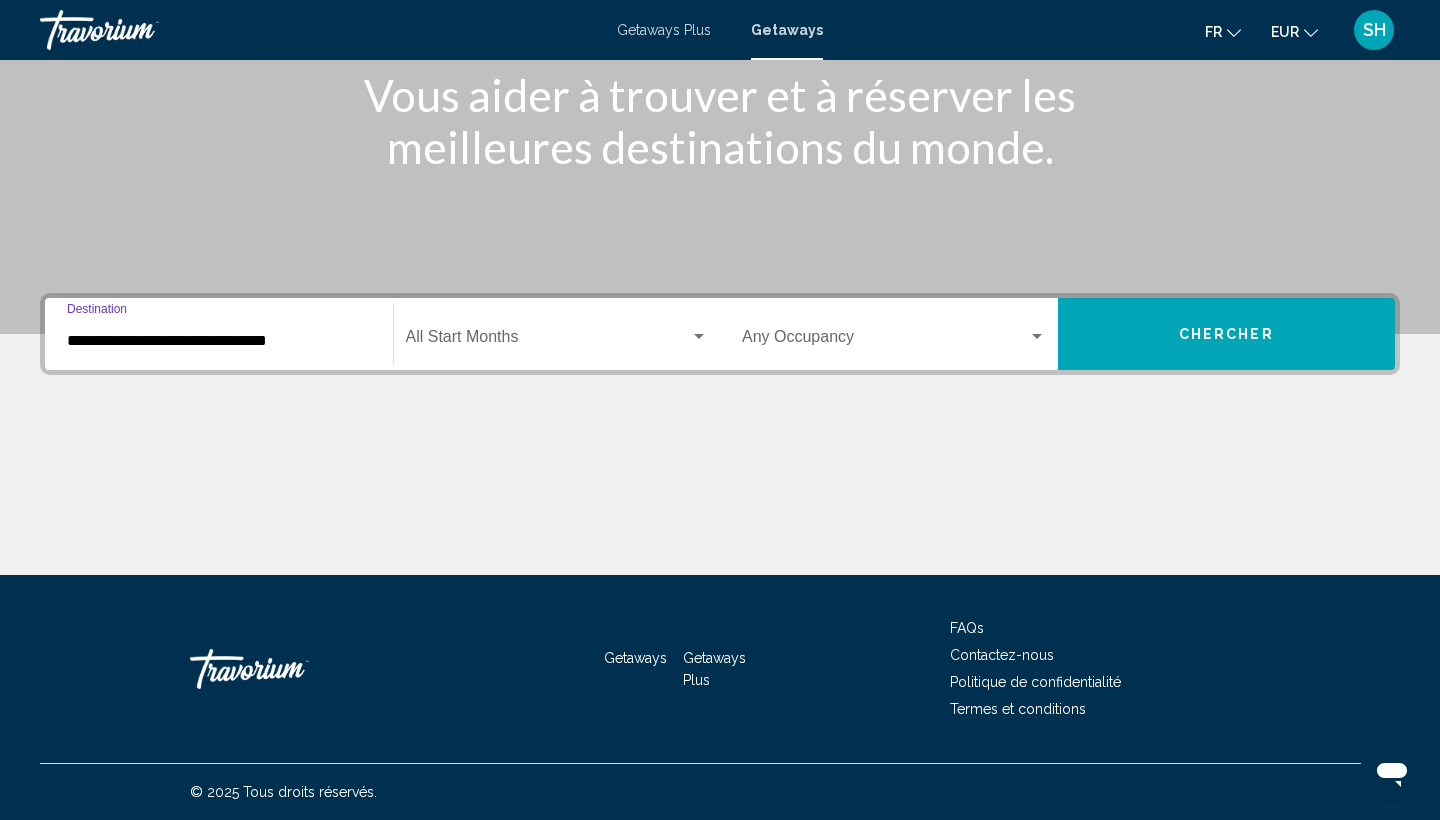 click at bounding box center [548, 341] 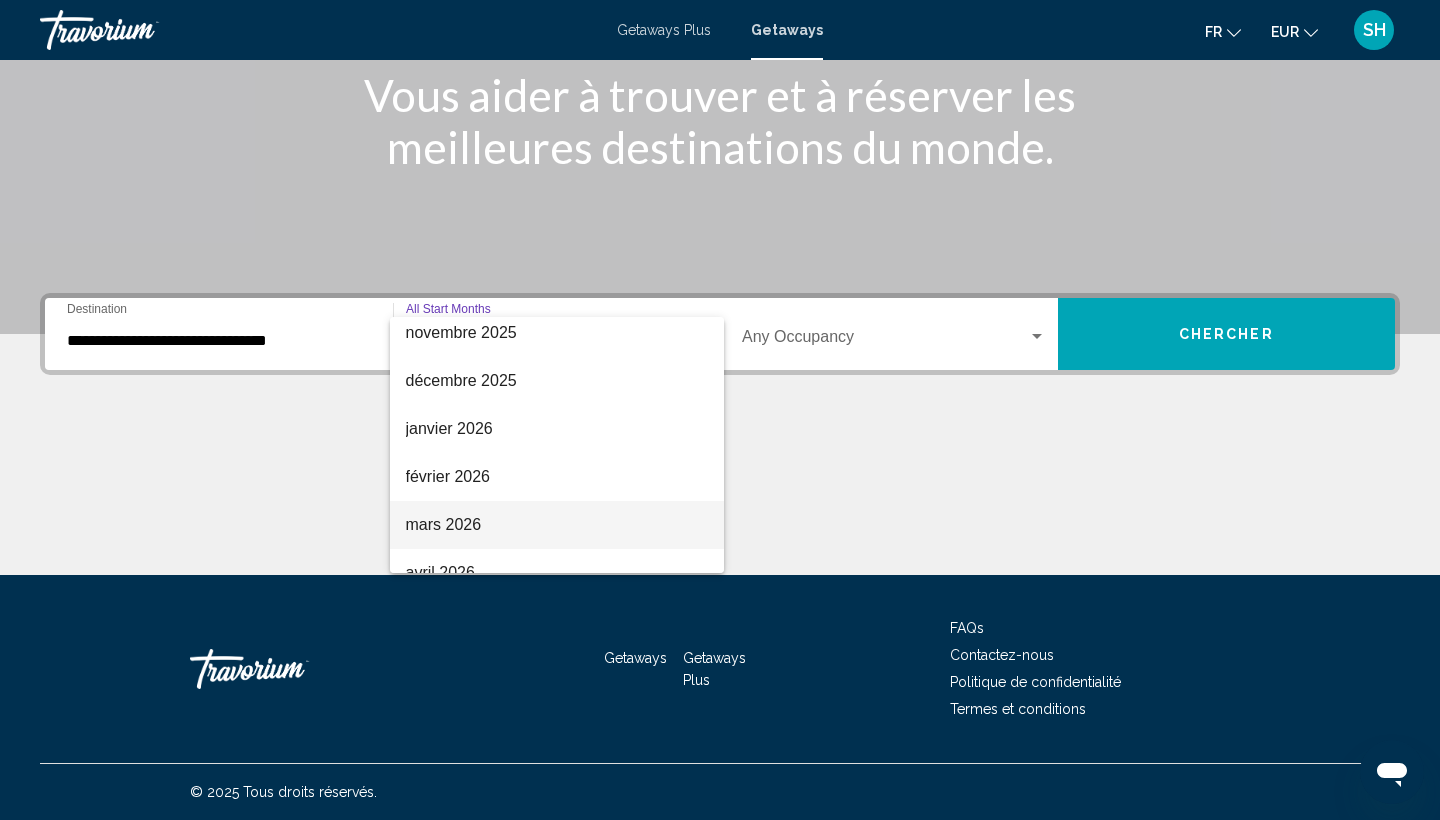 scroll, scrollTop: 284, scrollLeft: 0, axis: vertical 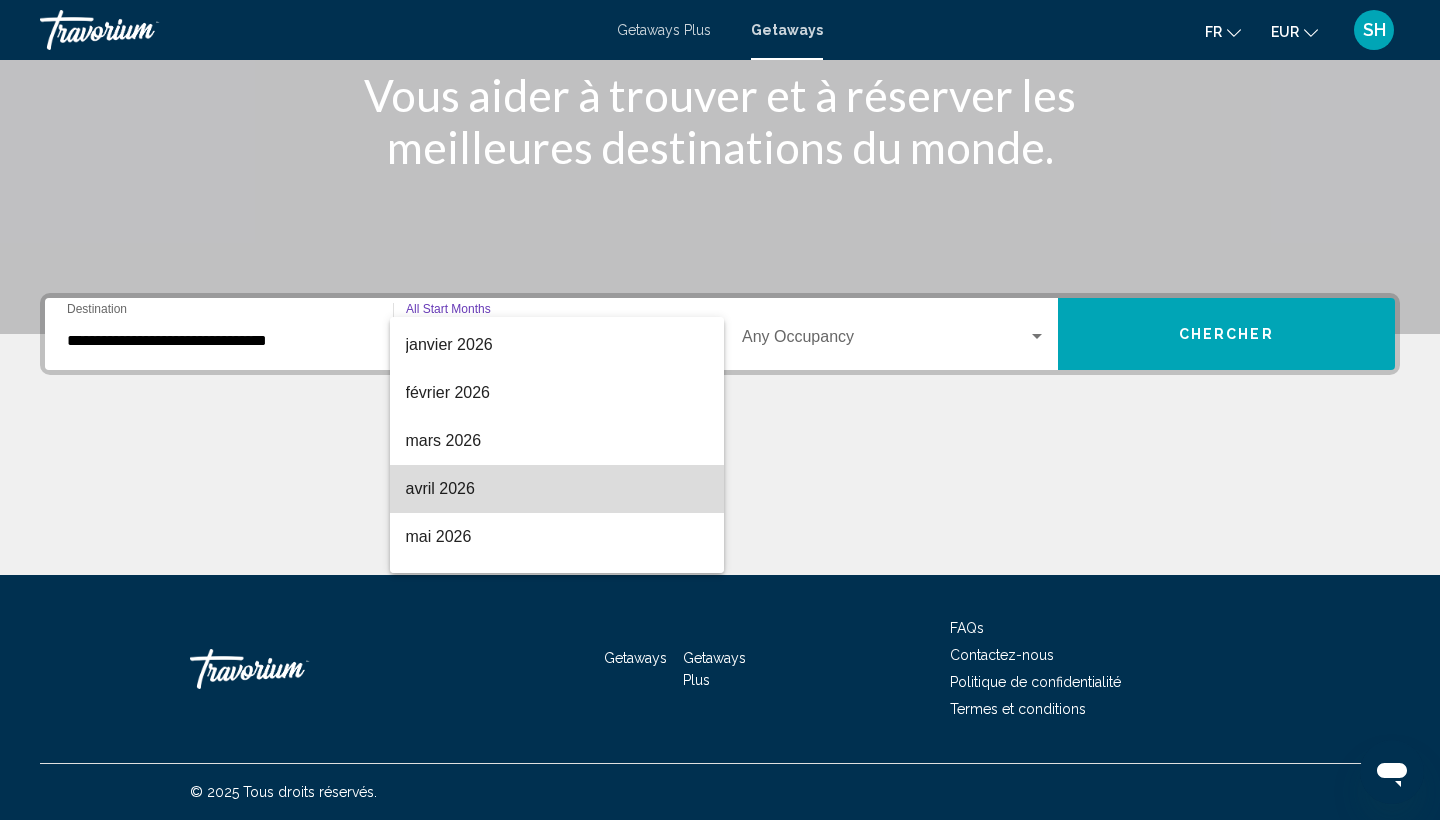 click on "avril 2026" at bounding box center (557, 489) 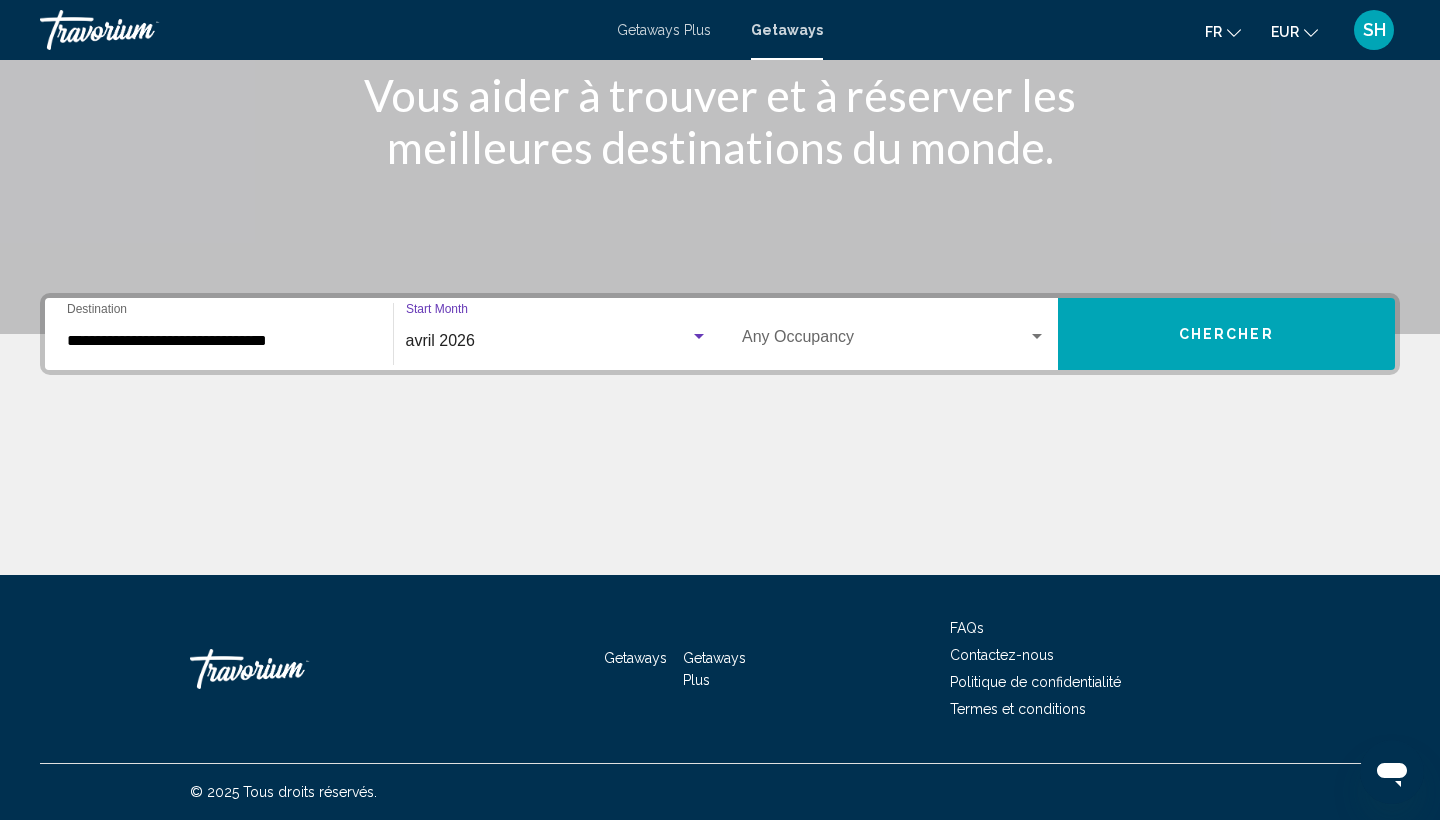 click at bounding box center [885, 341] 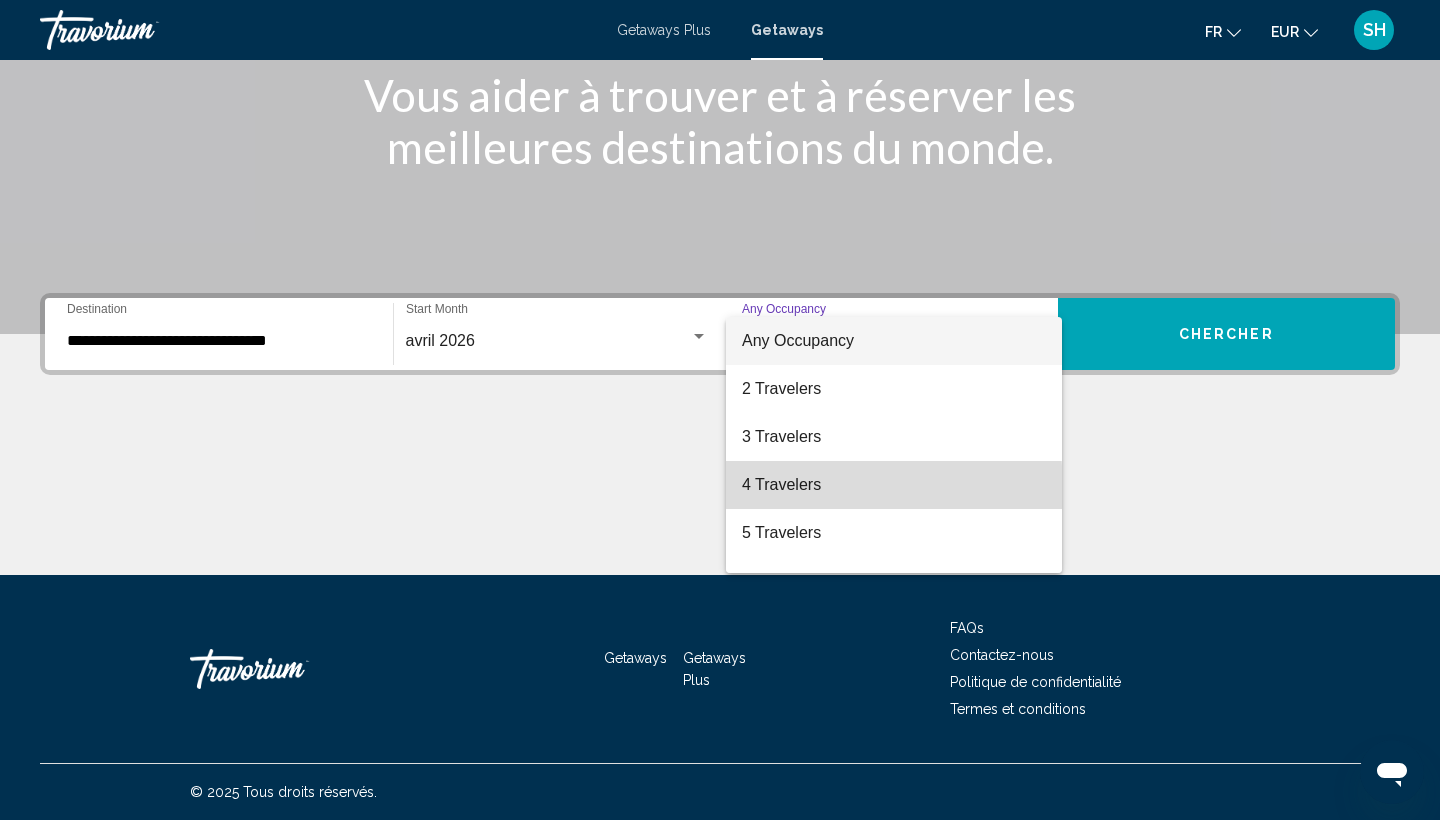 click on "4 Travelers" at bounding box center [894, 485] 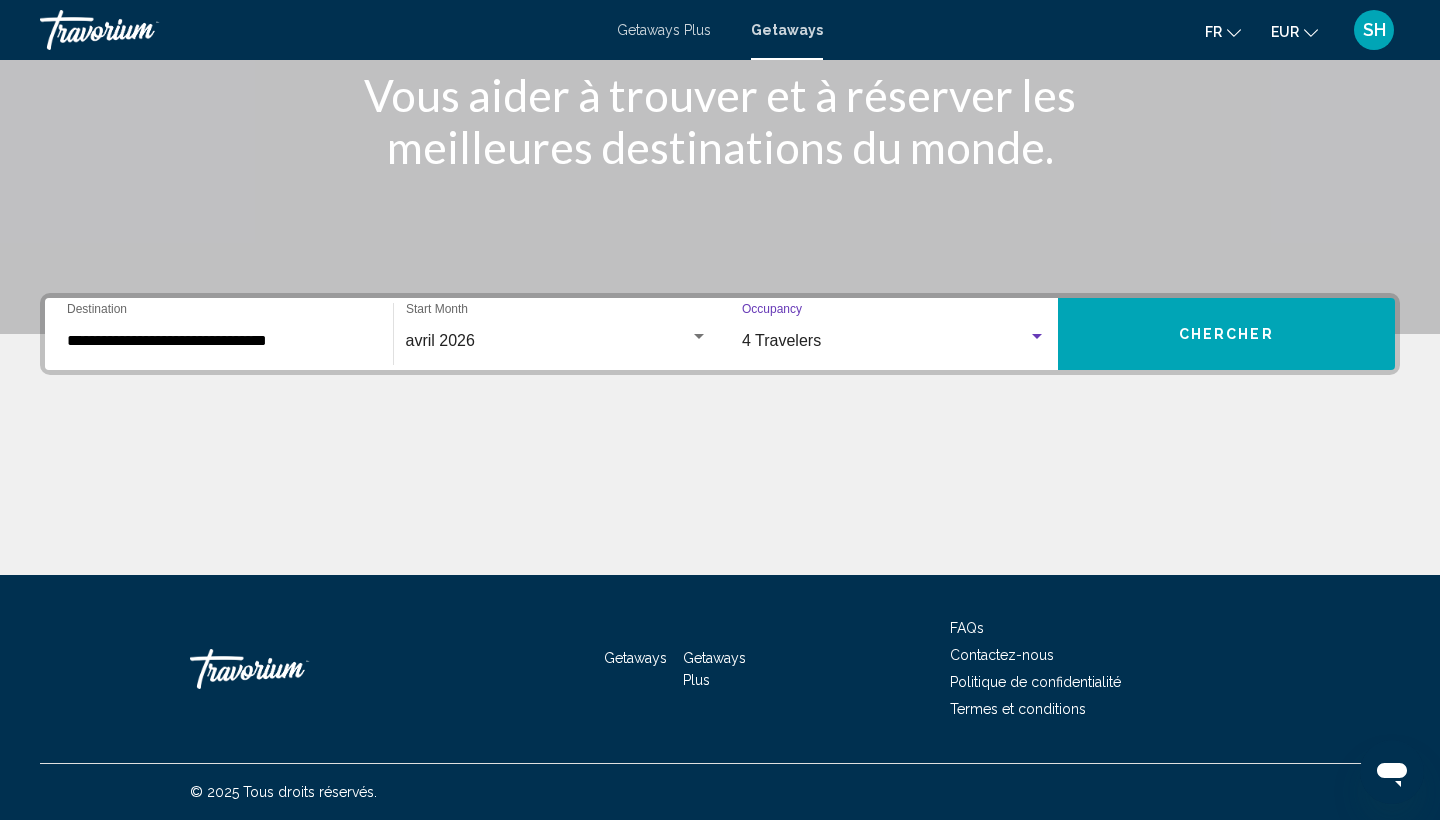 click on "Chercher" at bounding box center (1227, 334) 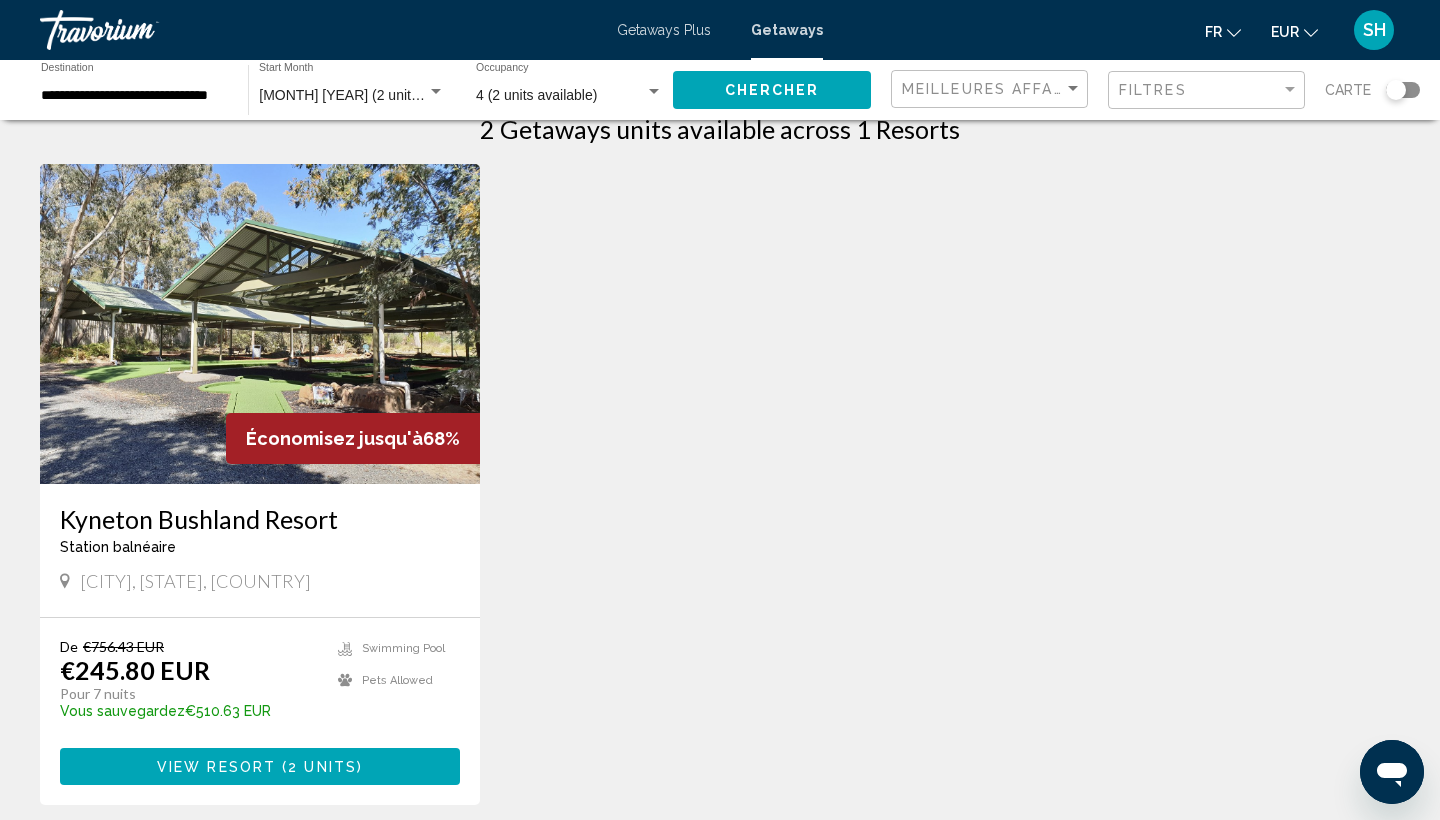 scroll, scrollTop: 47, scrollLeft: 0, axis: vertical 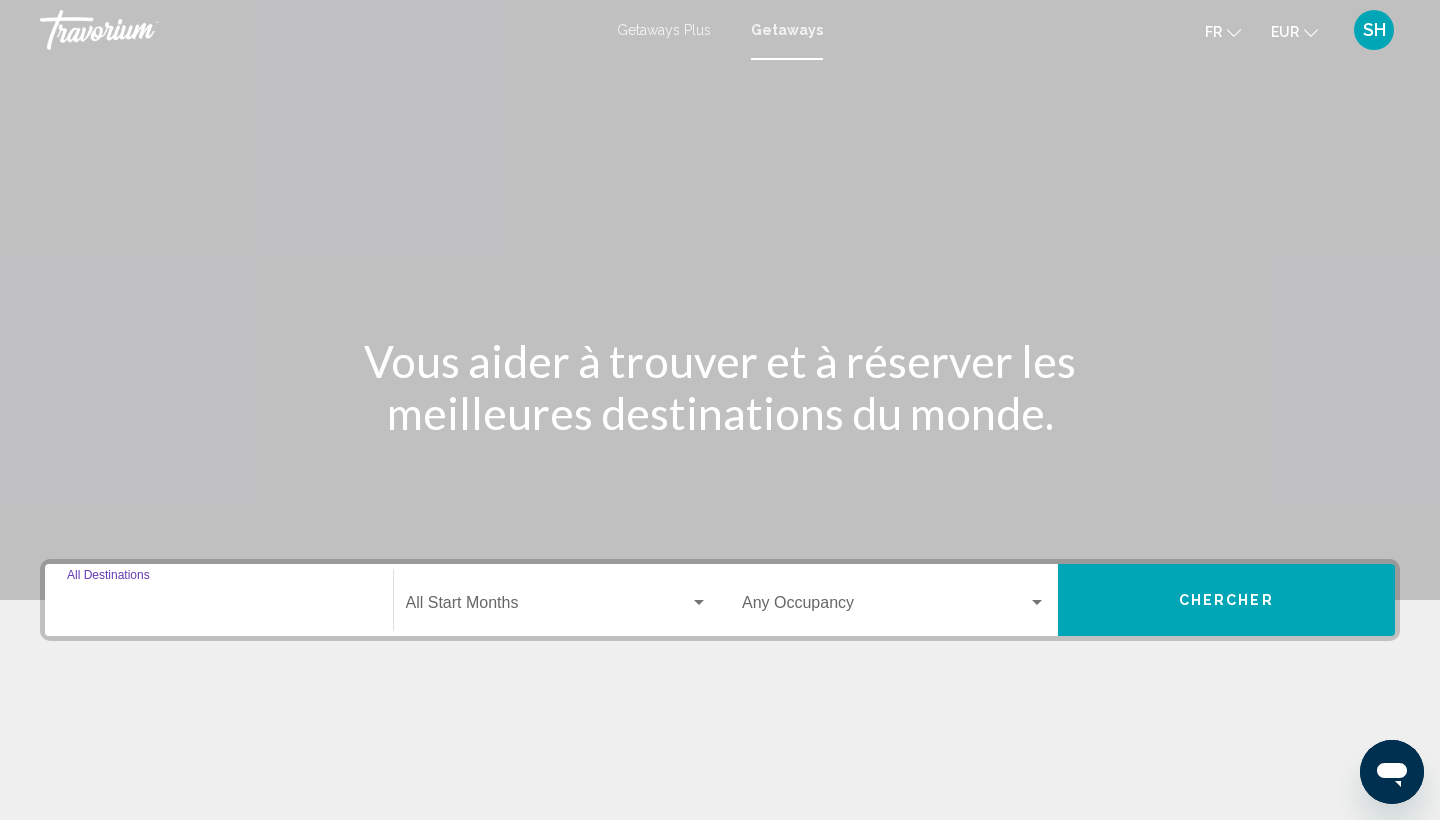 click on "Destination All Destinations" at bounding box center [219, 607] 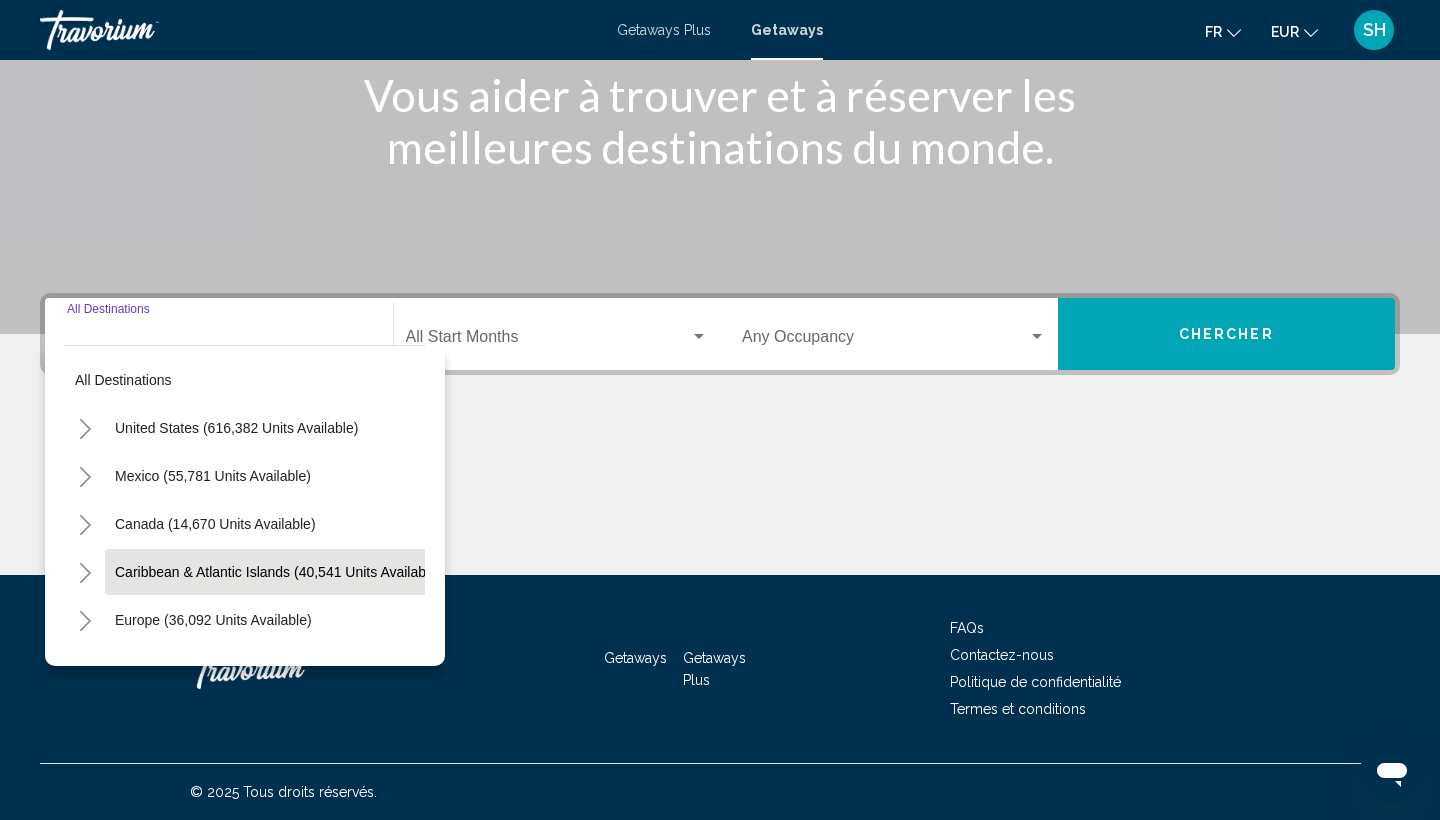 click on "Caribbean & Atlantic Islands (40,541 units available)" at bounding box center (213, 620) 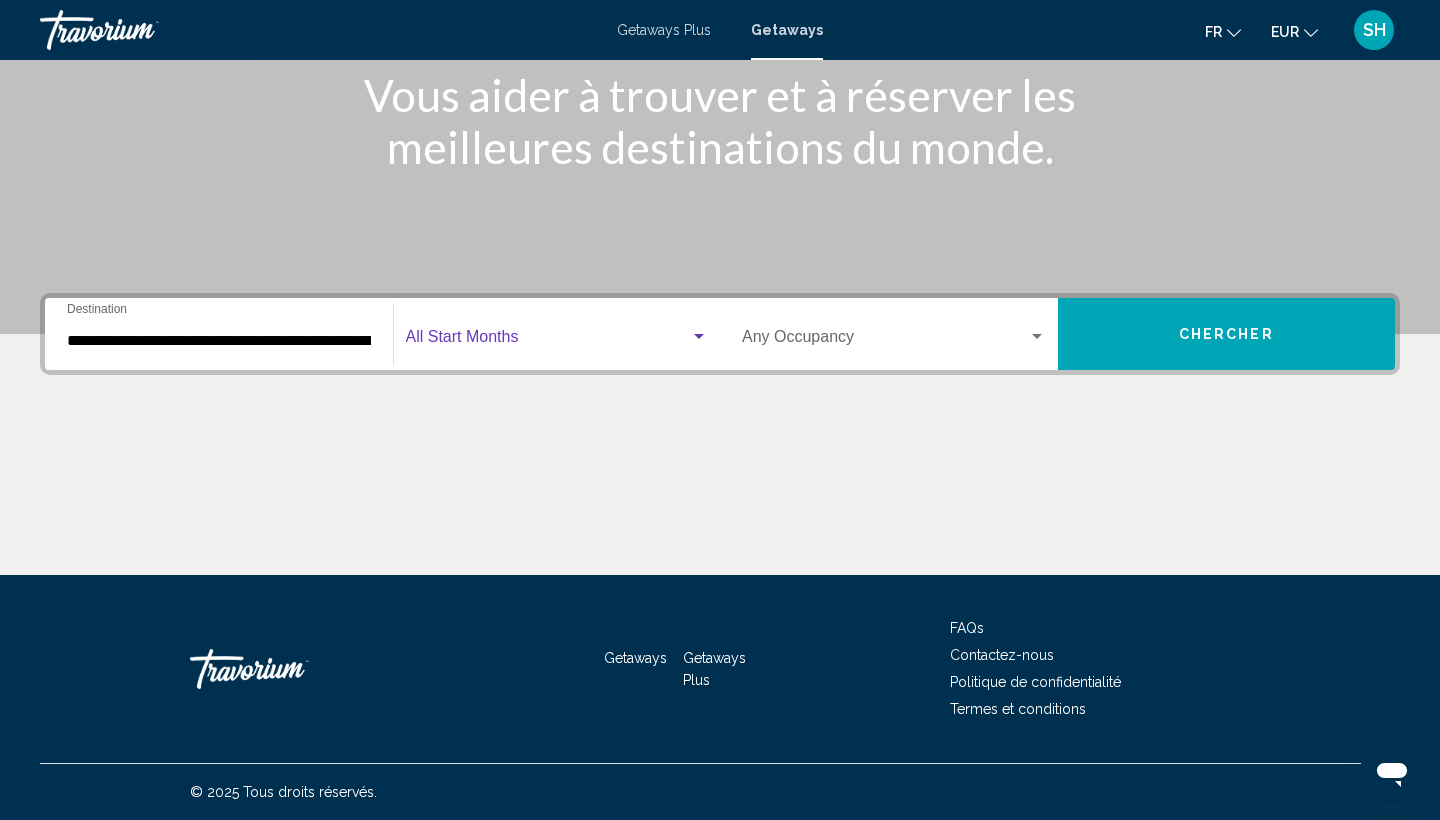 click at bounding box center (548, 341) 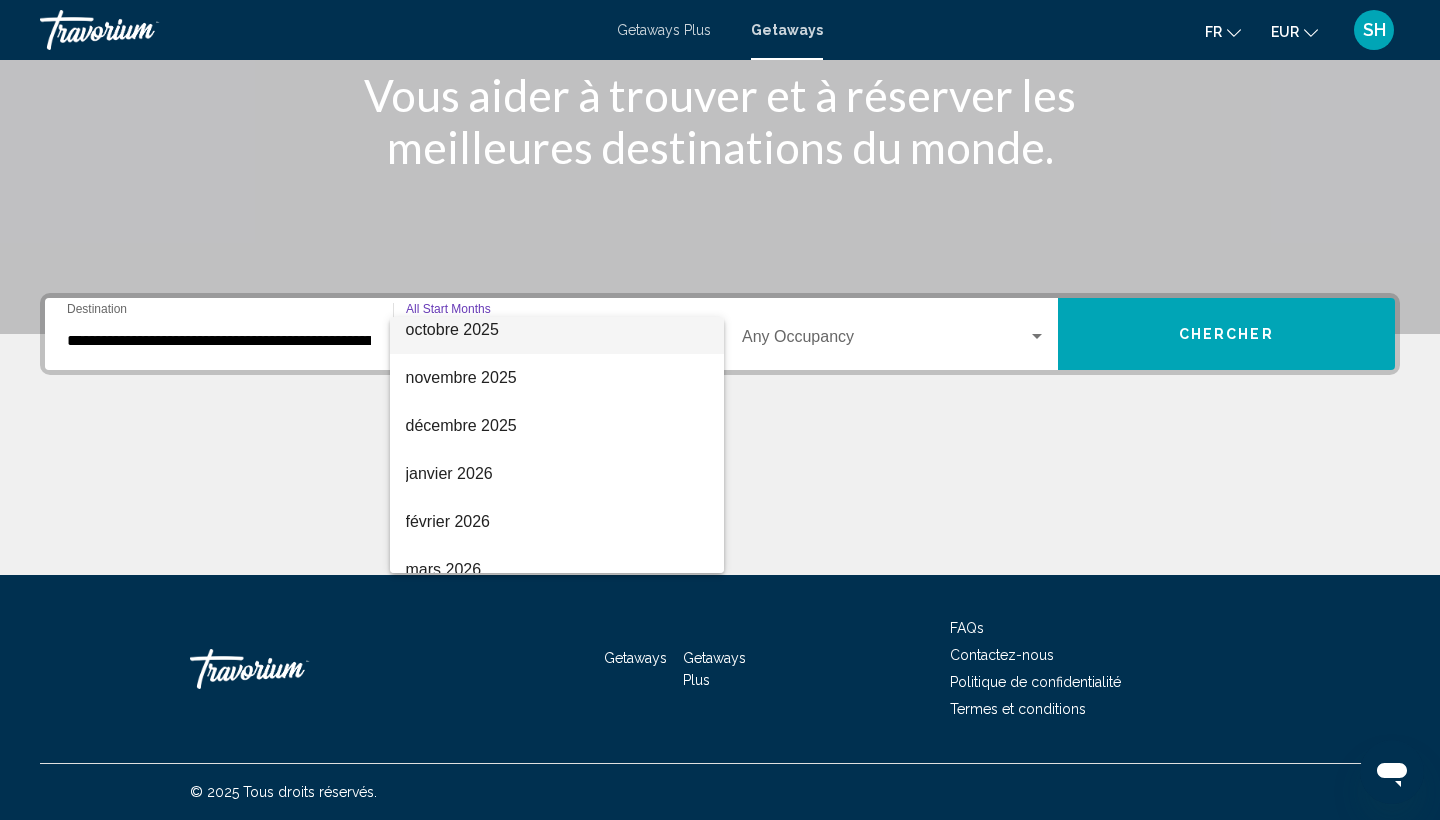 scroll, scrollTop: 172, scrollLeft: 0, axis: vertical 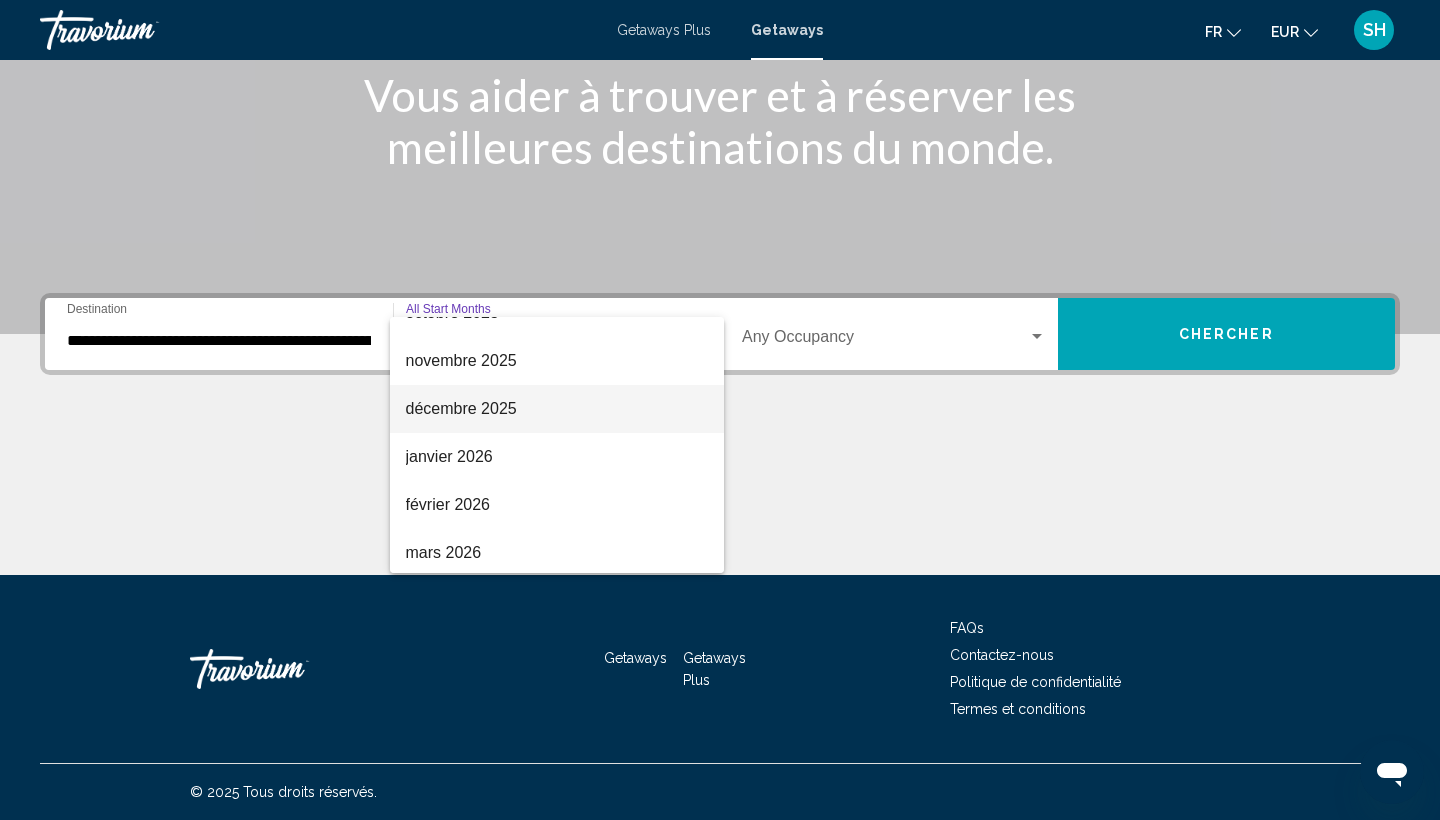 click on "décembre 2025" at bounding box center [557, 409] 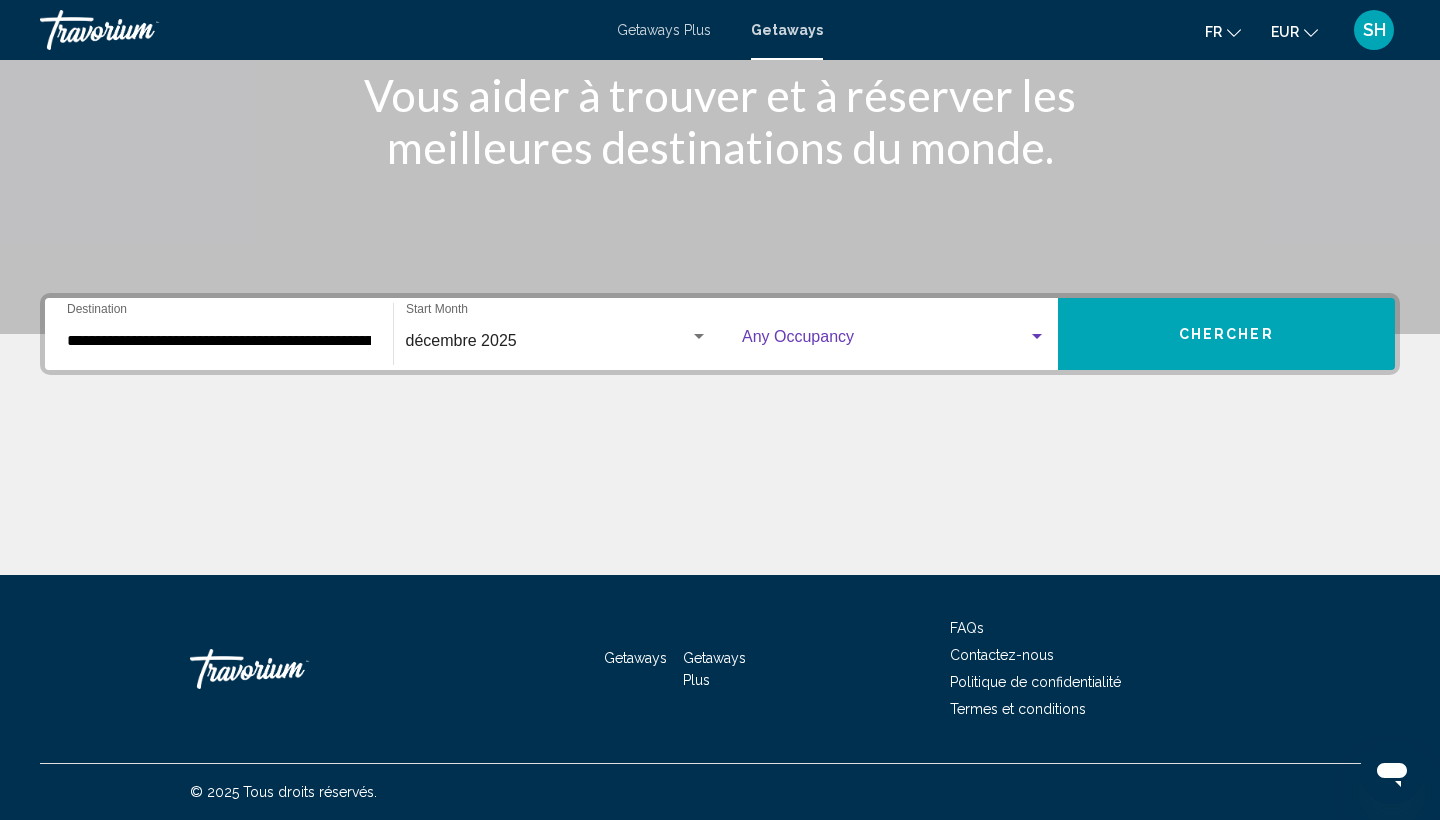 click at bounding box center [885, 341] 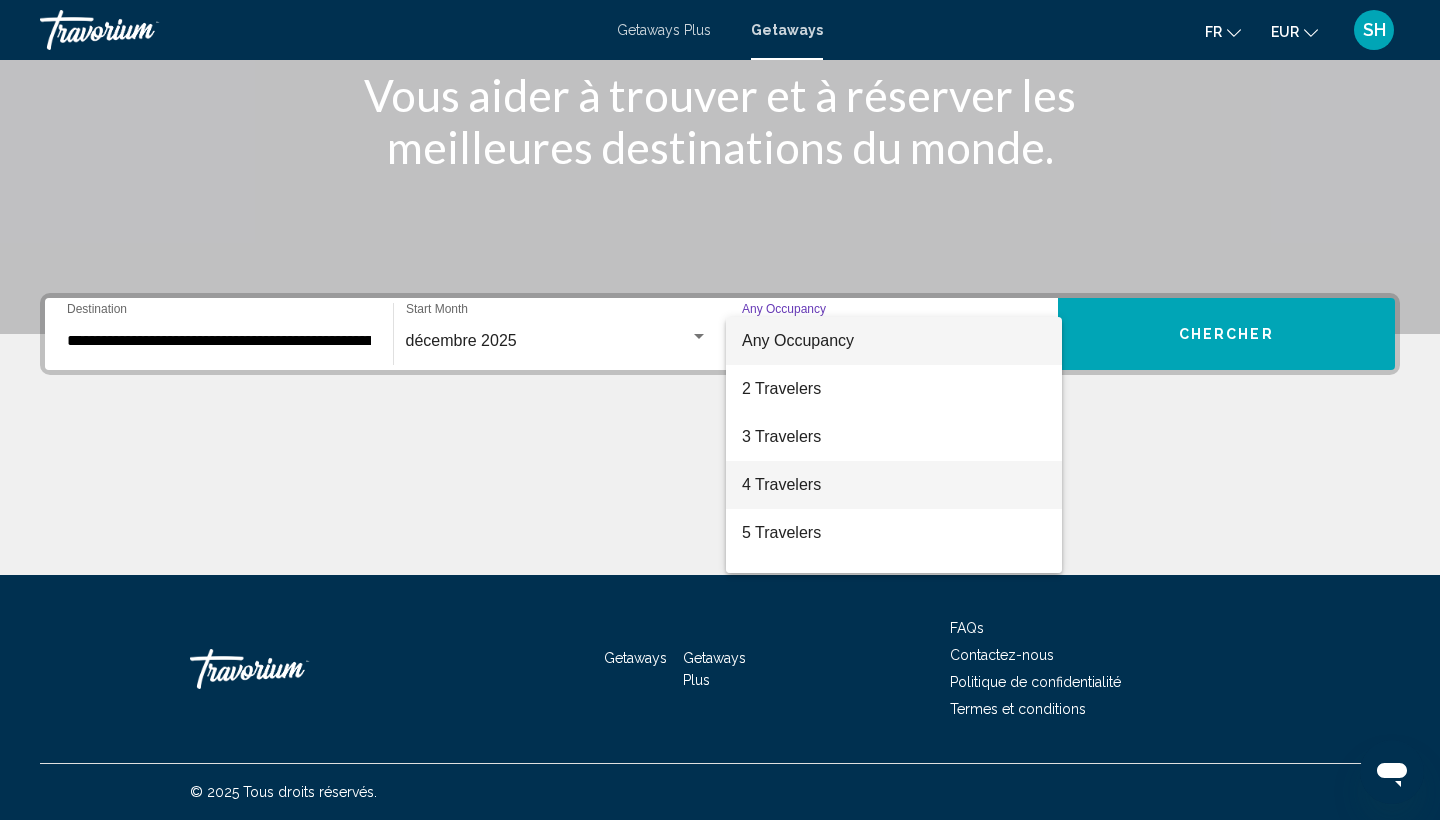 click on "4 Travelers" at bounding box center (894, 485) 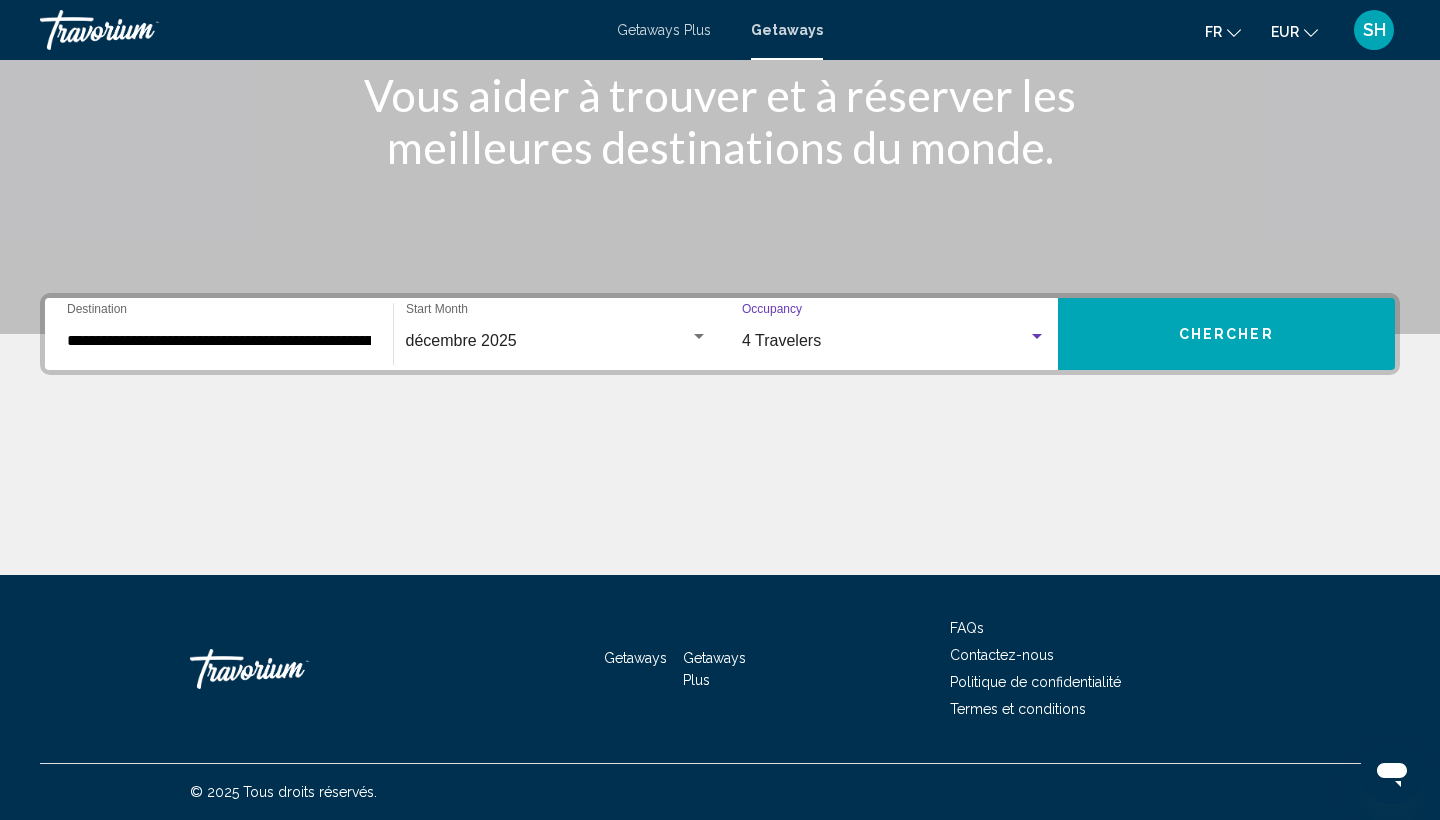 click on "Chercher" at bounding box center [1227, 334] 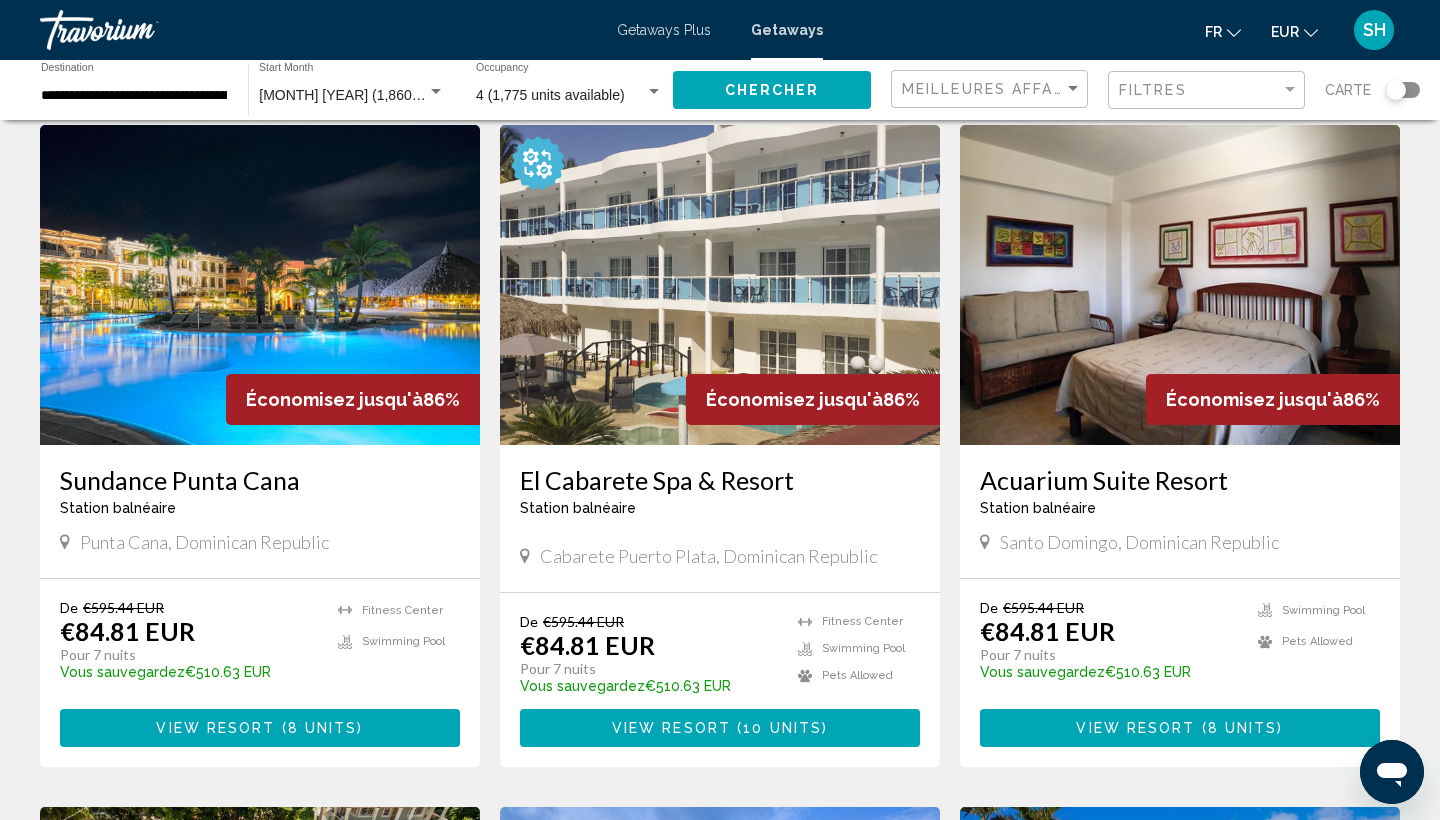 scroll, scrollTop: 809, scrollLeft: 0, axis: vertical 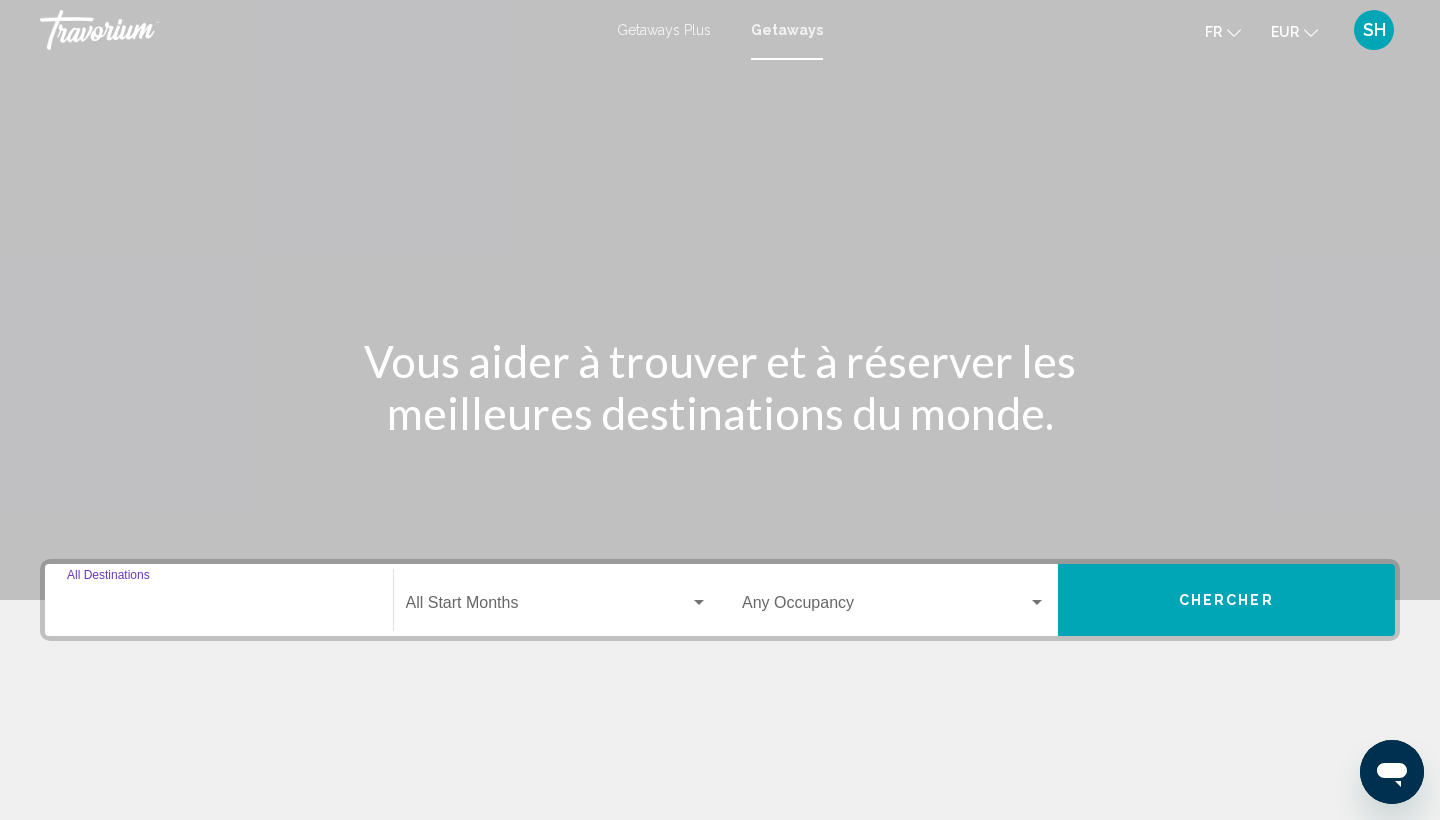 click on "Destination All Destinations" at bounding box center [219, 607] 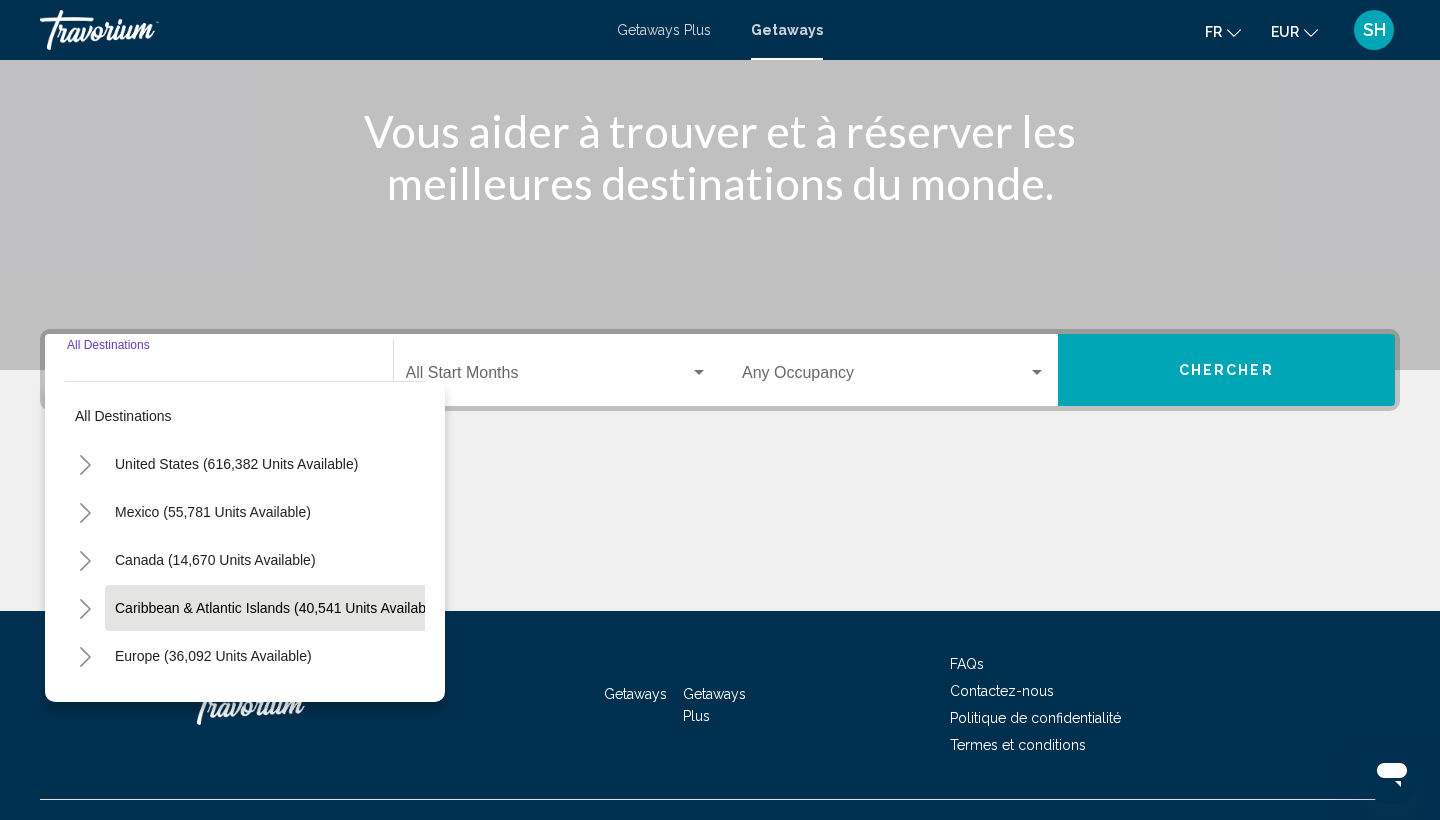scroll, scrollTop: 266, scrollLeft: 0, axis: vertical 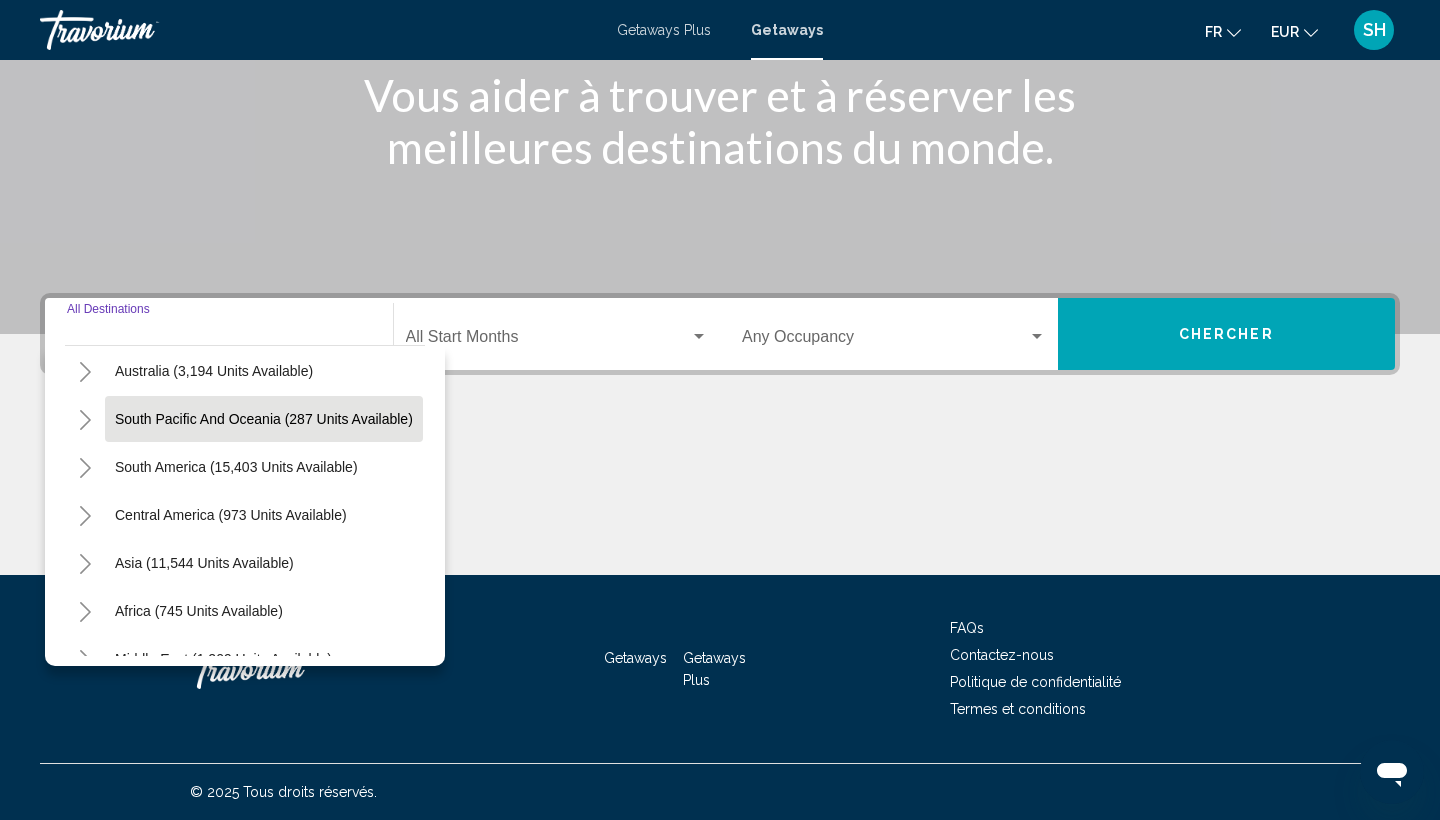 click on "South Pacific and Oceania (287 units available)" at bounding box center [236, 467] 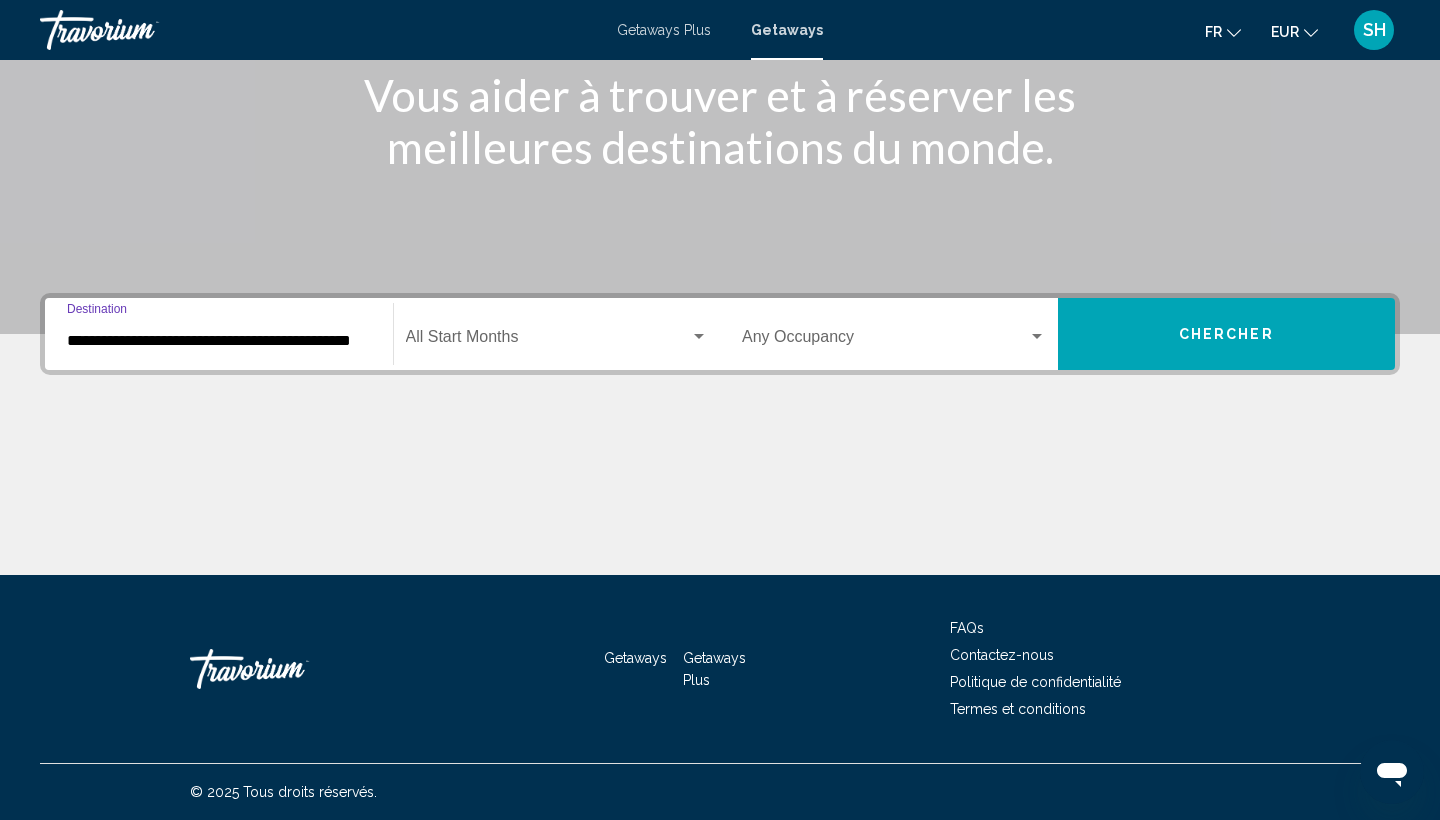 click at bounding box center (548, 341) 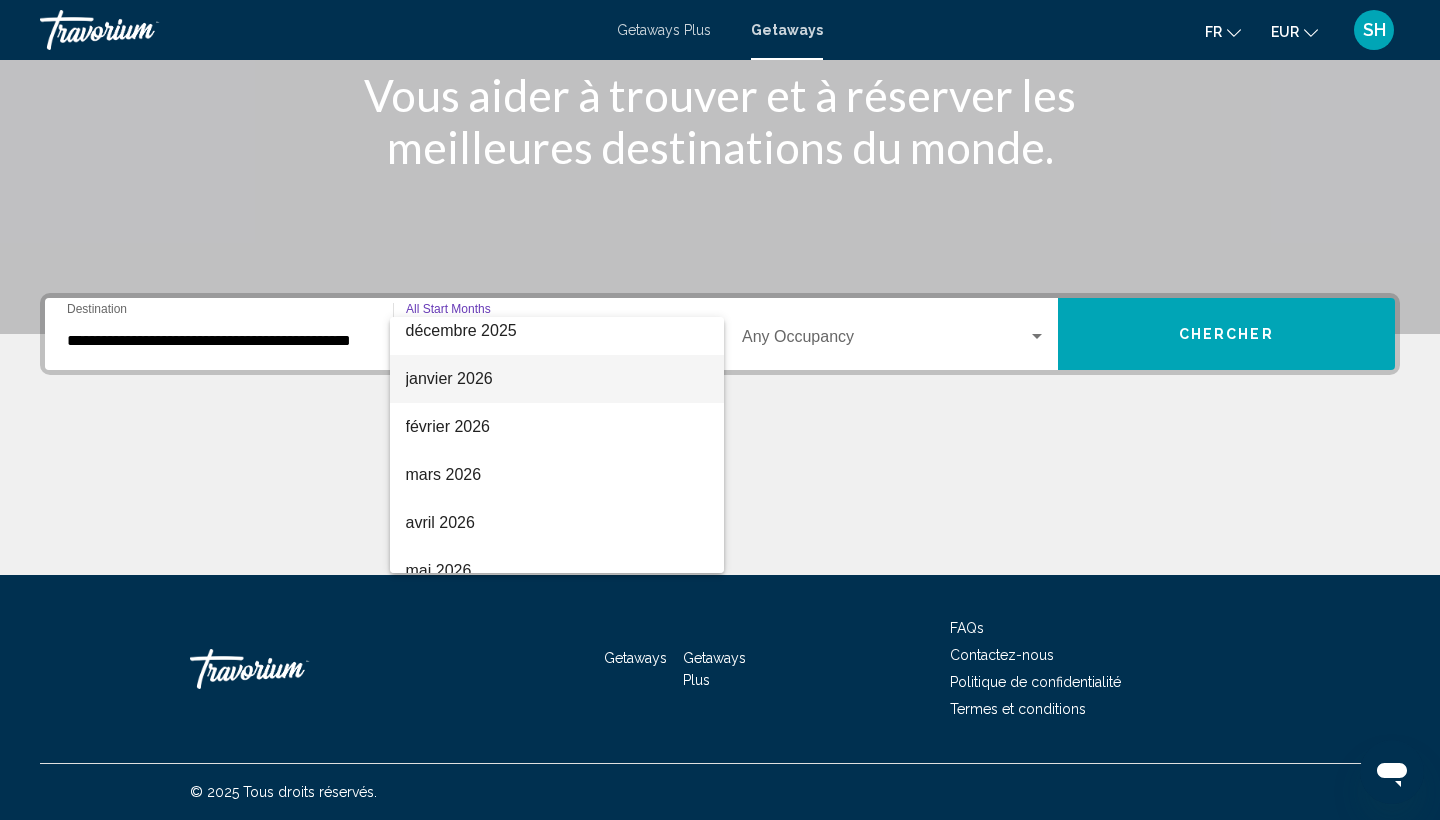 scroll, scrollTop: 284, scrollLeft: 0, axis: vertical 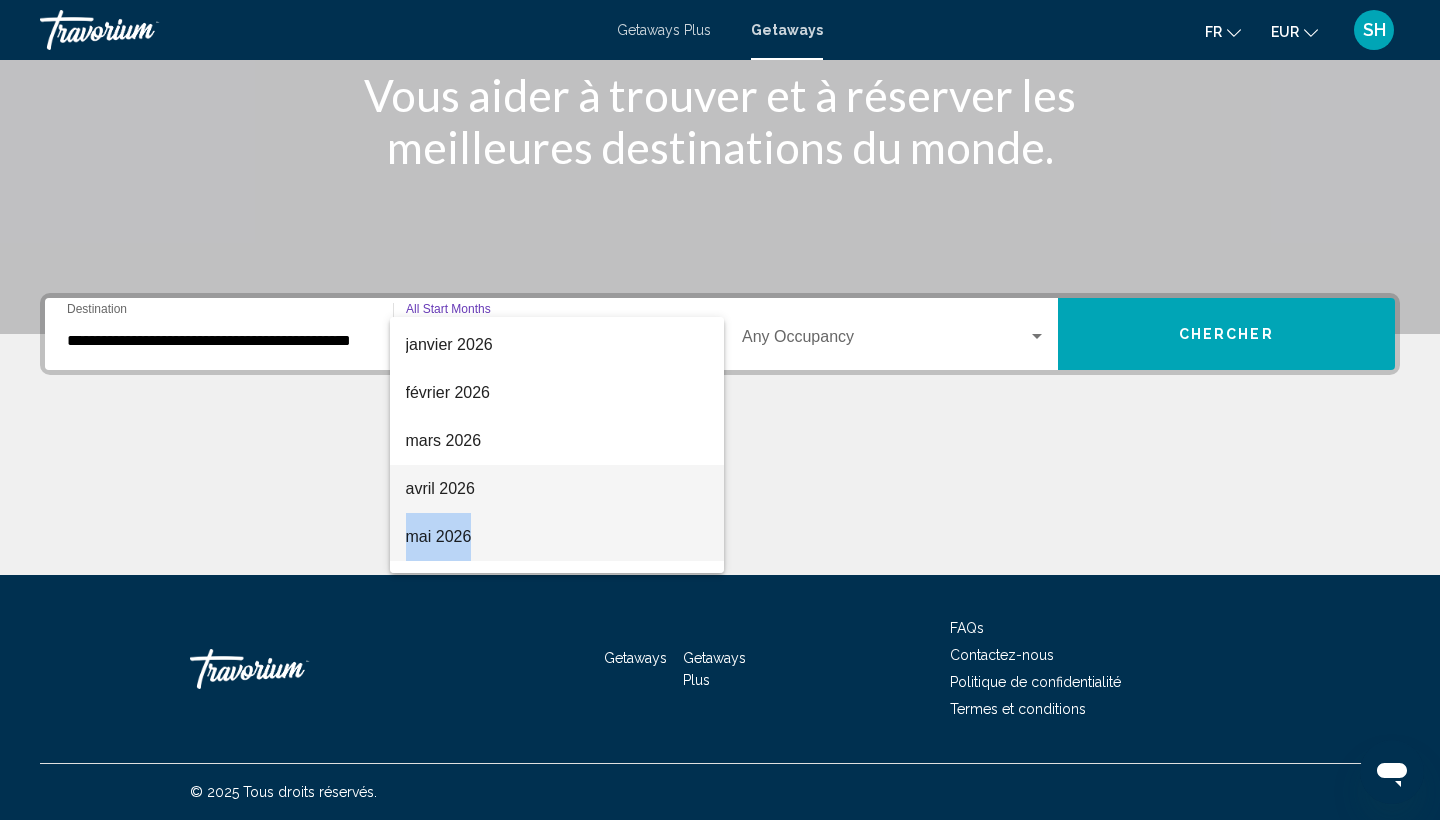 drag, startPoint x: 499, startPoint y: 523, endPoint x: 500, endPoint y: 496, distance: 27.018513 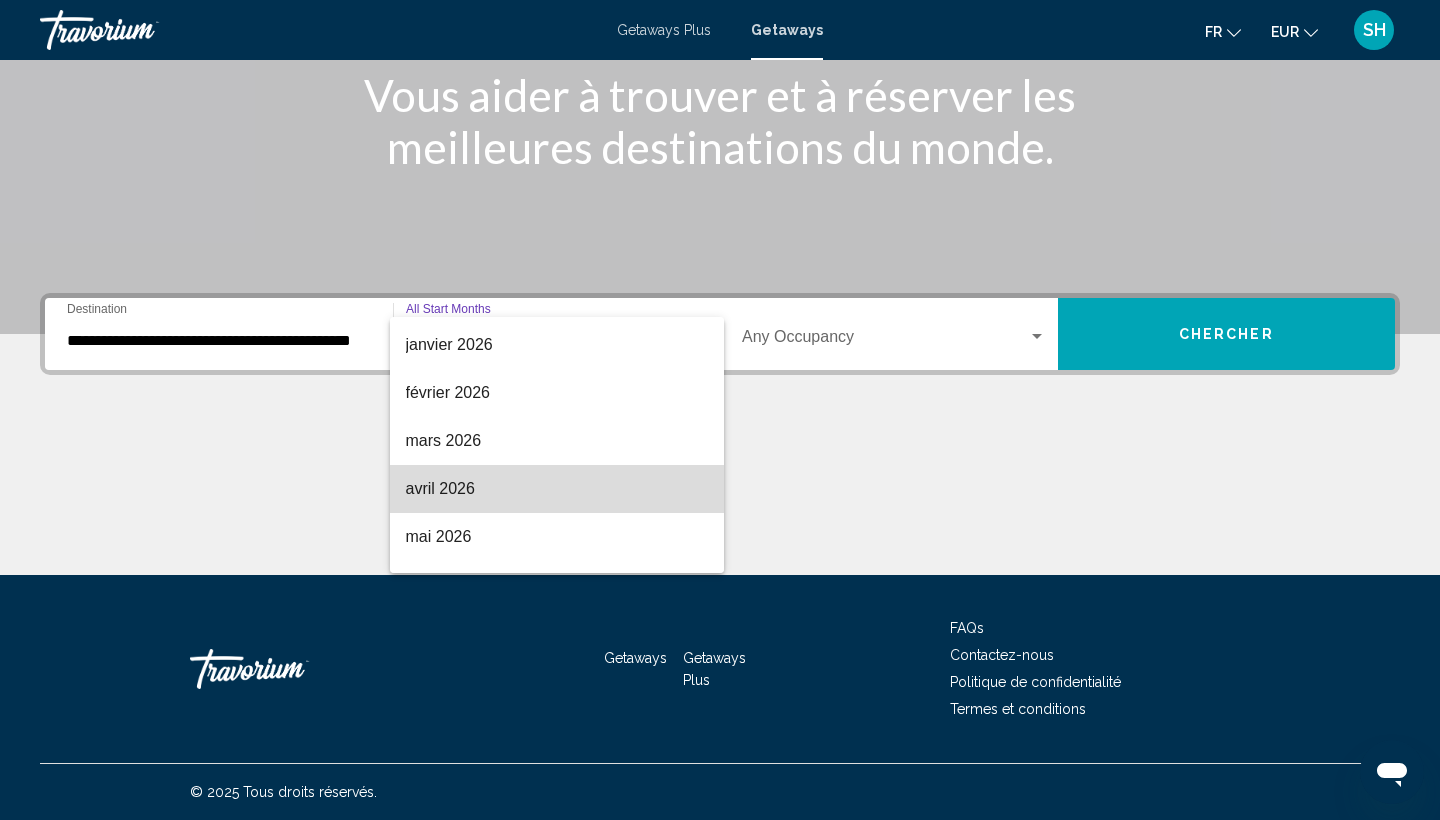 click on "avril 2026" at bounding box center [557, 489] 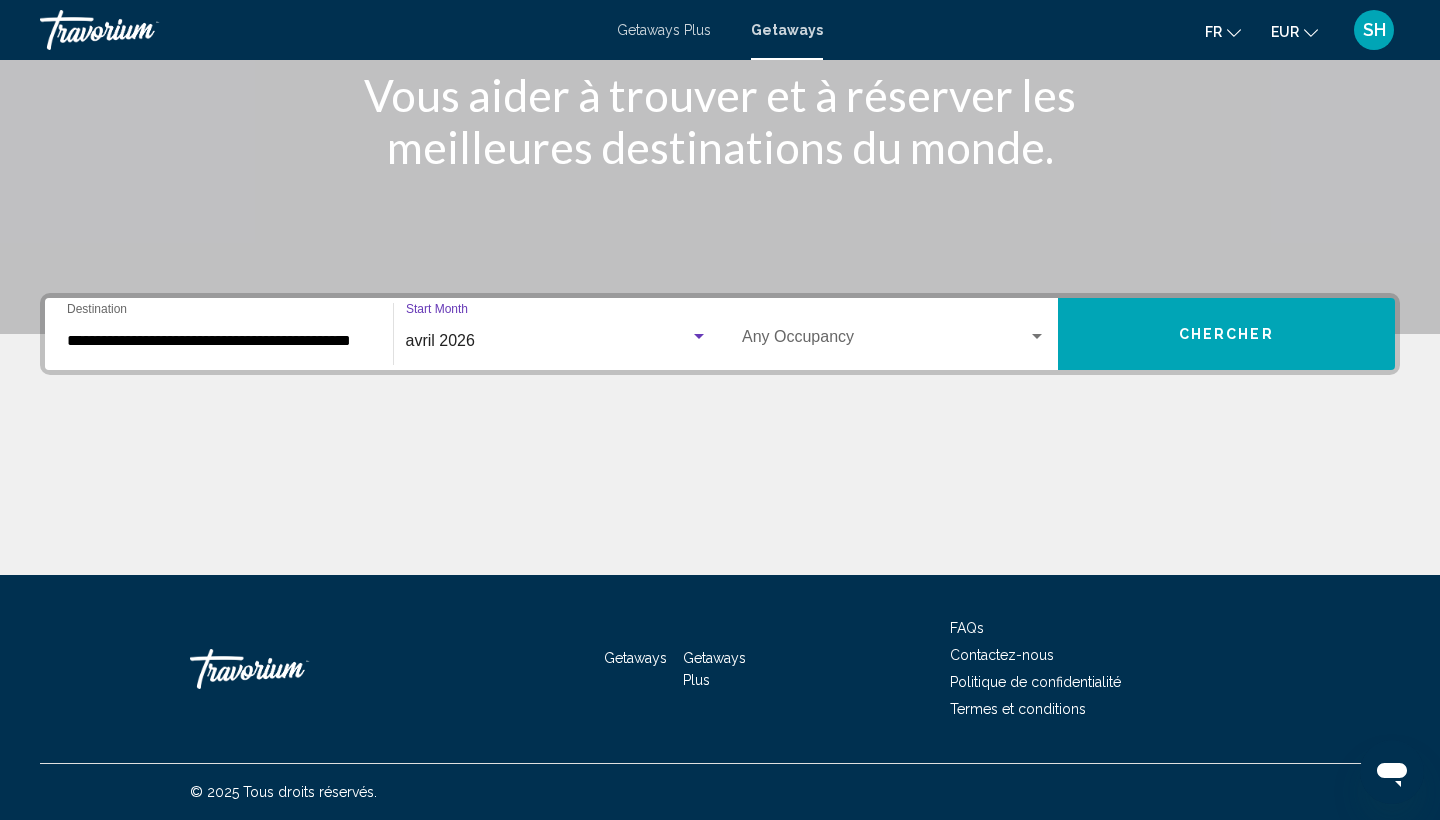 click at bounding box center [885, 341] 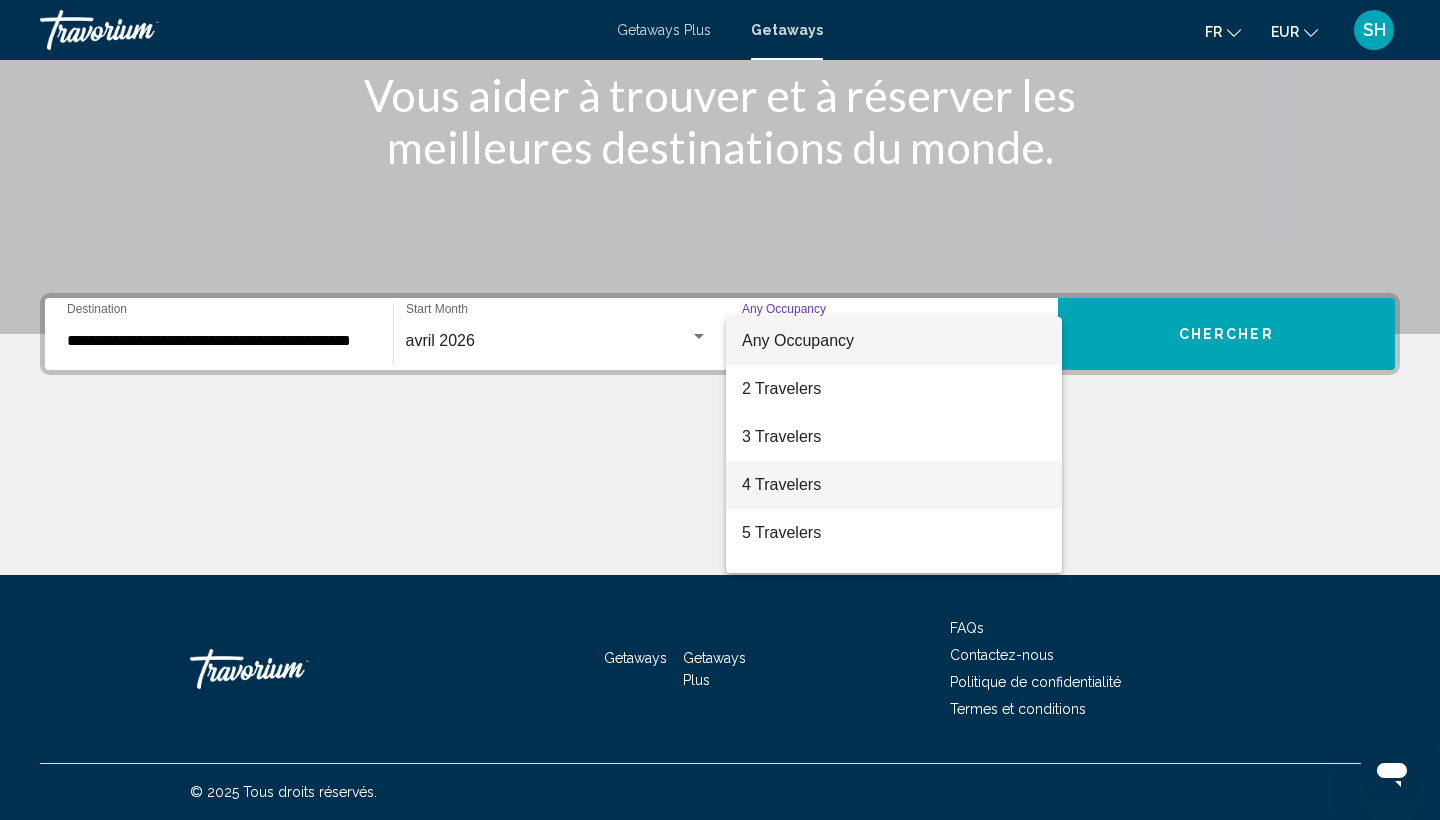 click on "4 Travelers" at bounding box center (894, 485) 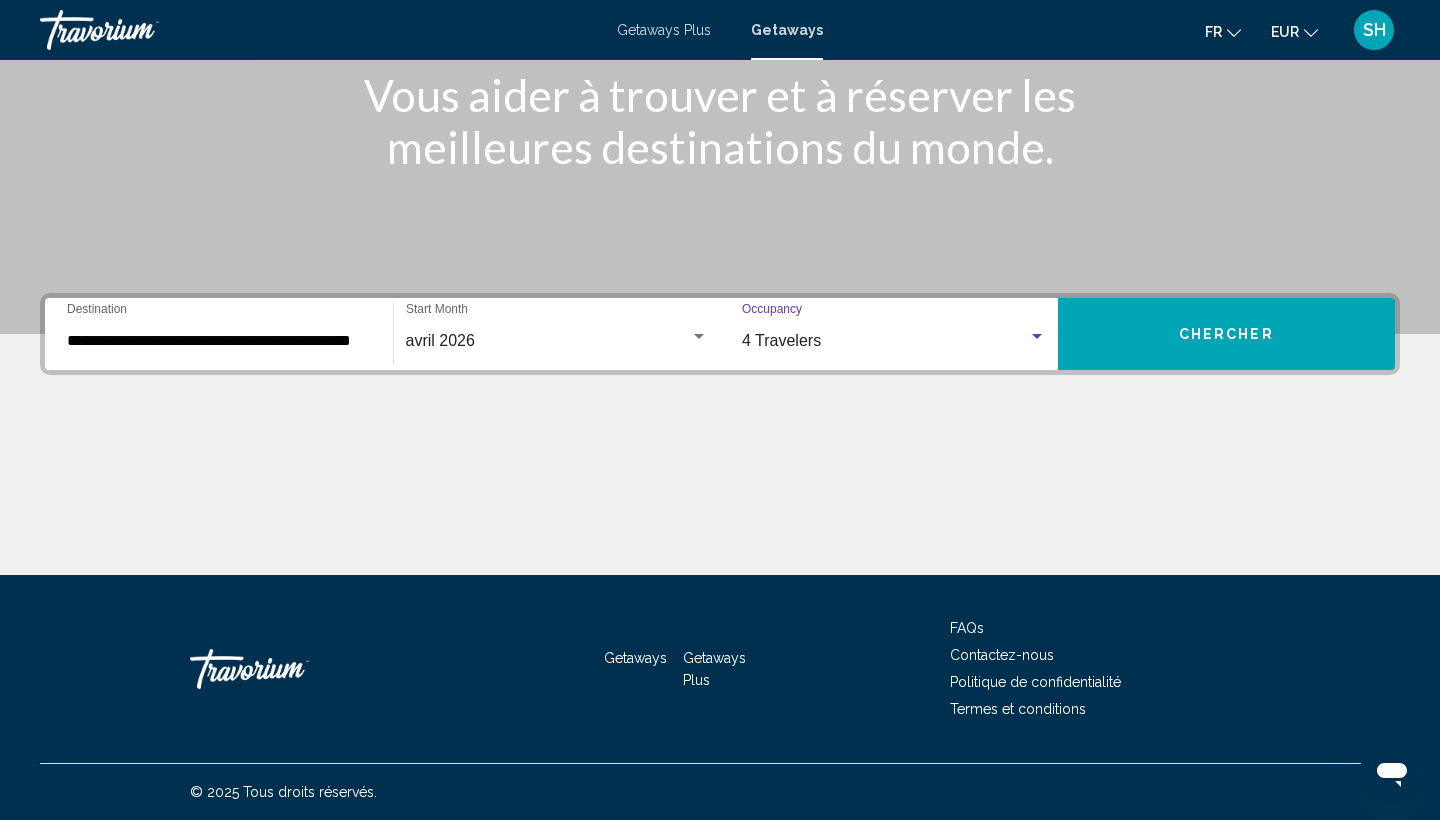 click on "Chercher" at bounding box center [1227, 334] 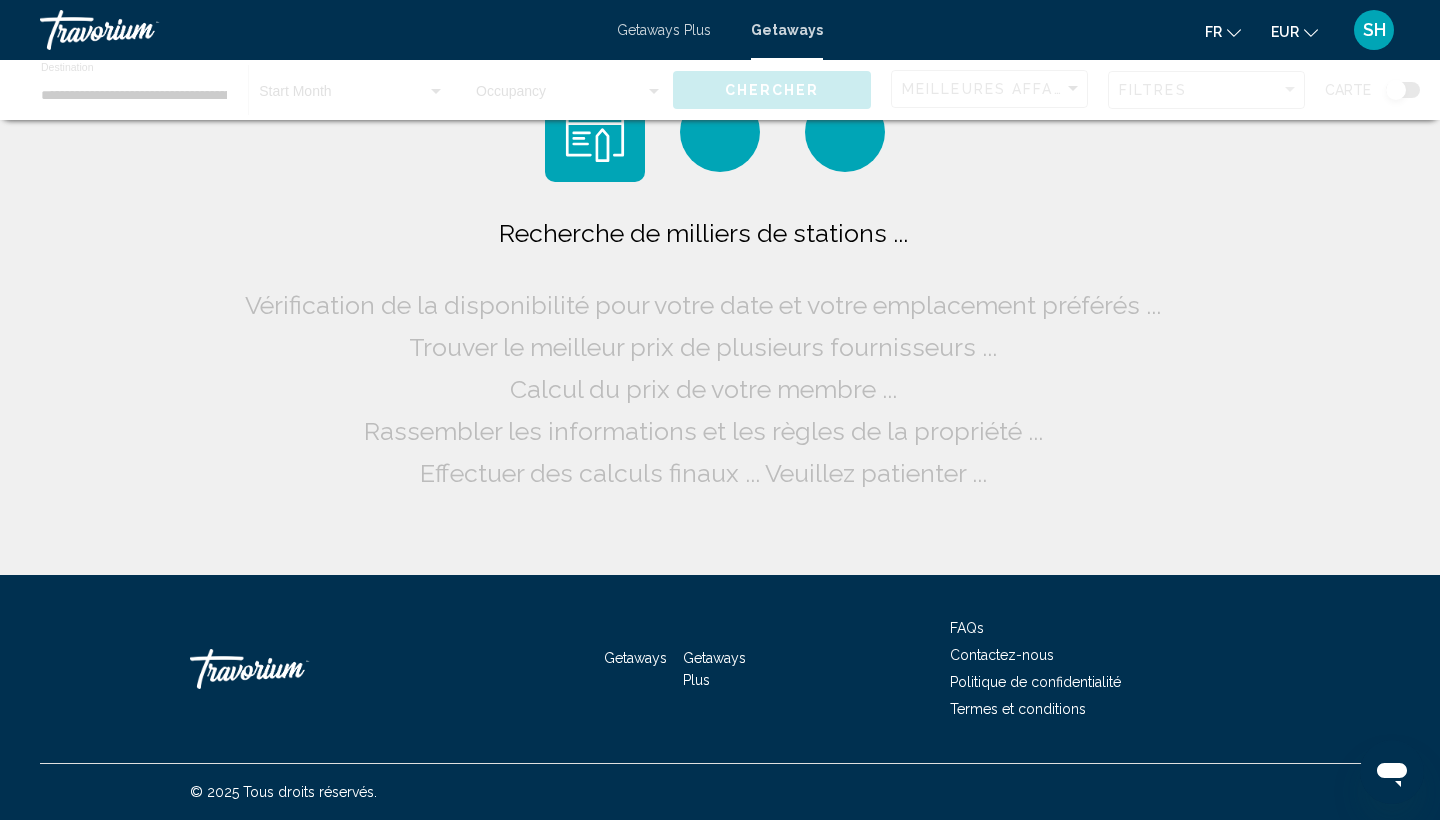 scroll, scrollTop: 0, scrollLeft: 0, axis: both 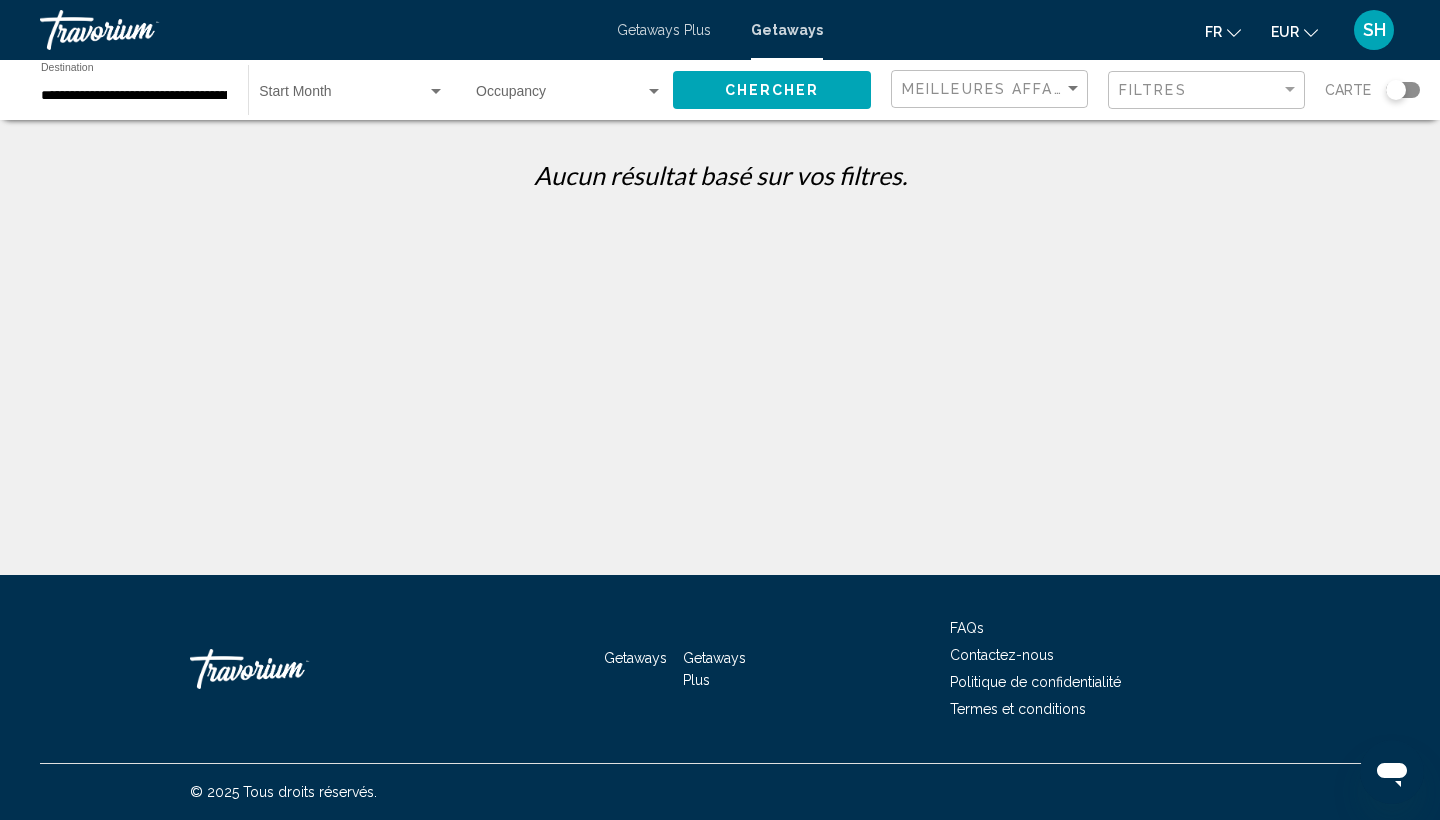 click at bounding box center (343, 96) 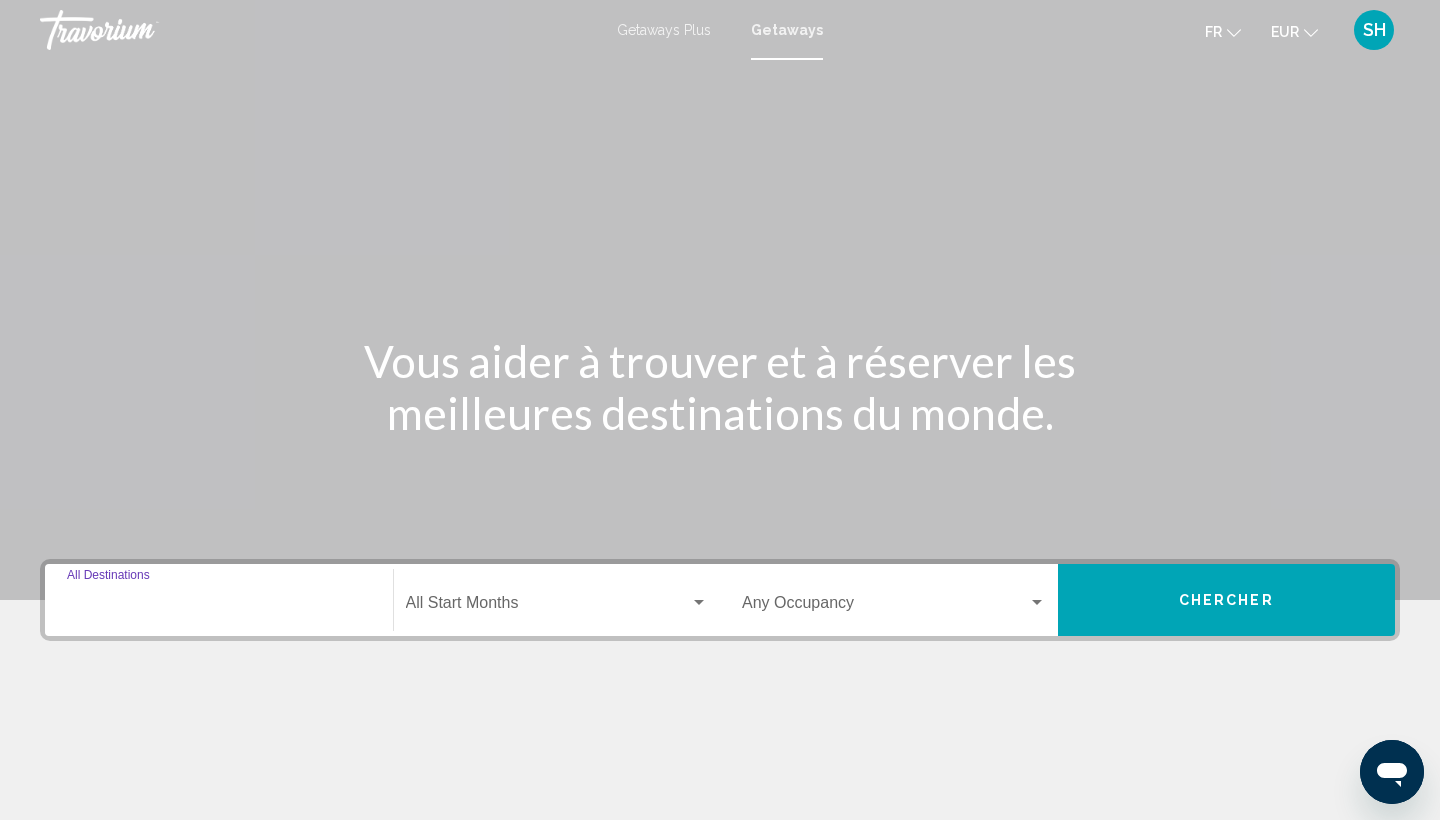 click on "Destination All Destinations" at bounding box center [219, 607] 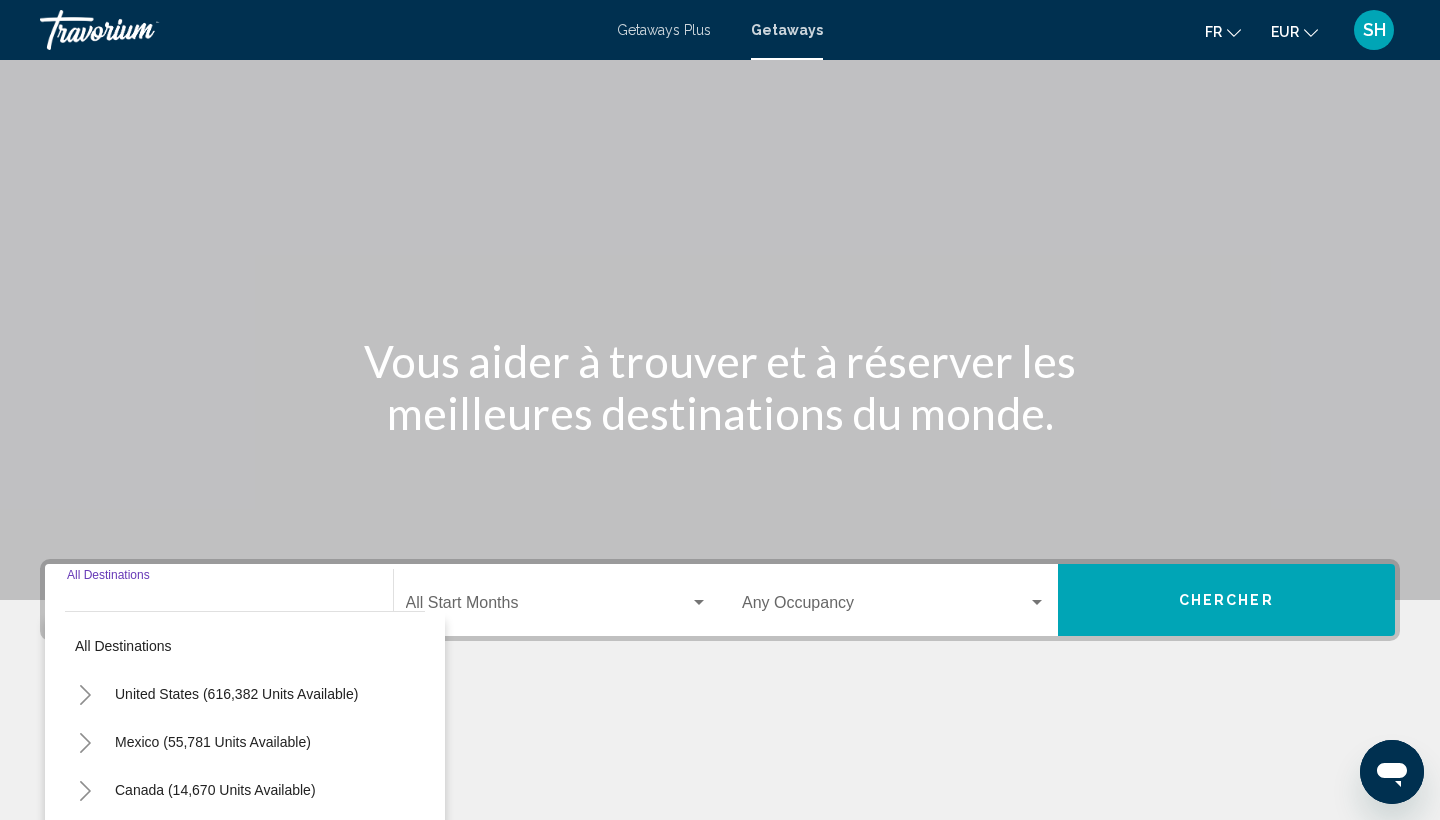 scroll, scrollTop: 266, scrollLeft: 0, axis: vertical 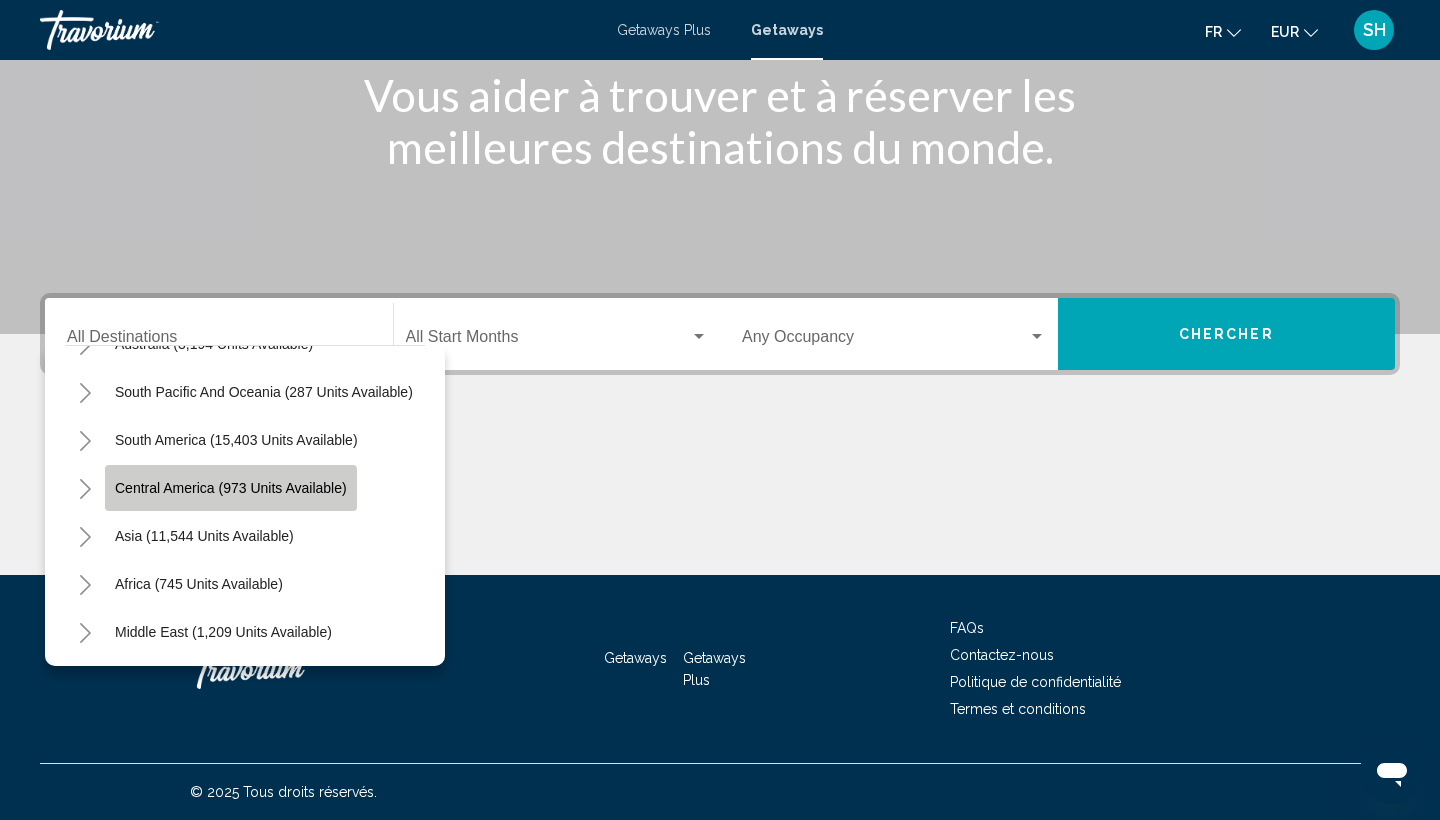 click on "Central America (973 units available)" at bounding box center (204, 536) 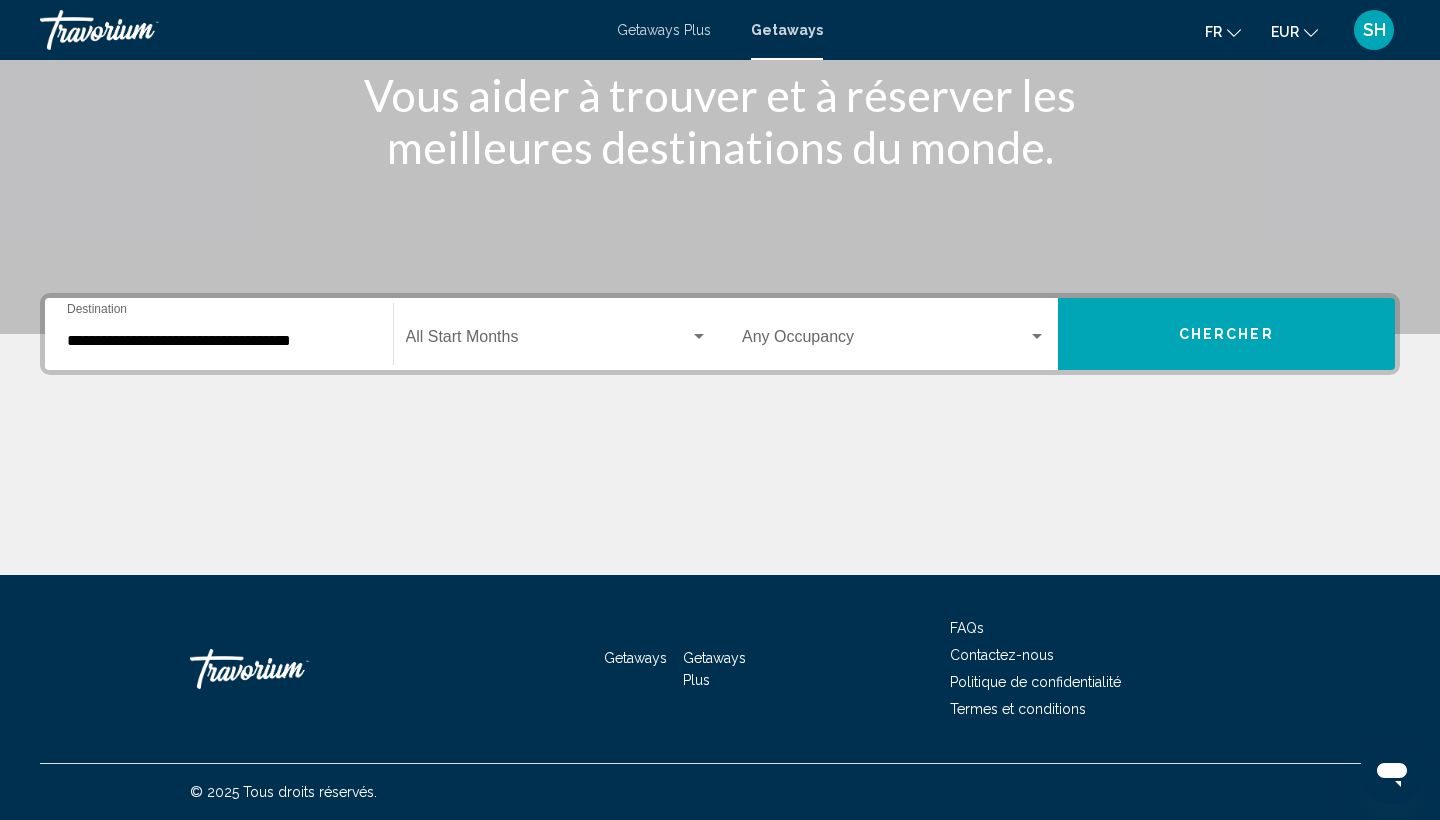 click on "Start Month All Start Months" 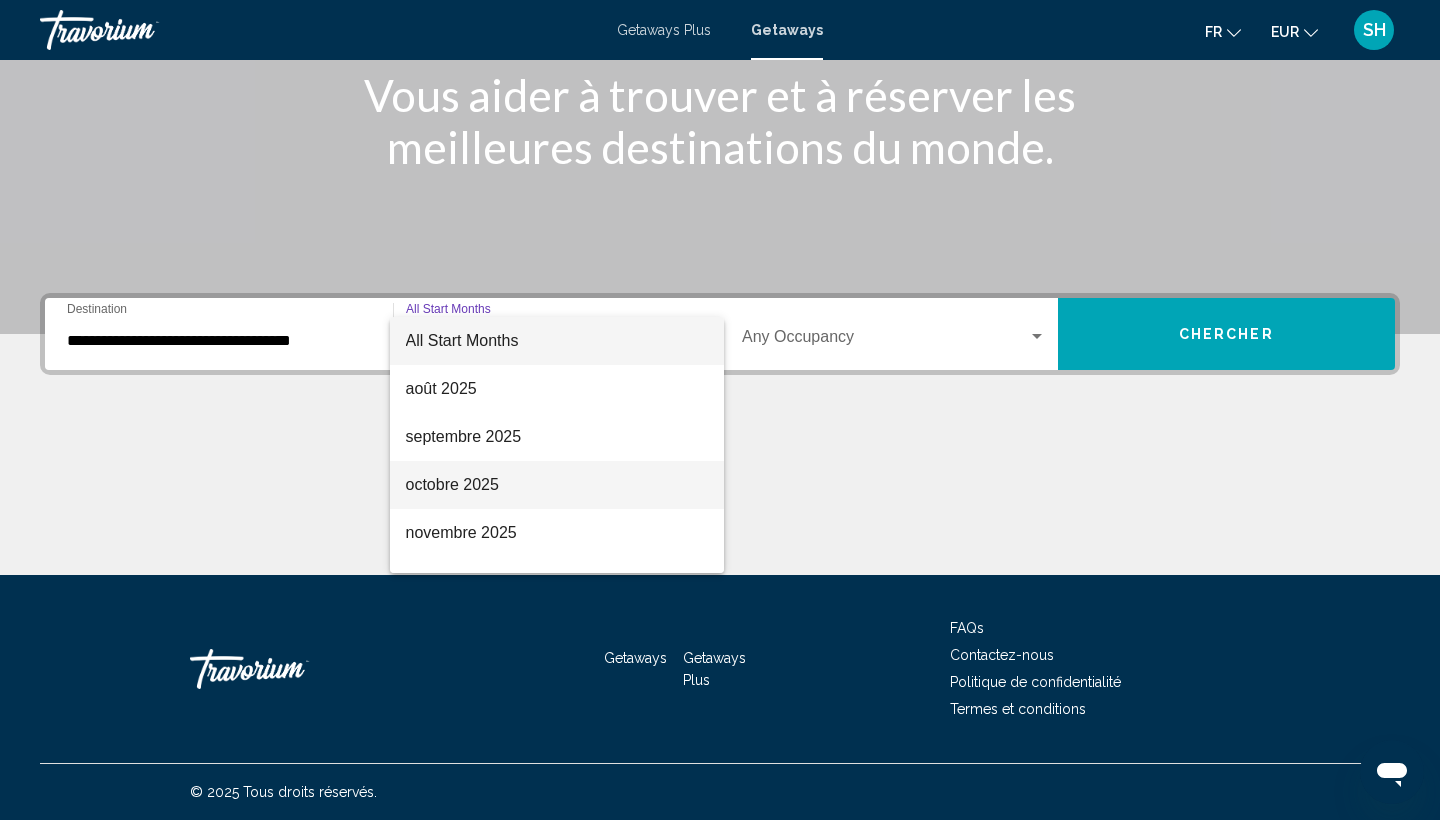 scroll, scrollTop: 107, scrollLeft: 0, axis: vertical 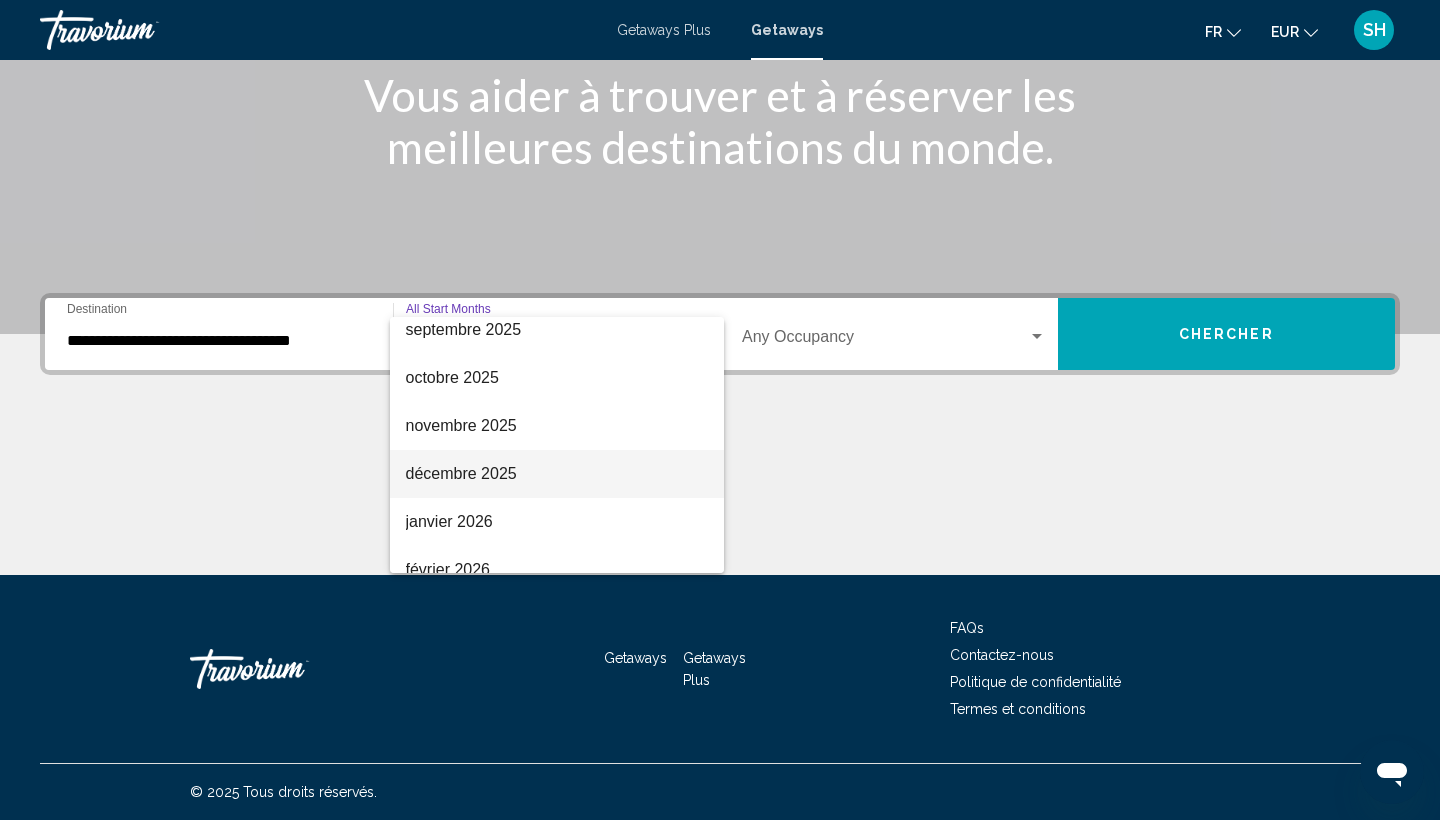click on "décembre 2025" at bounding box center (557, 474) 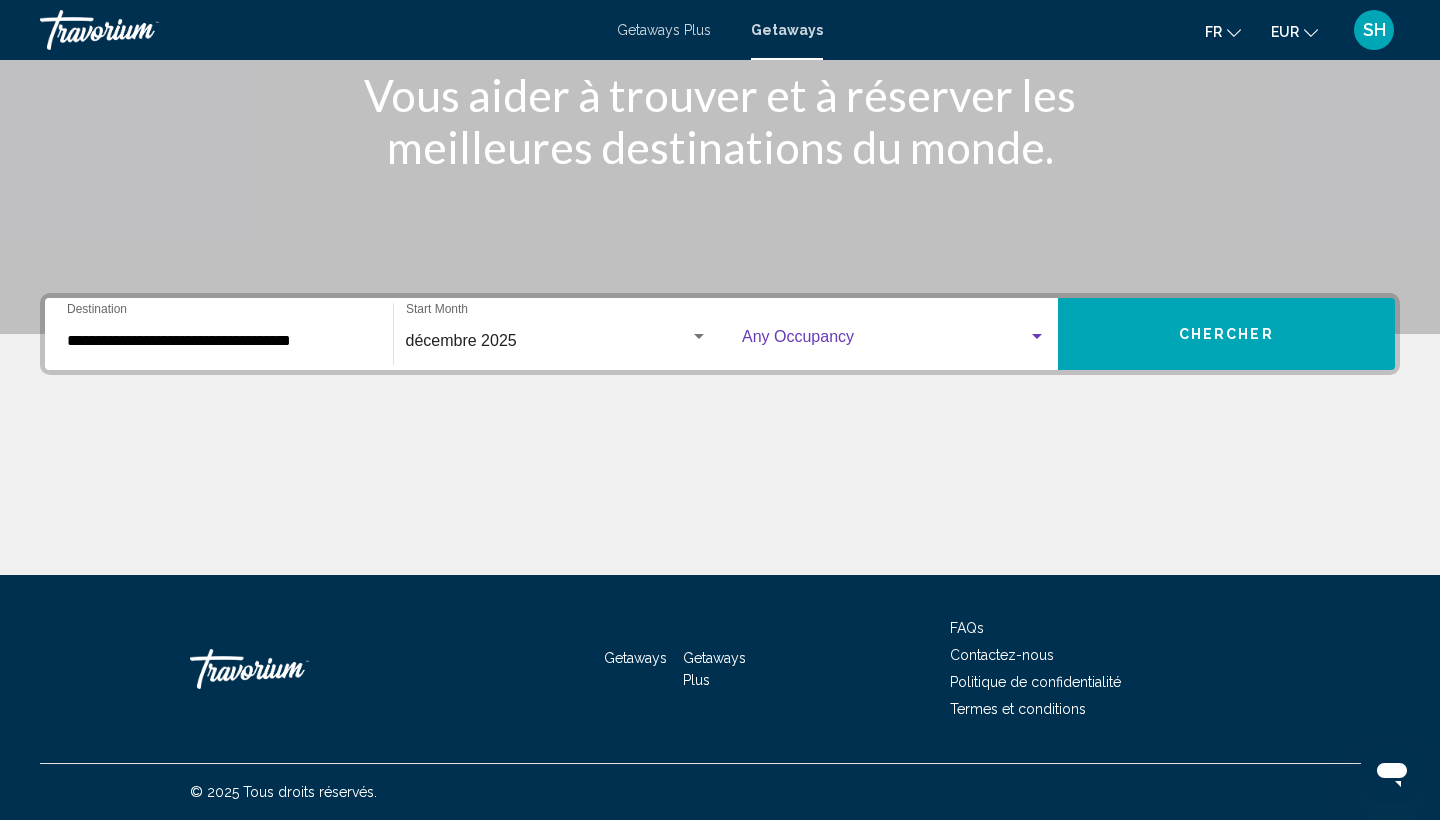 click at bounding box center (885, 341) 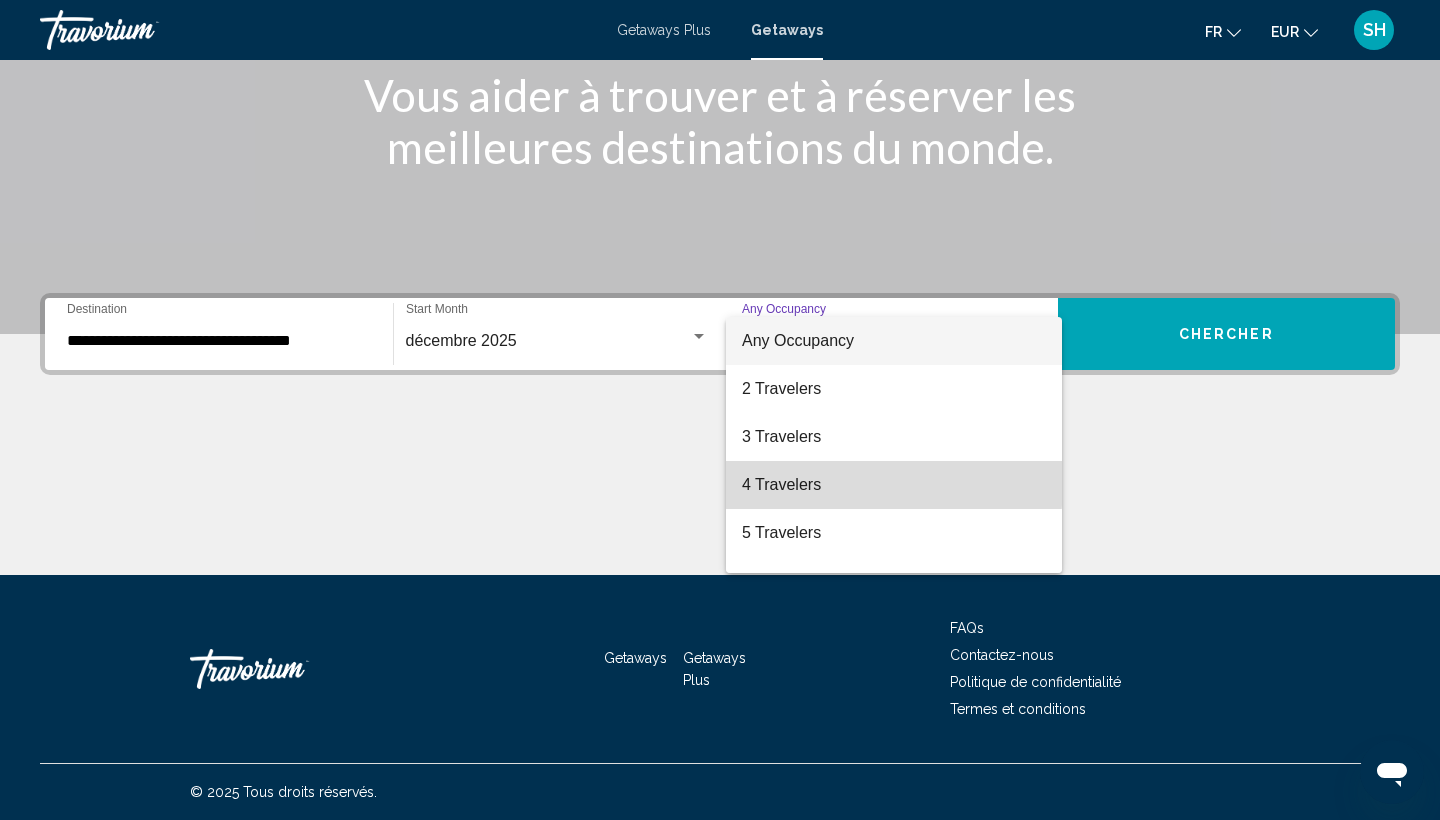 click on "4 Travelers" at bounding box center (894, 485) 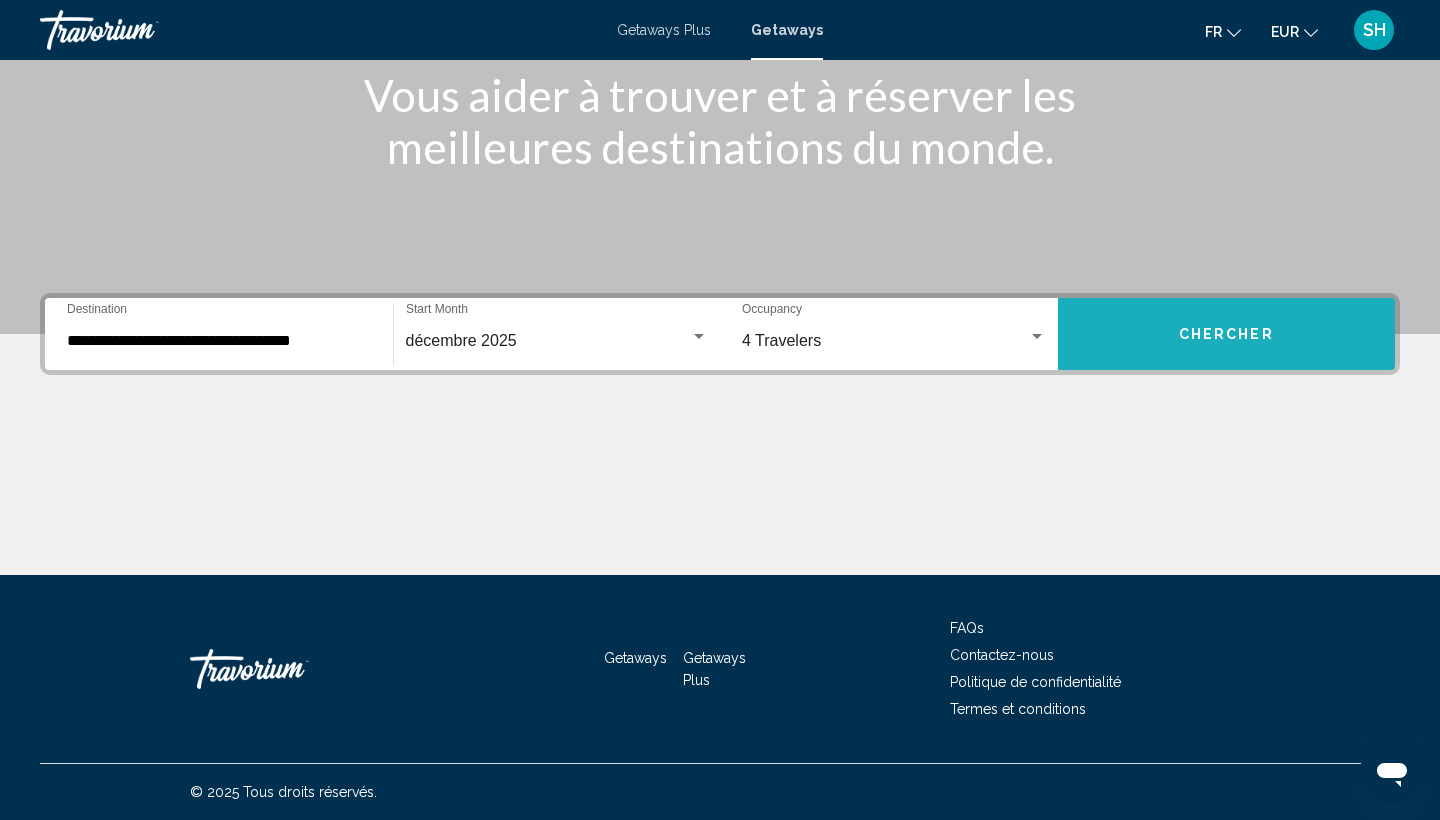 click on "Chercher" at bounding box center [1226, 333] 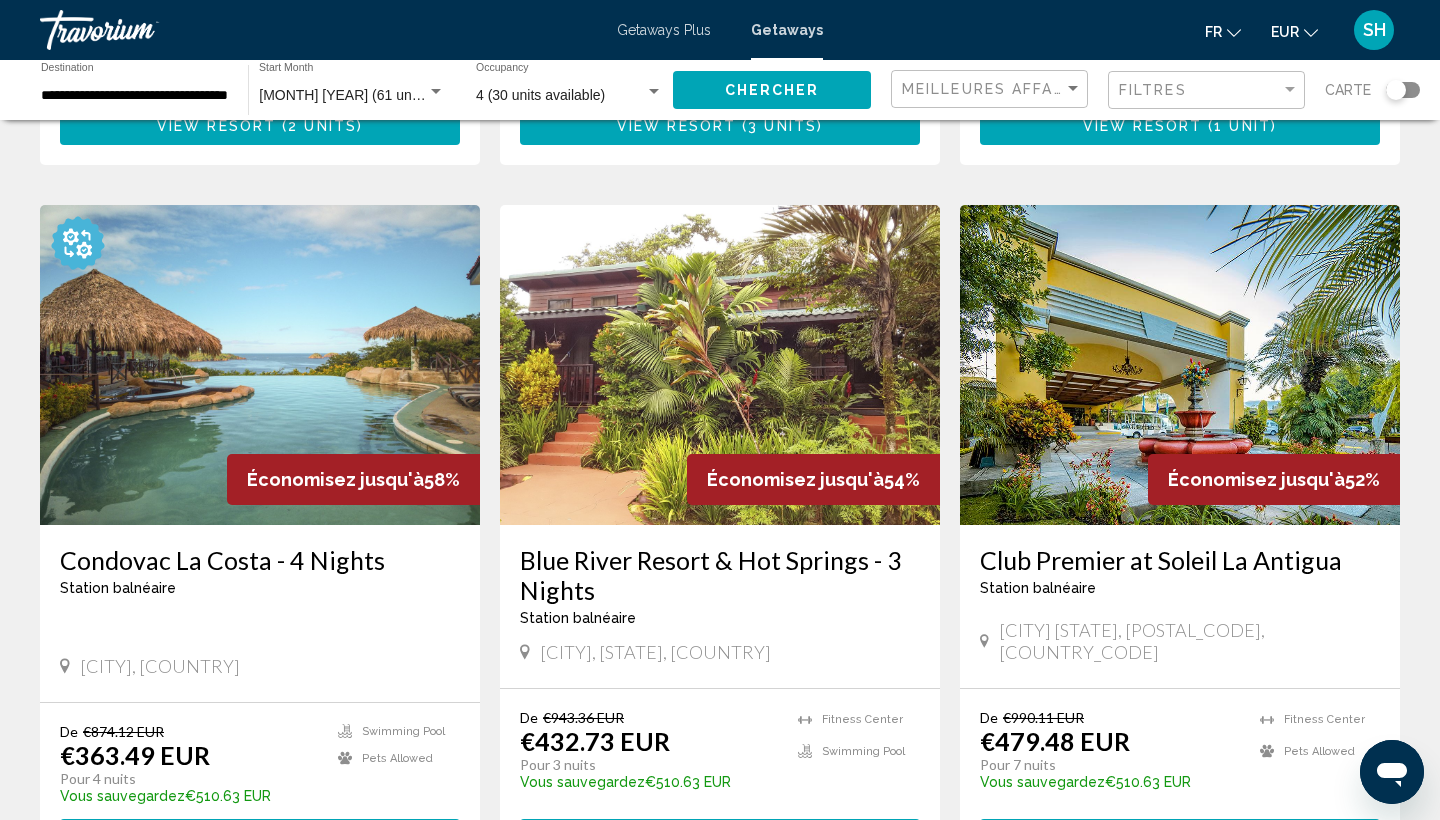 scroll, scrollTop: 1396, scrollLeft: 0, axis: vertical 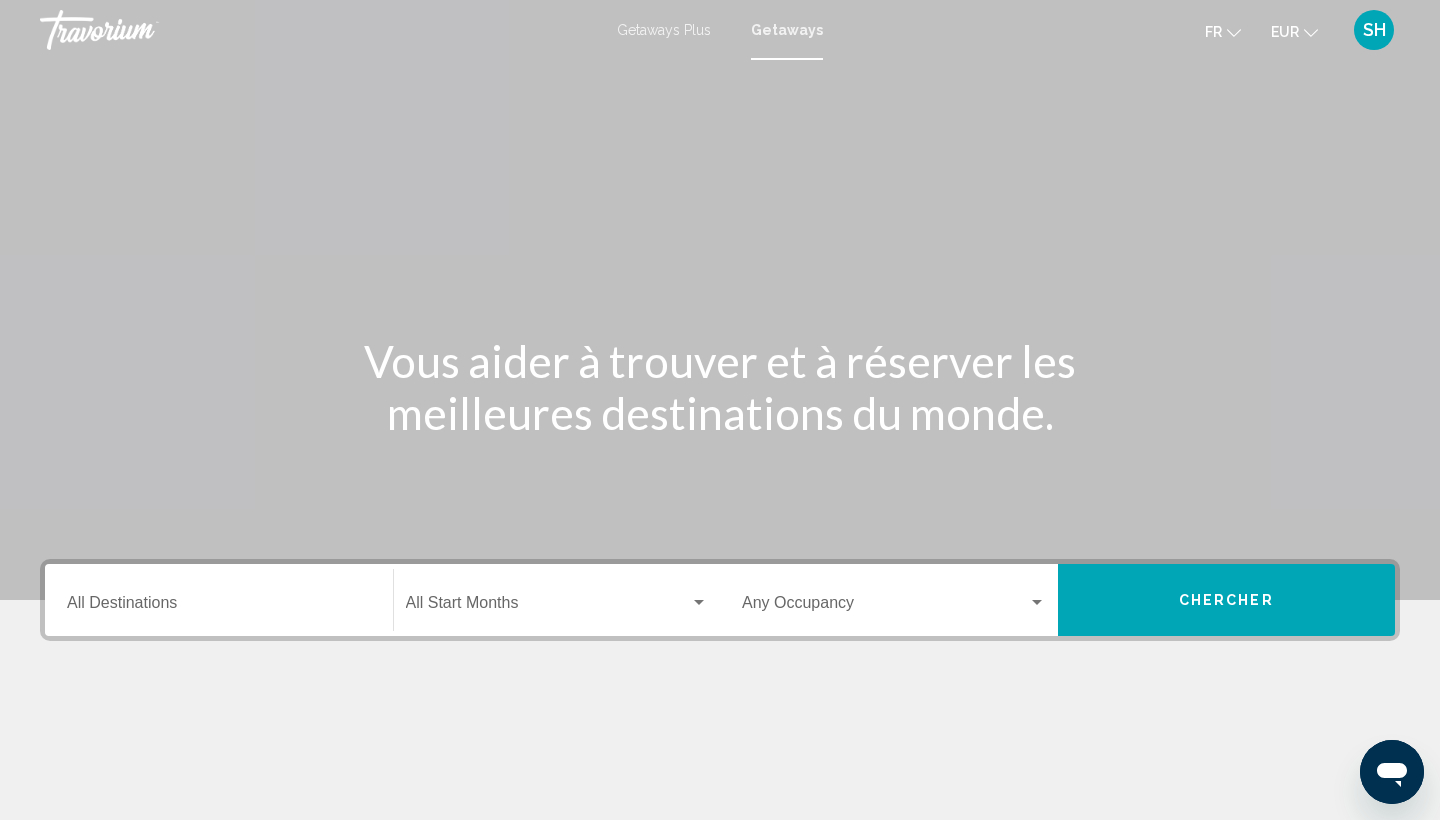click on "Destination All Destinations" at bounding box center (219, 600) 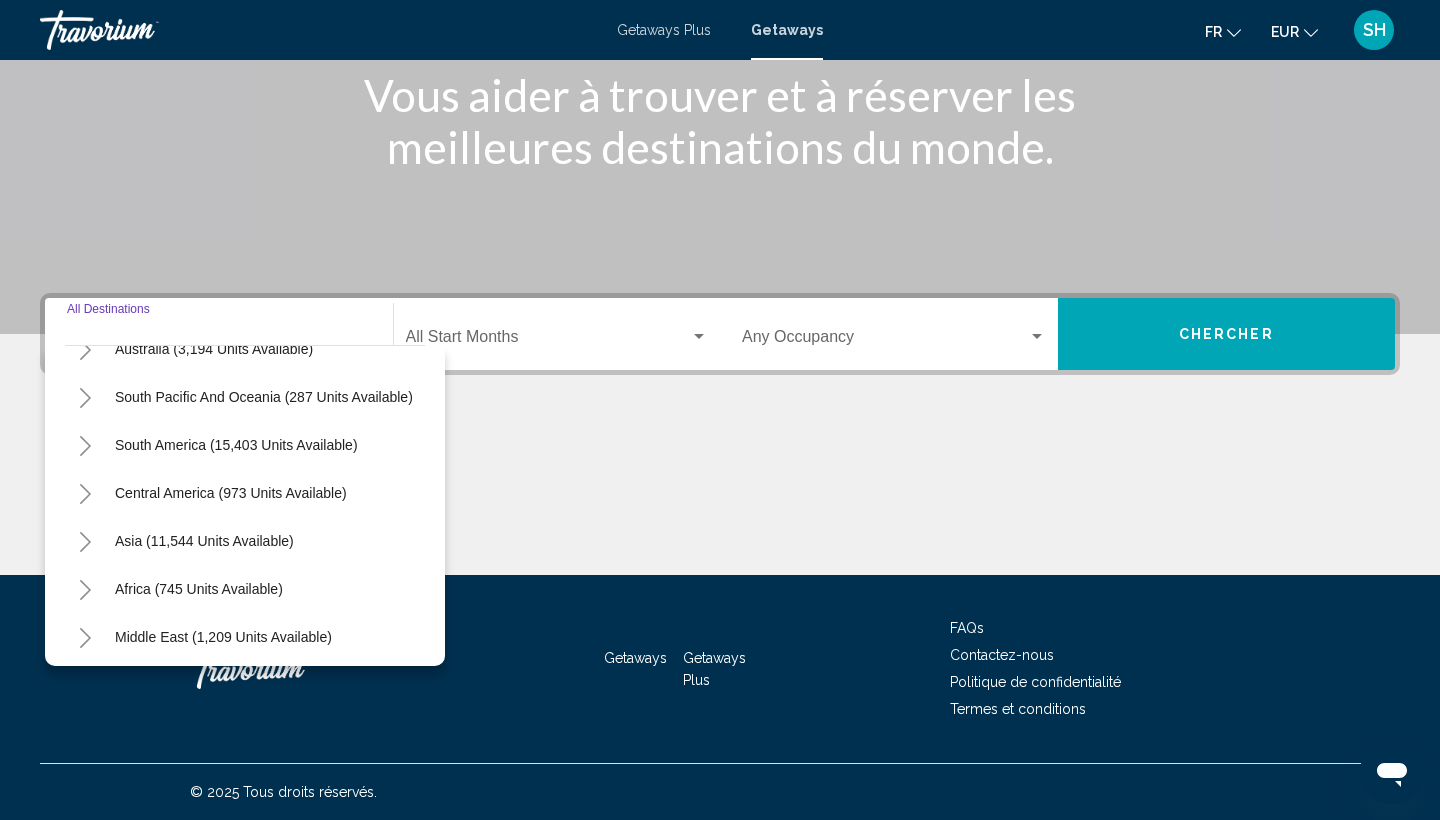 scroll, scrollTop: 339, scrollLeft: 0, axis: vertical 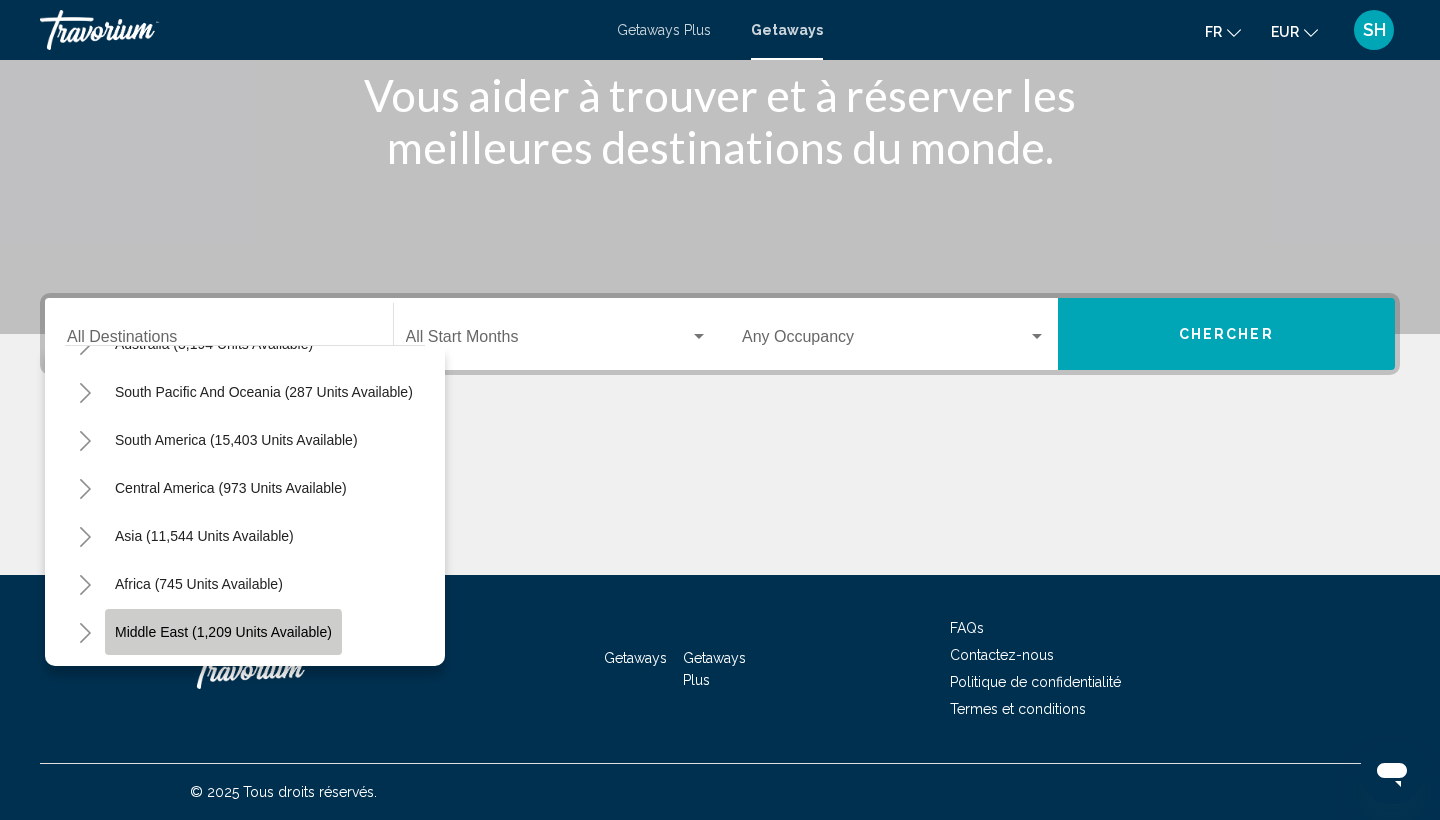 click on "Middle East (1,209 units available)" 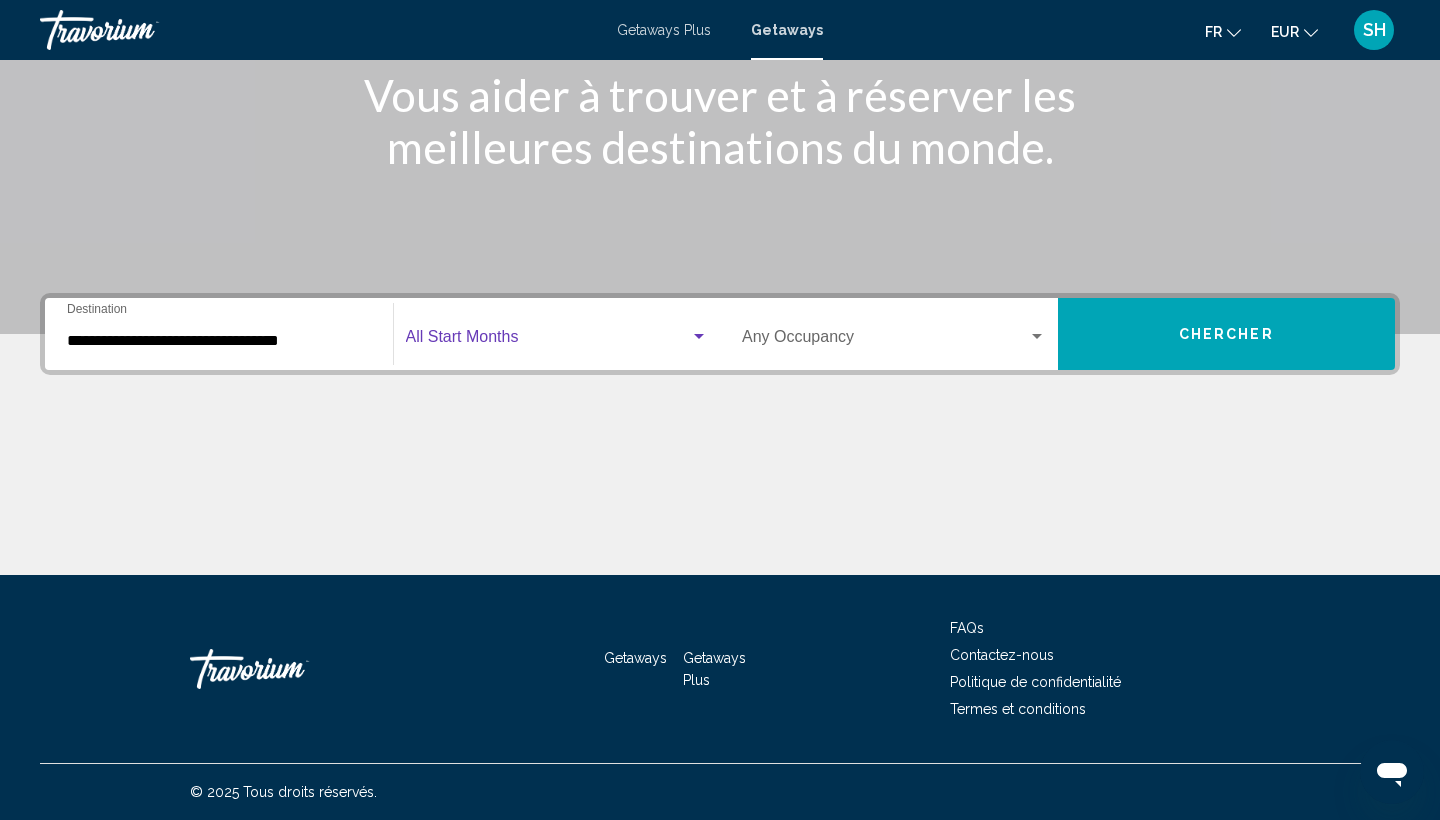 click at bounding box center (548, 341) 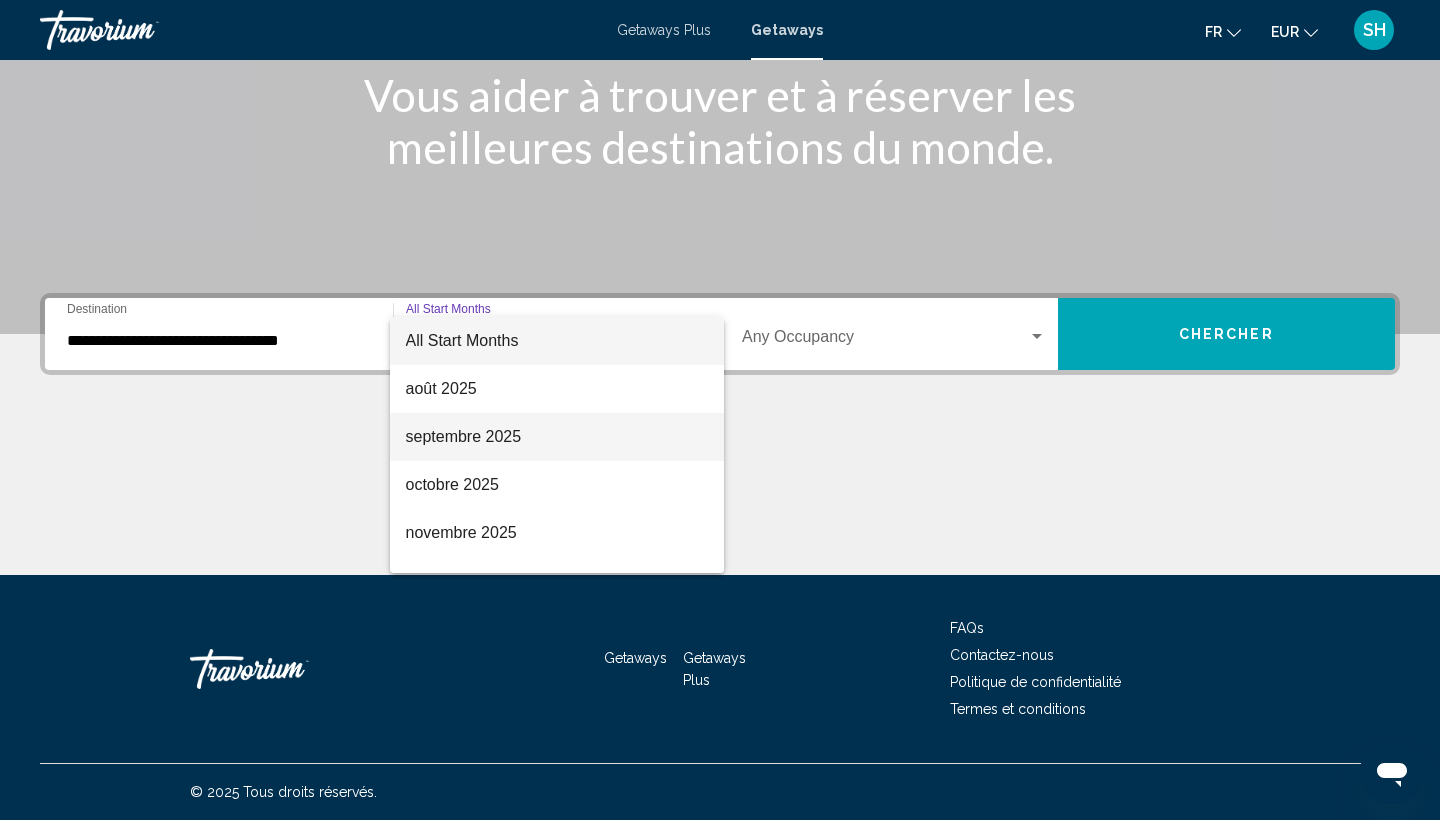 scroll, scrollTop: 266, scrollLeft: 0, axis: vertical 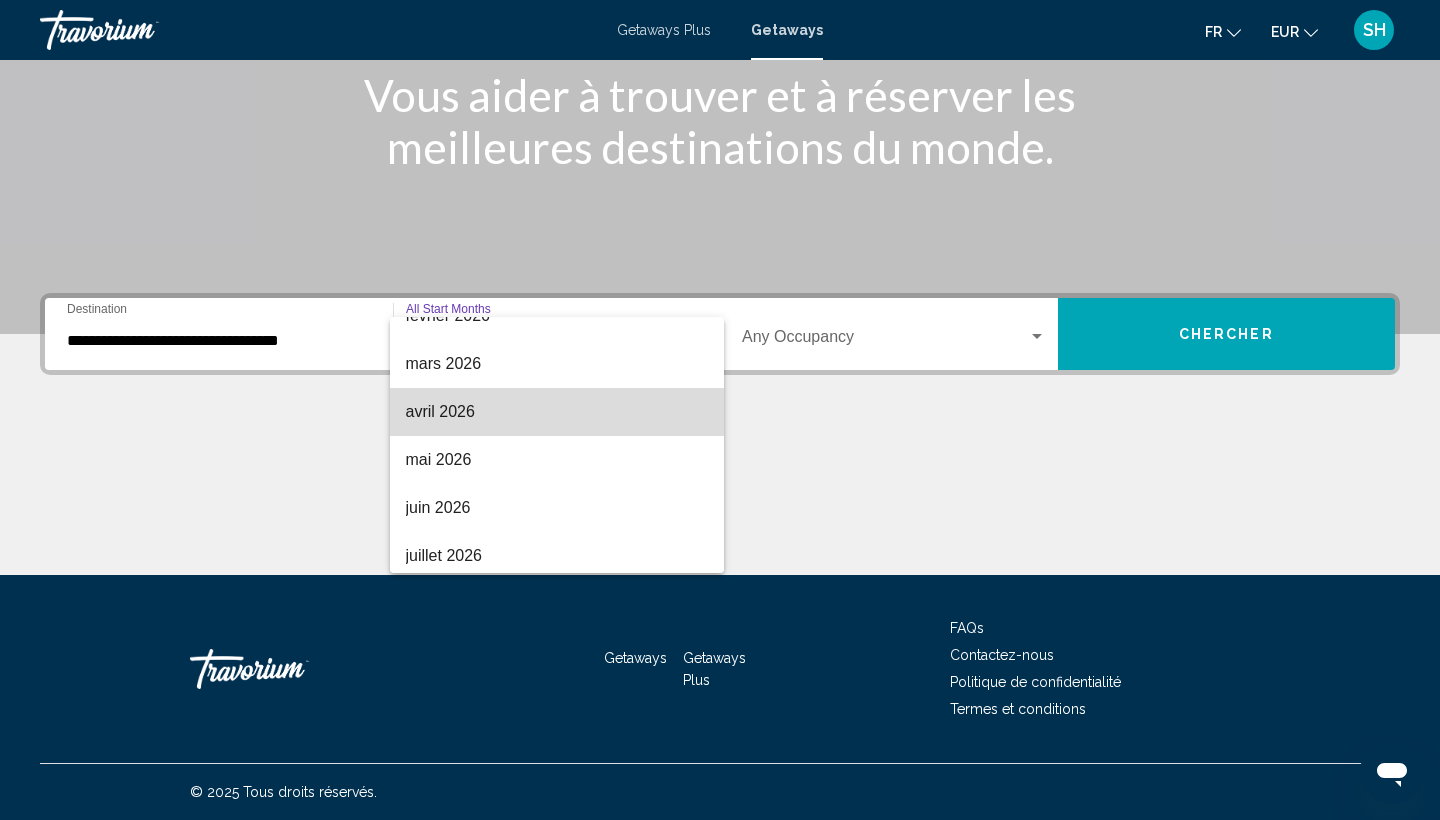 click on "avril 2026" at bounding box center [557, 412] 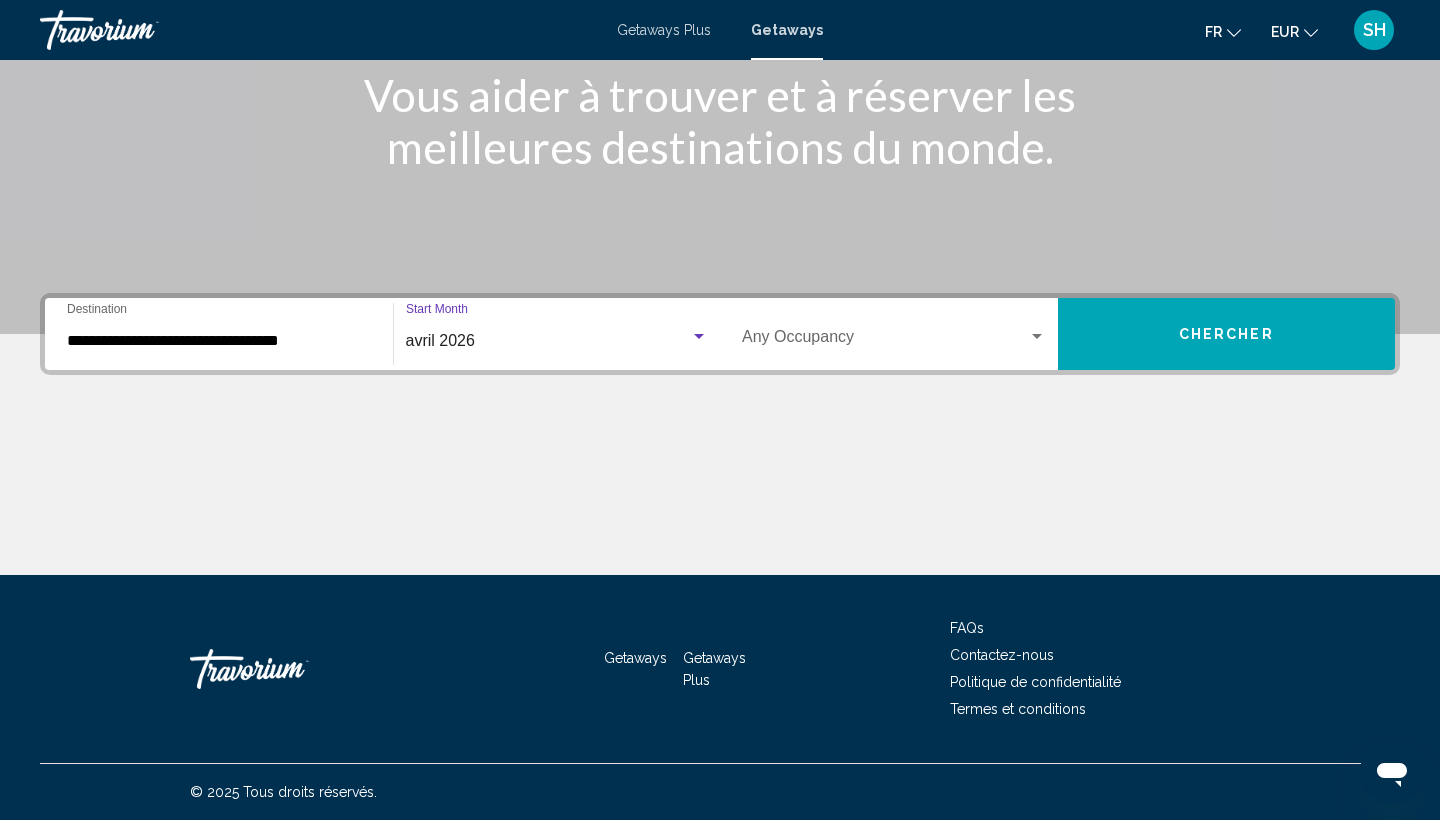 click at bounding box center (885, 341) 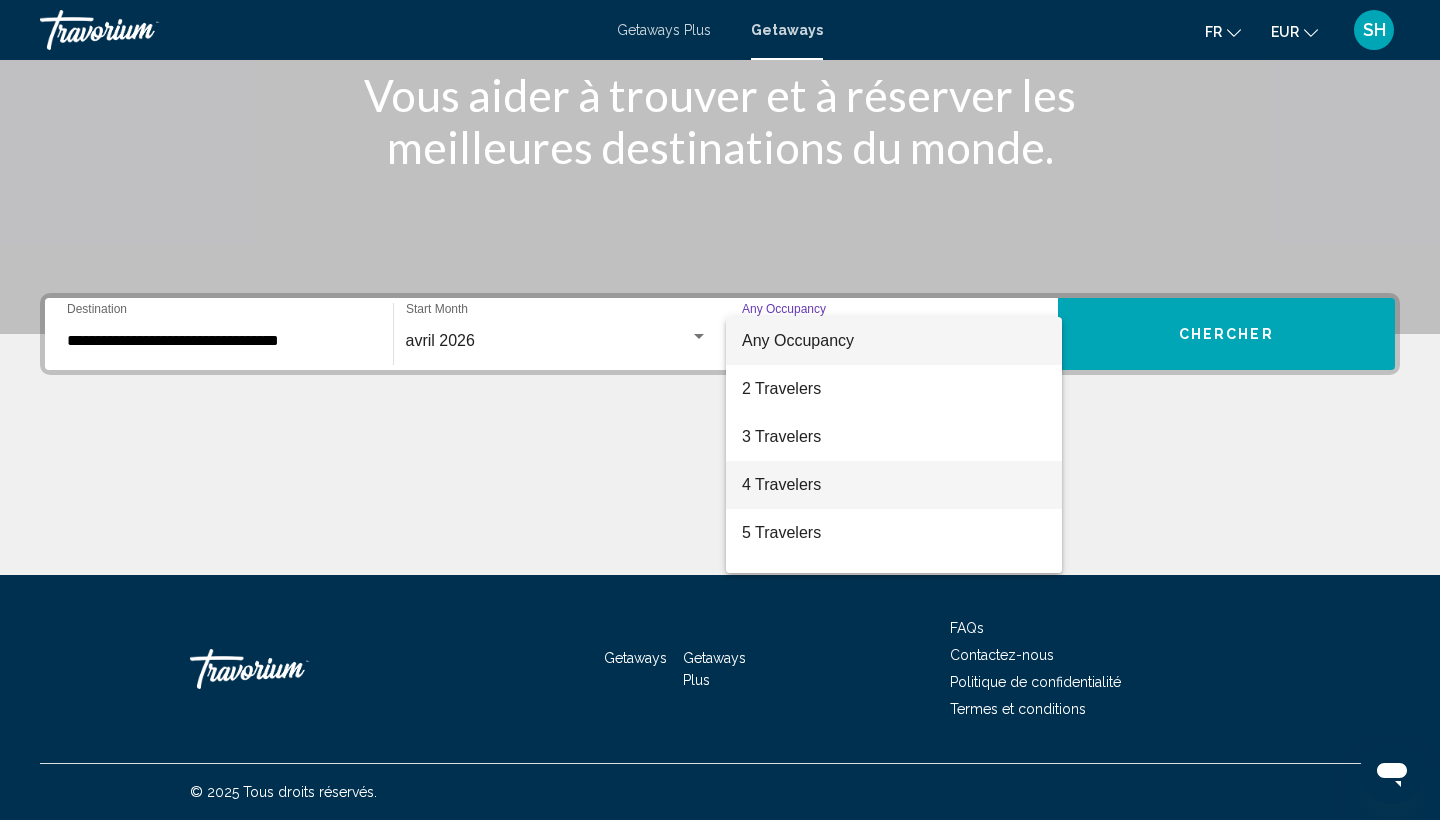 click on "4 Travelers" at bounding box center [894, 485] 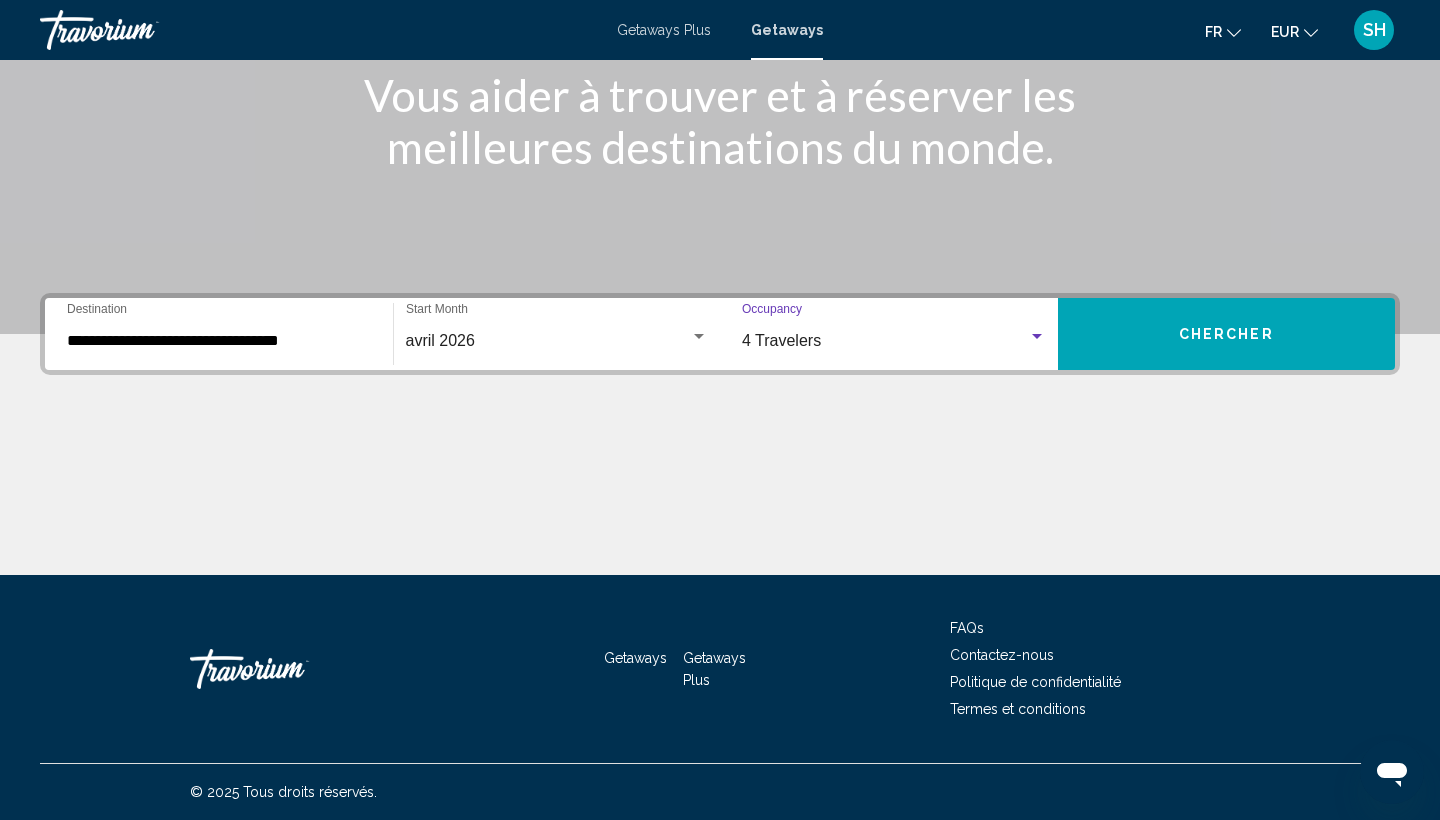 click on "Chercher" at bounding box center [1226, 335] 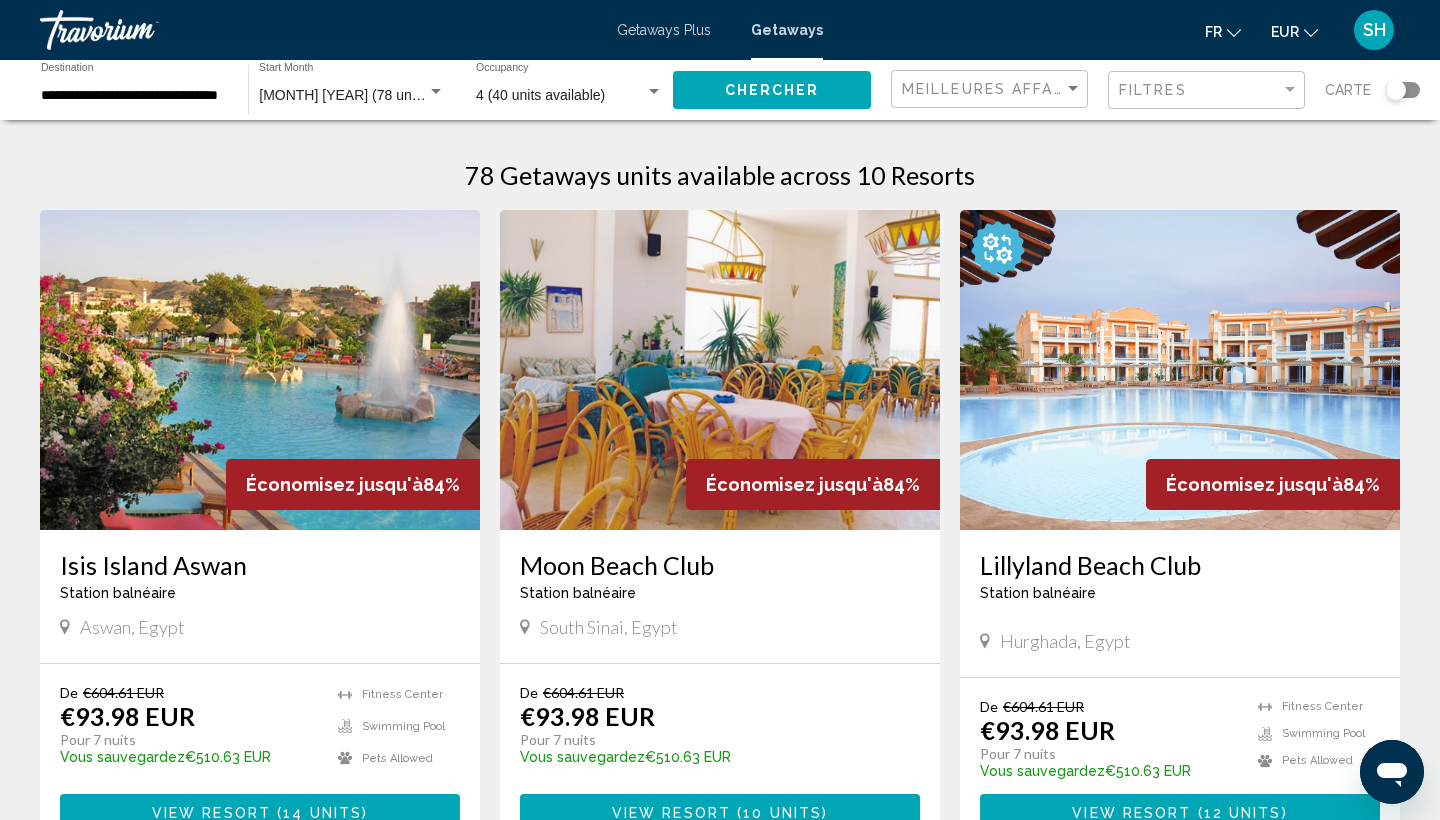 scroll, scrollTop: 0, scrollLeft: 0, axis: both 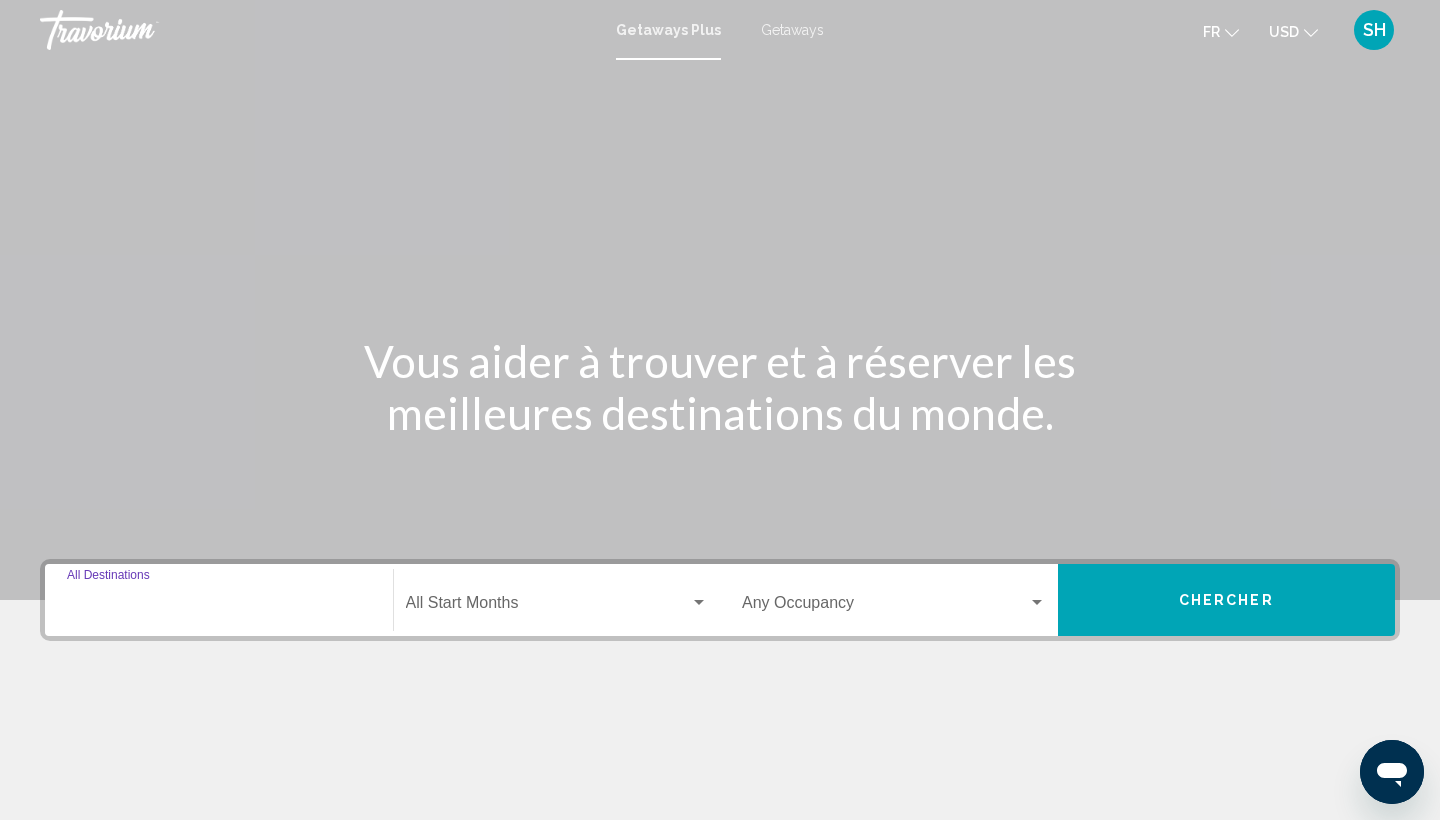 click on "Destination All Destinations" at bounding box center [219, 607] 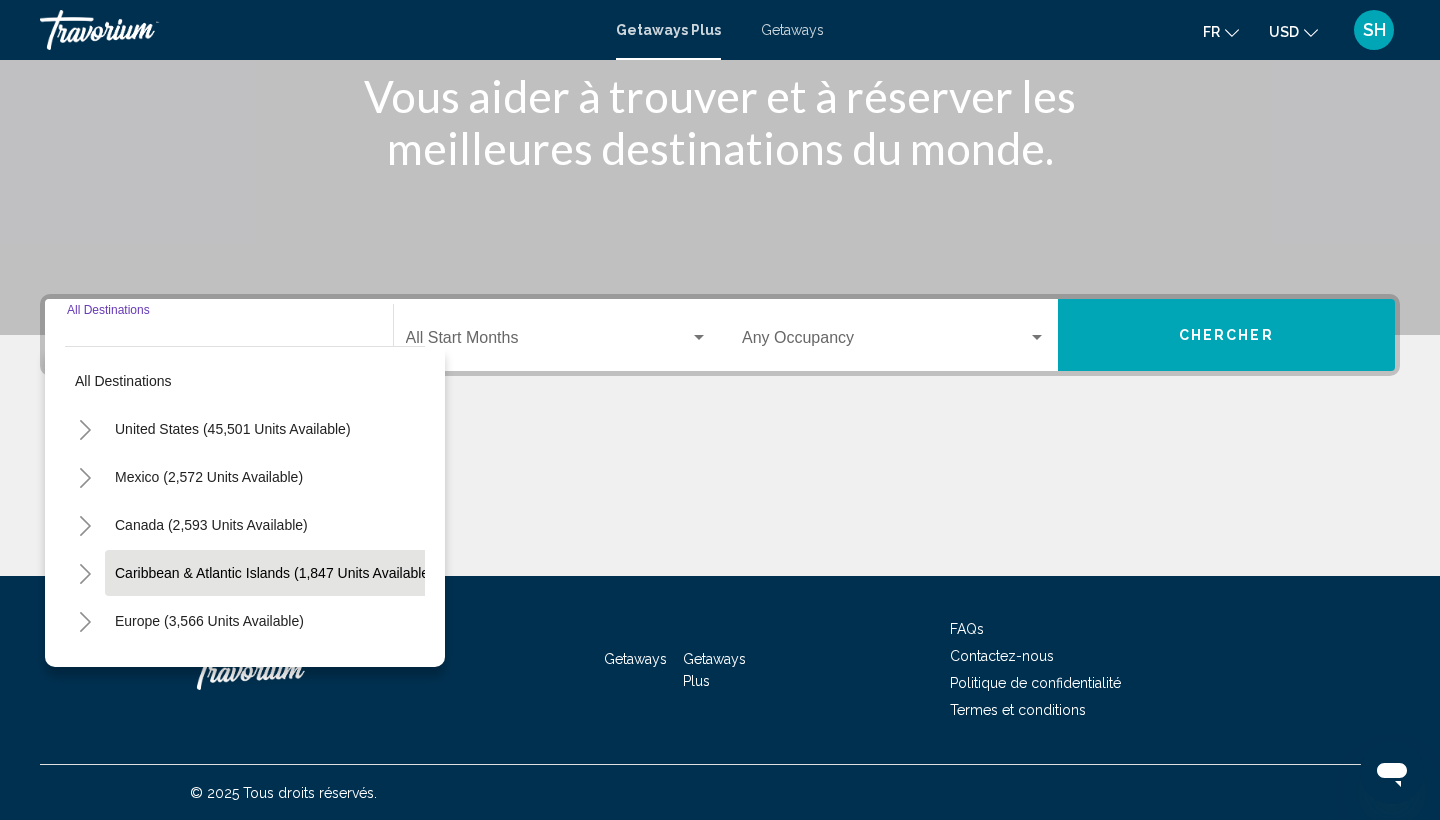 scroll, scrollTop: 266, scrollLeft: 0, axis: vertical 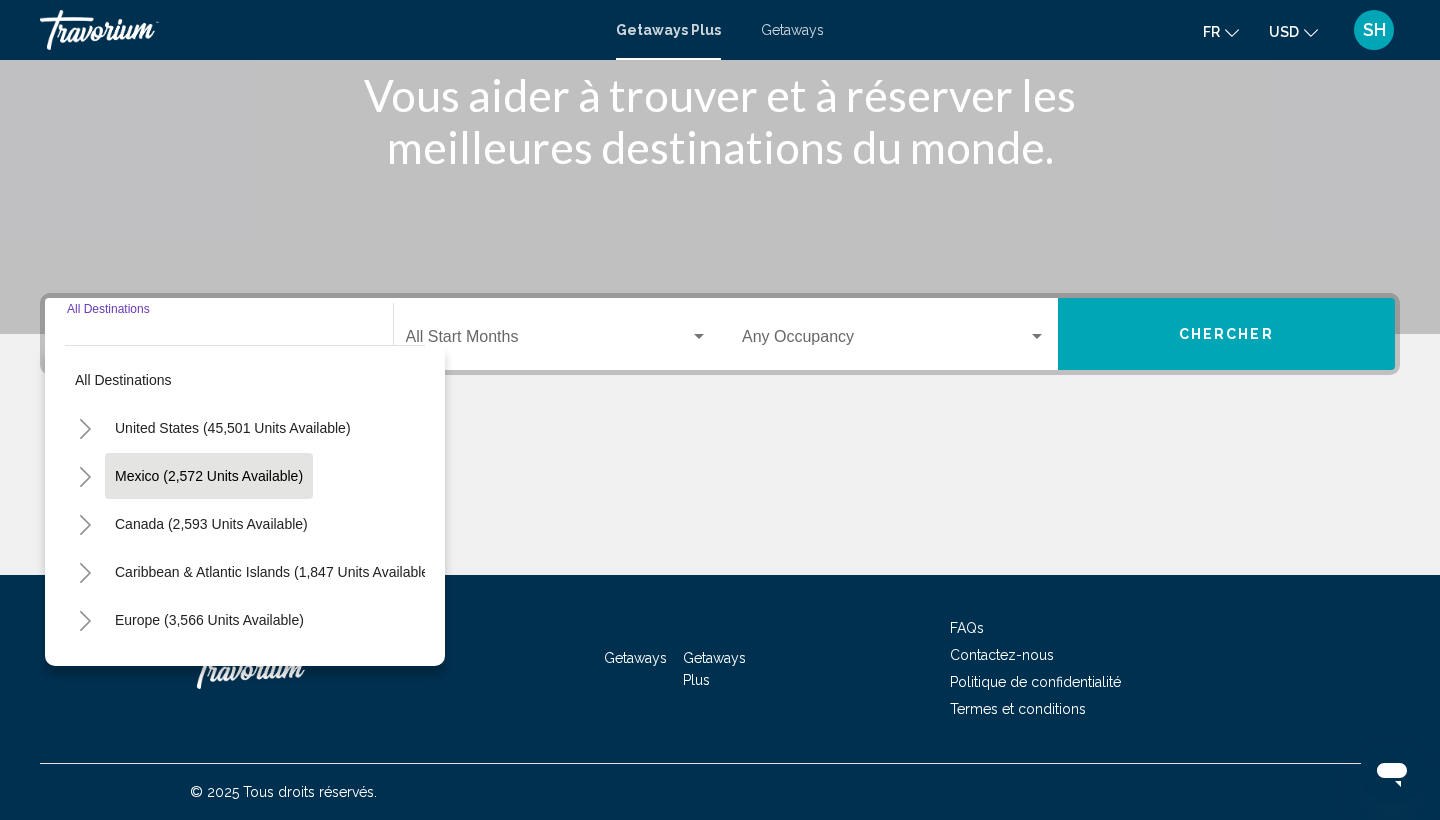 click on "Mexico (2,572 units available)" at bounding box center (211, 524) 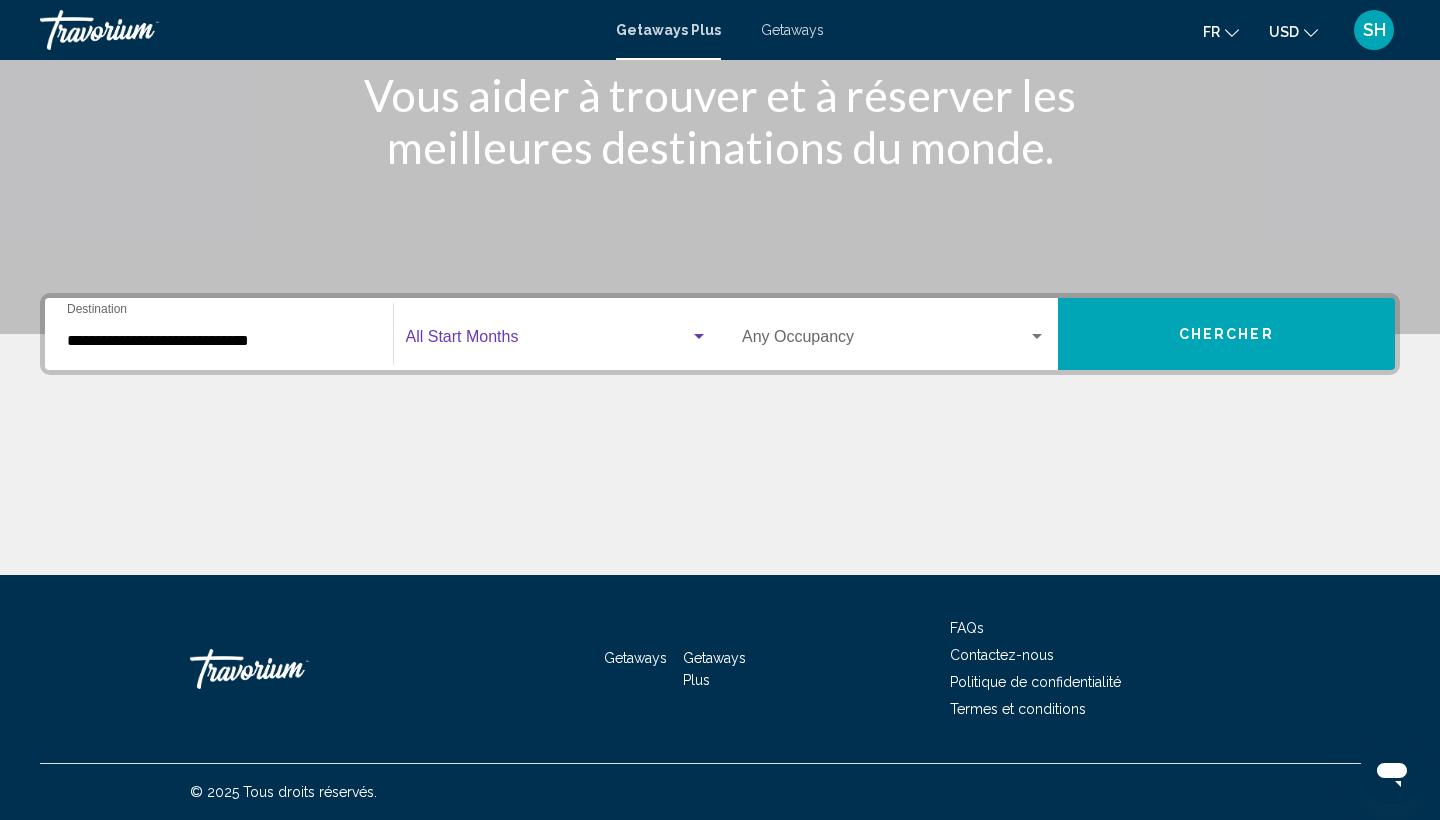 click at bounding box center (548, 341) 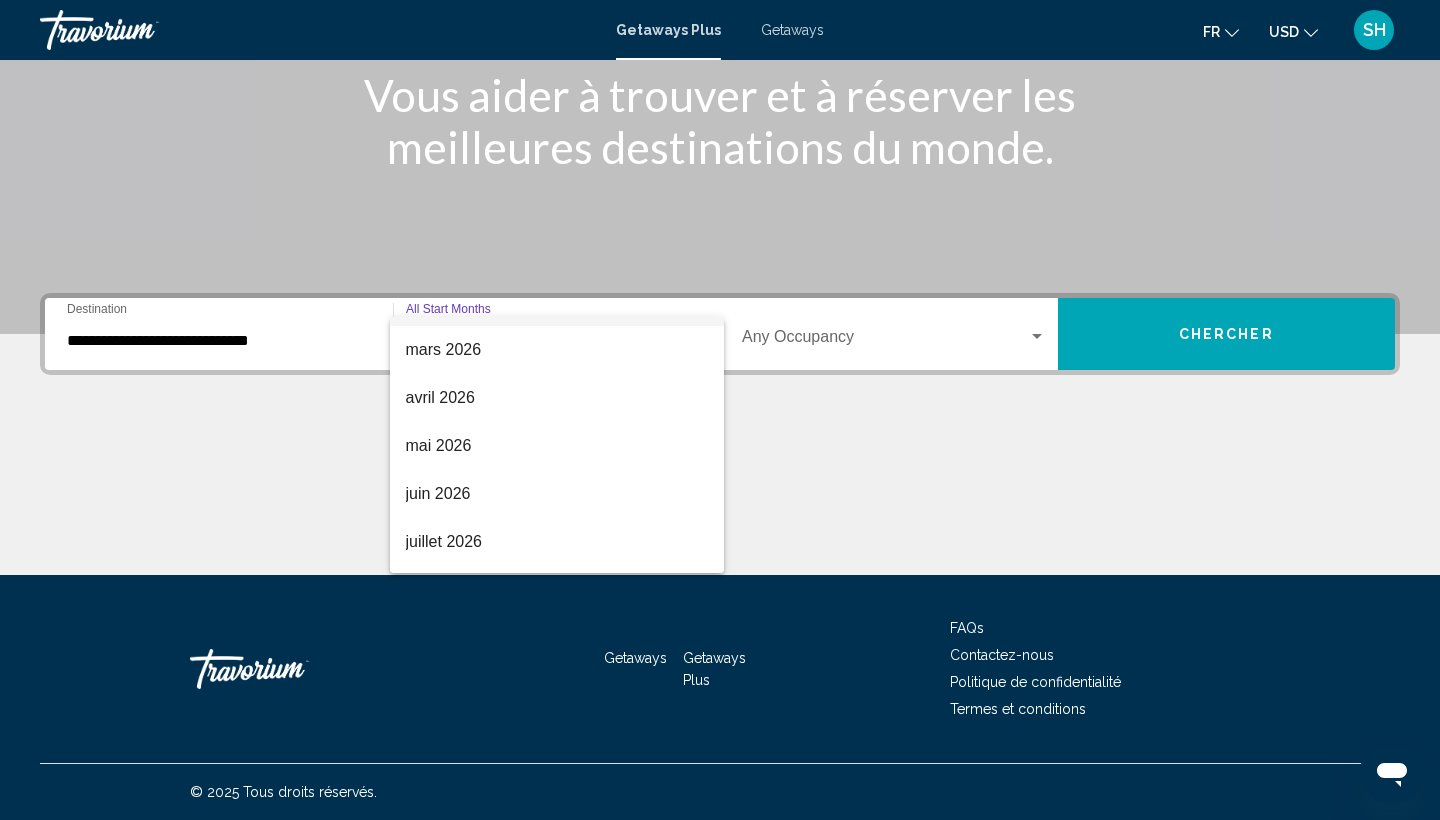 scroll, scrollTop: 377, scrollLeft: 0, axis: vertical 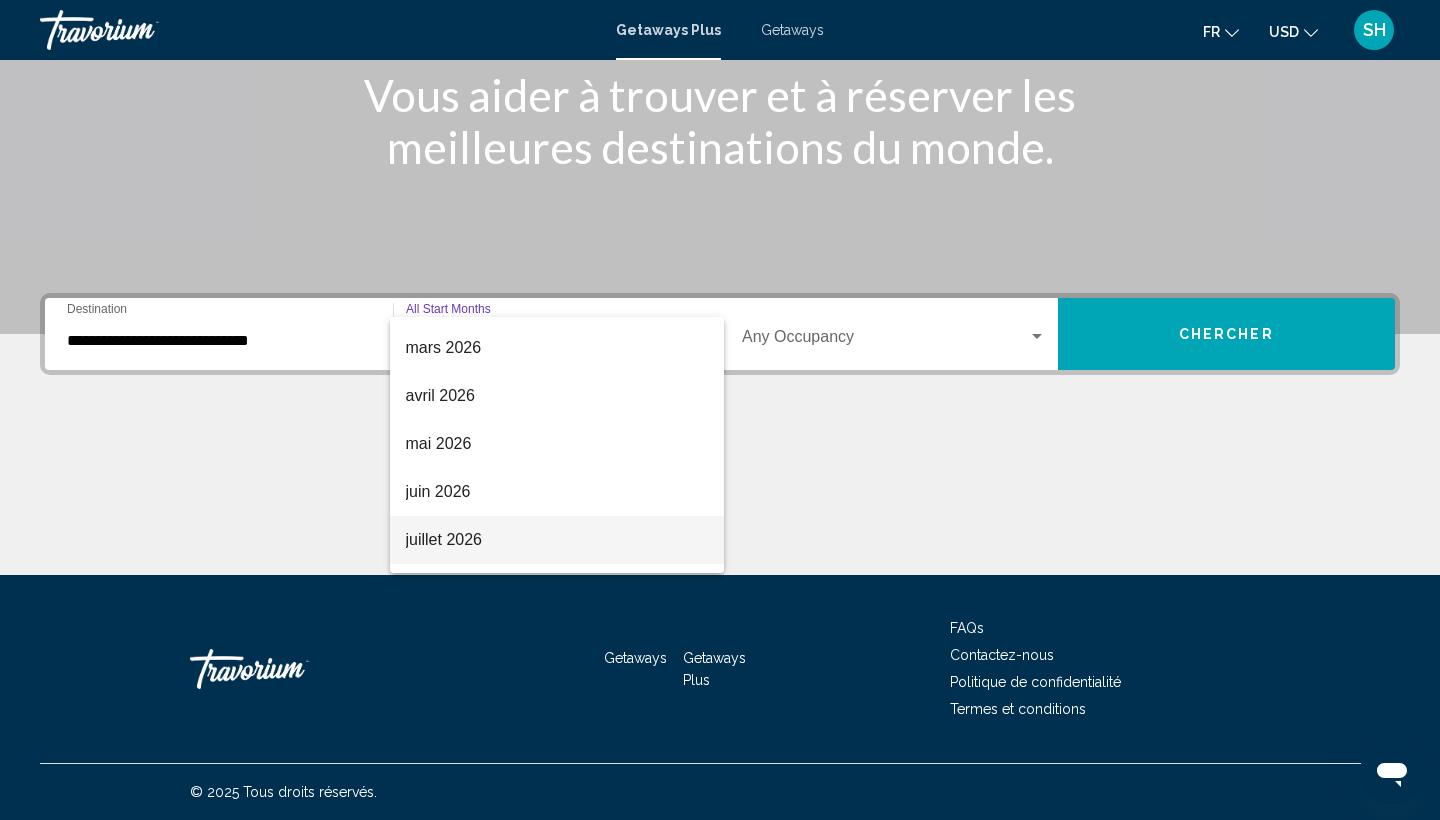 click on "juillet 2026" at bounding box center [557, 540] 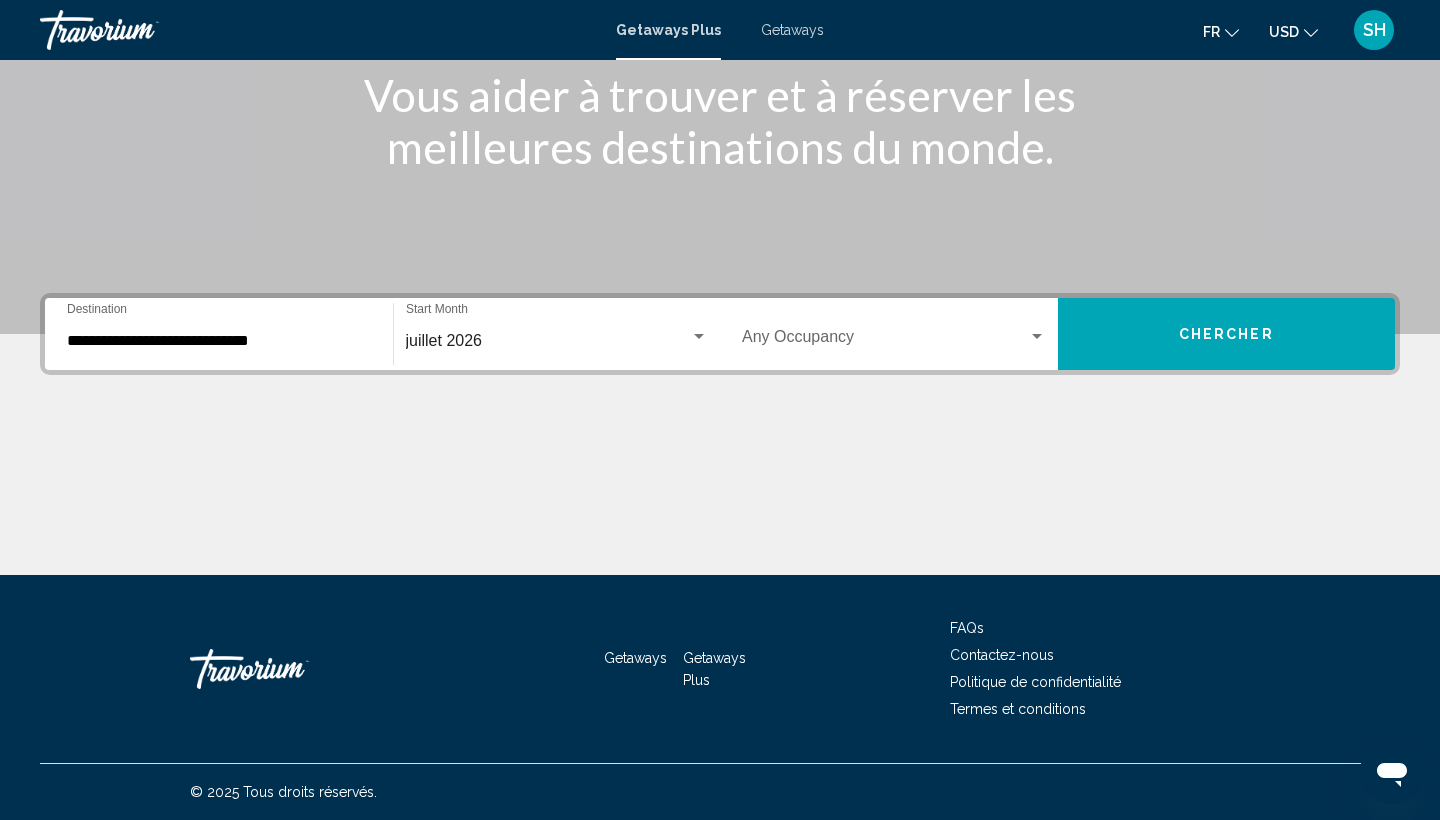 click on "Occupancy Any Occupancy" at bounding box center (894, 334) 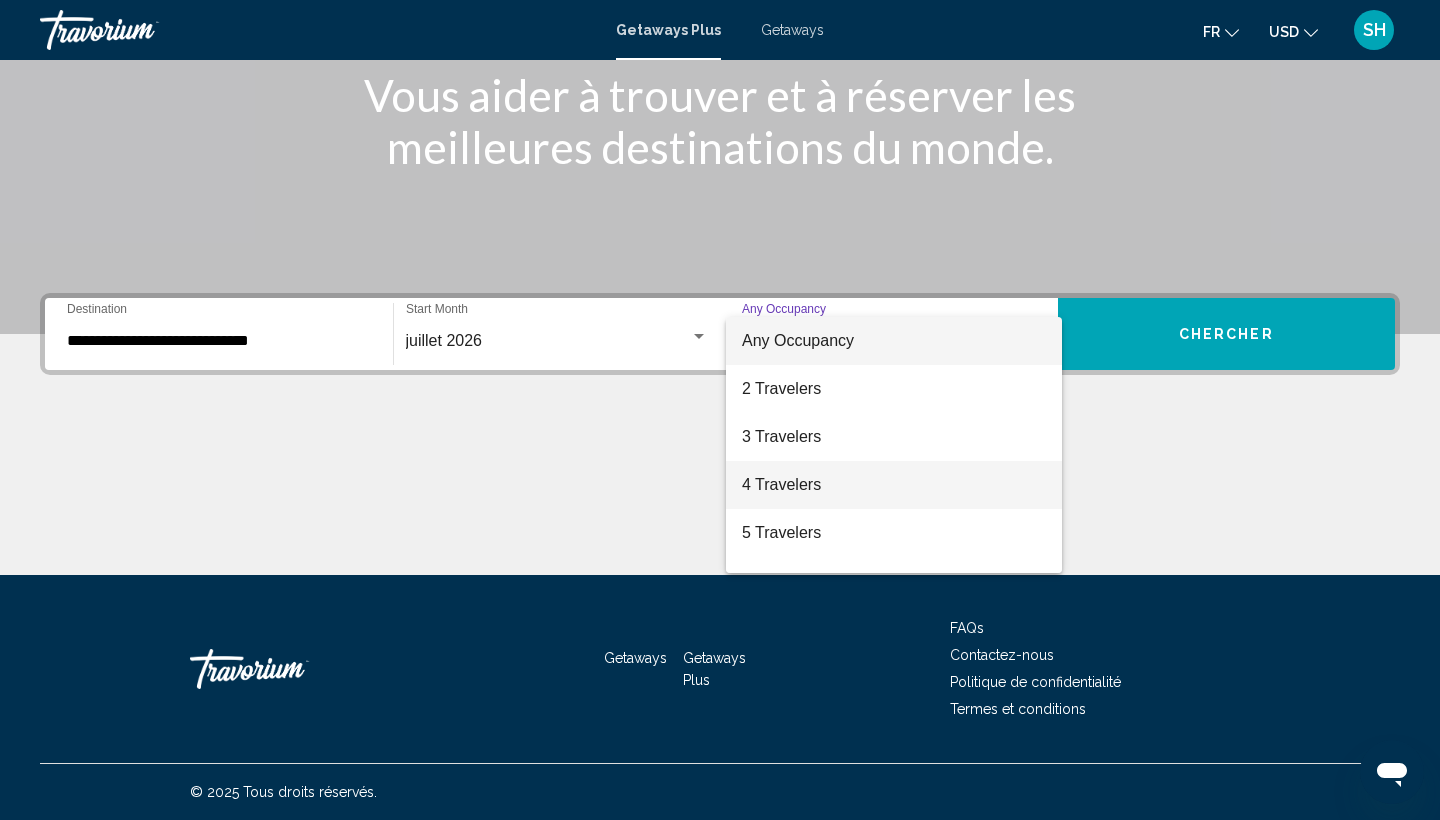 click on "4 Travelers" at bounding box center (894, 485) 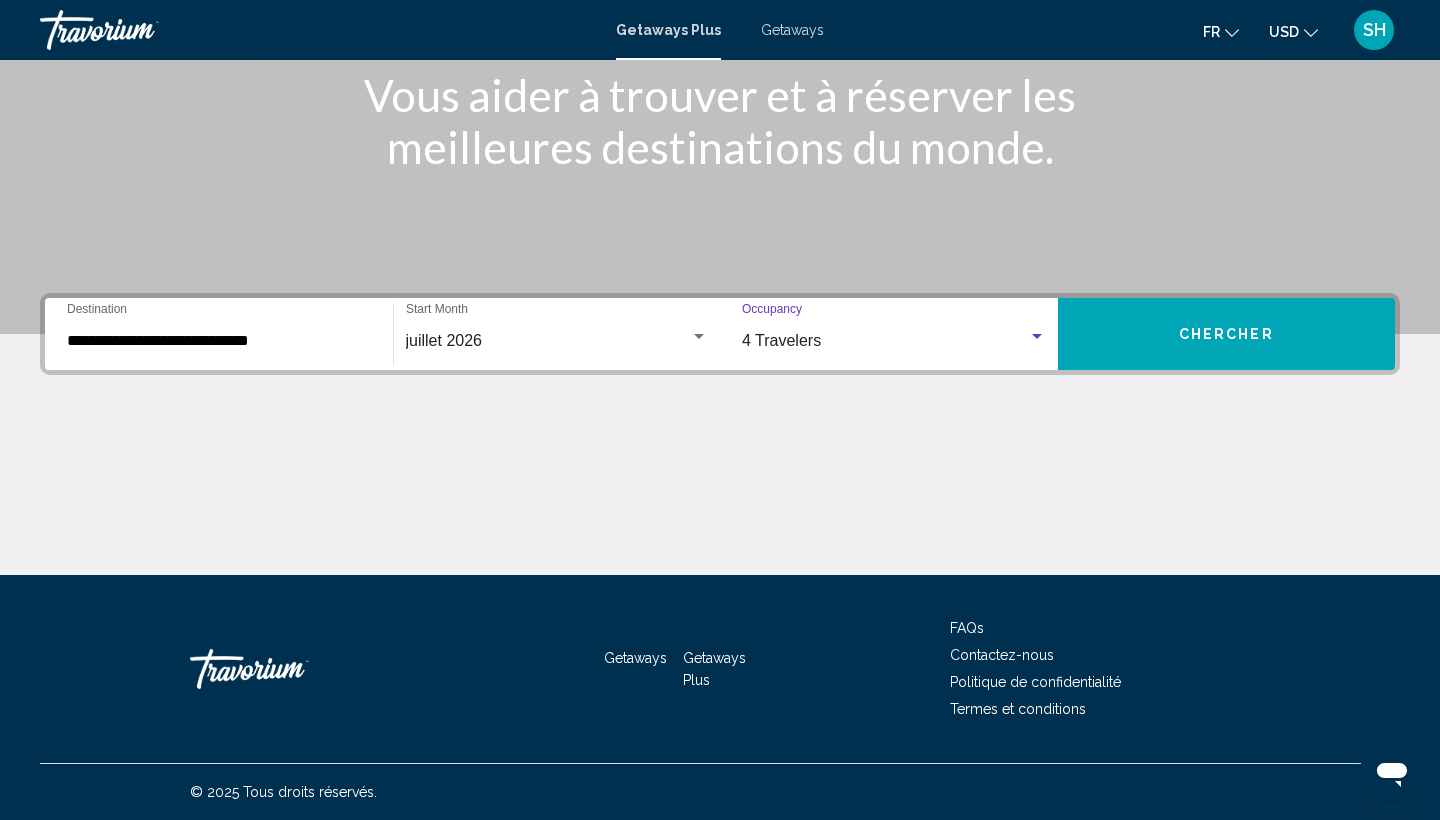 click on "Chercher" at bounding box center [1227, 334] 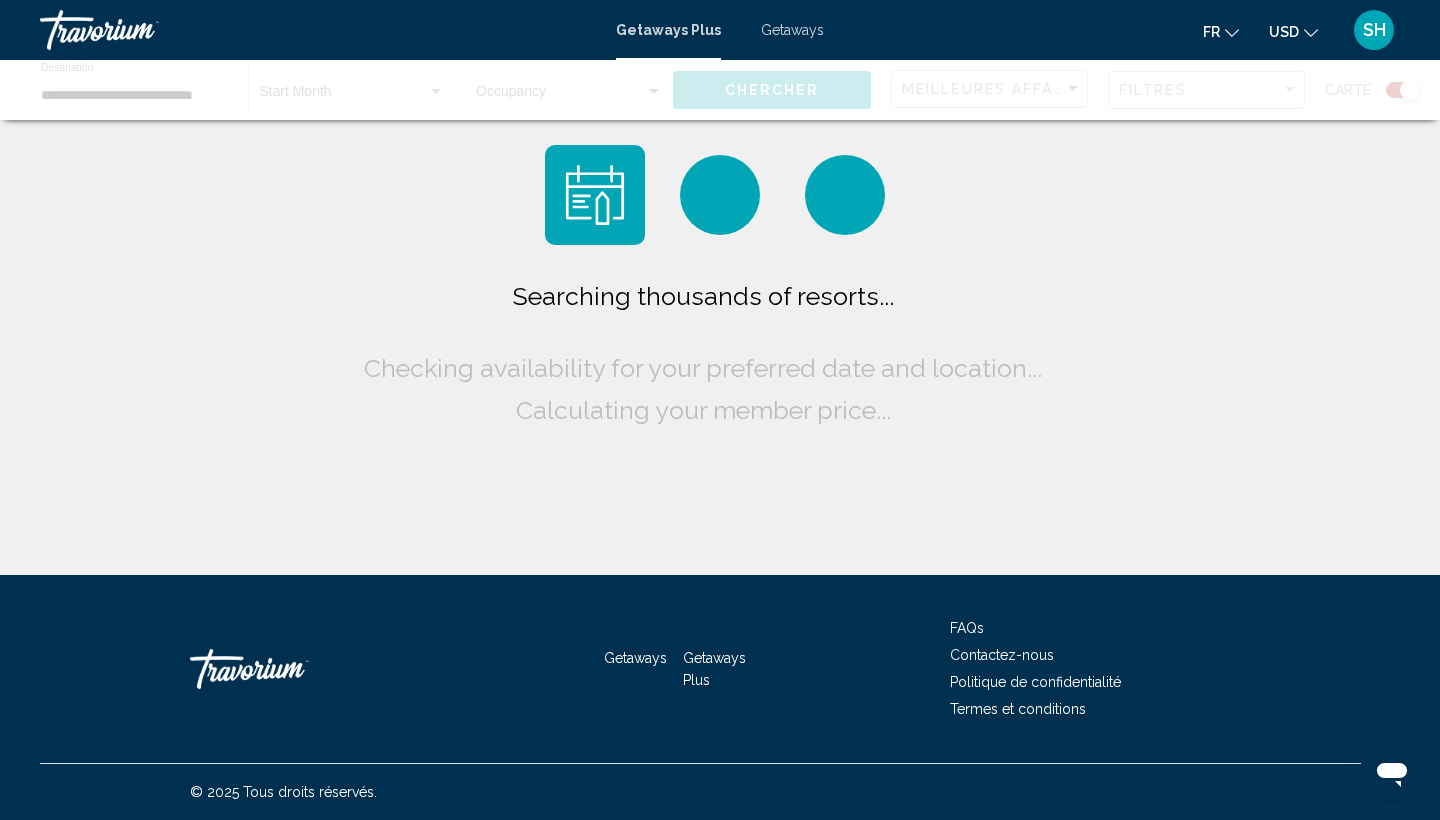 scroll, scrollTop: 0, scrollLeft: 0, axis: both 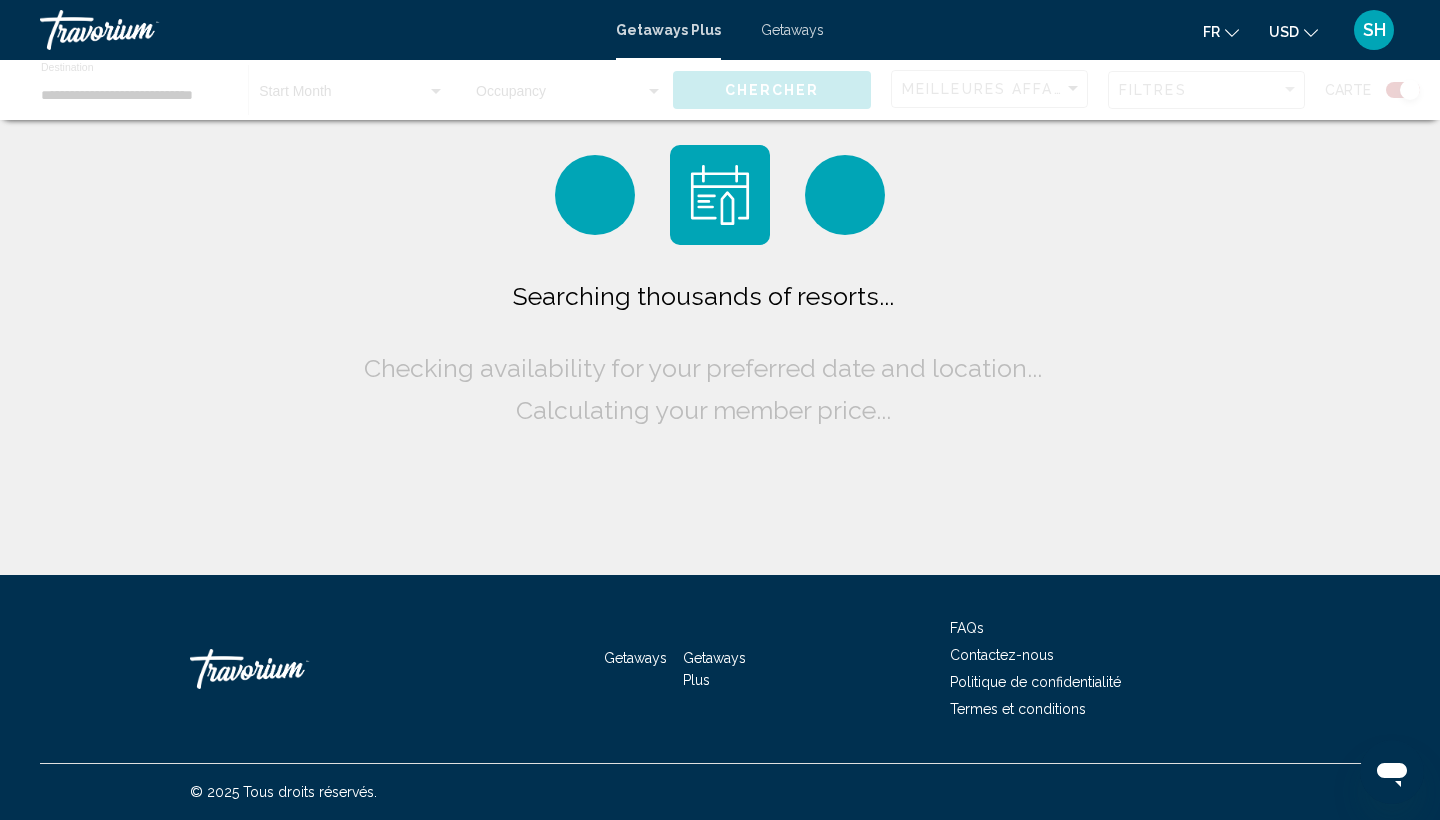 click on "USD
USD ($) MXN (Mex$) CAD (Can$) GBP (£) EUR (€) AUD (A$) NZD (NZ$) CNY (CN¥)" 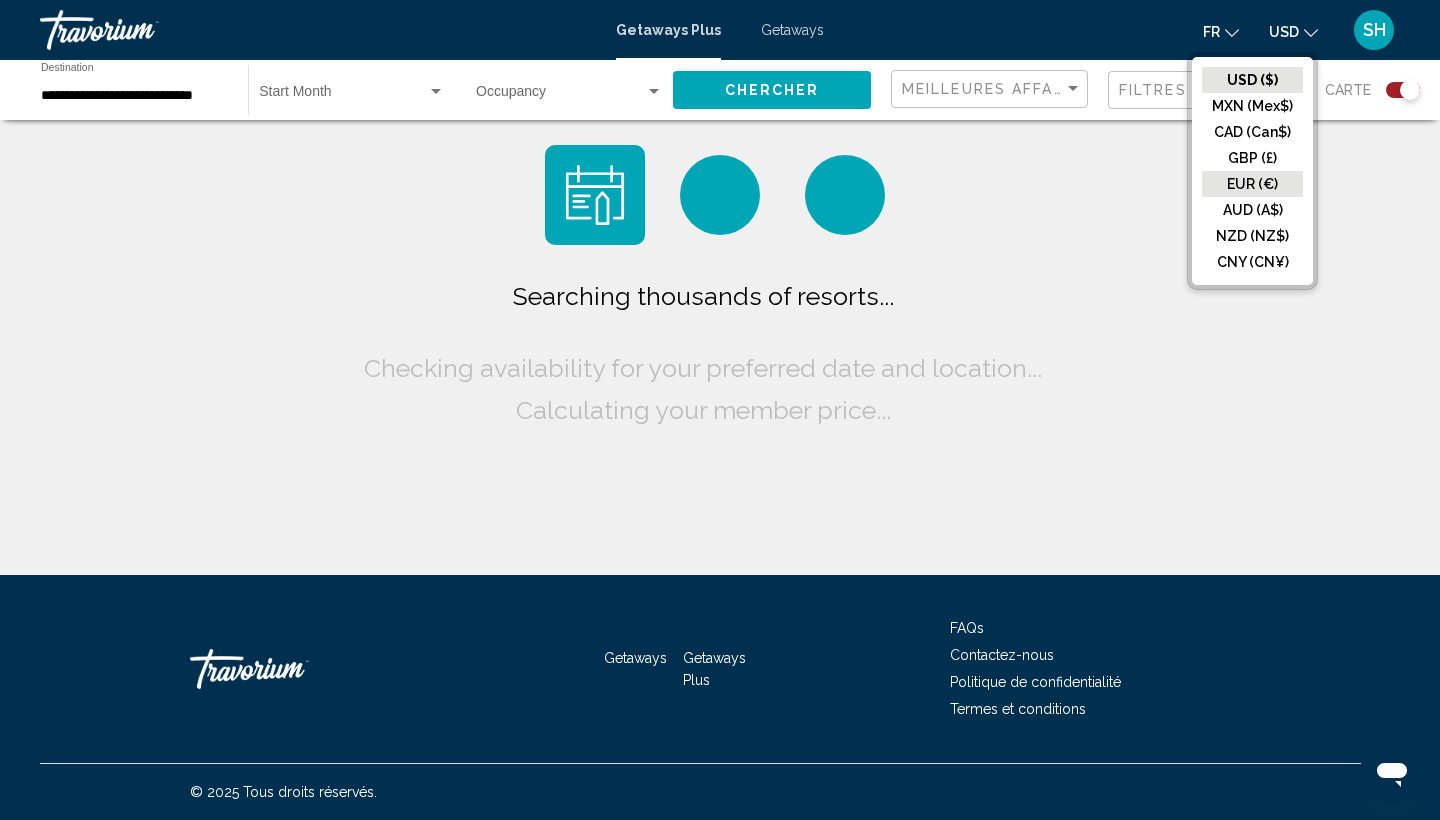 click on "EUR (€)" 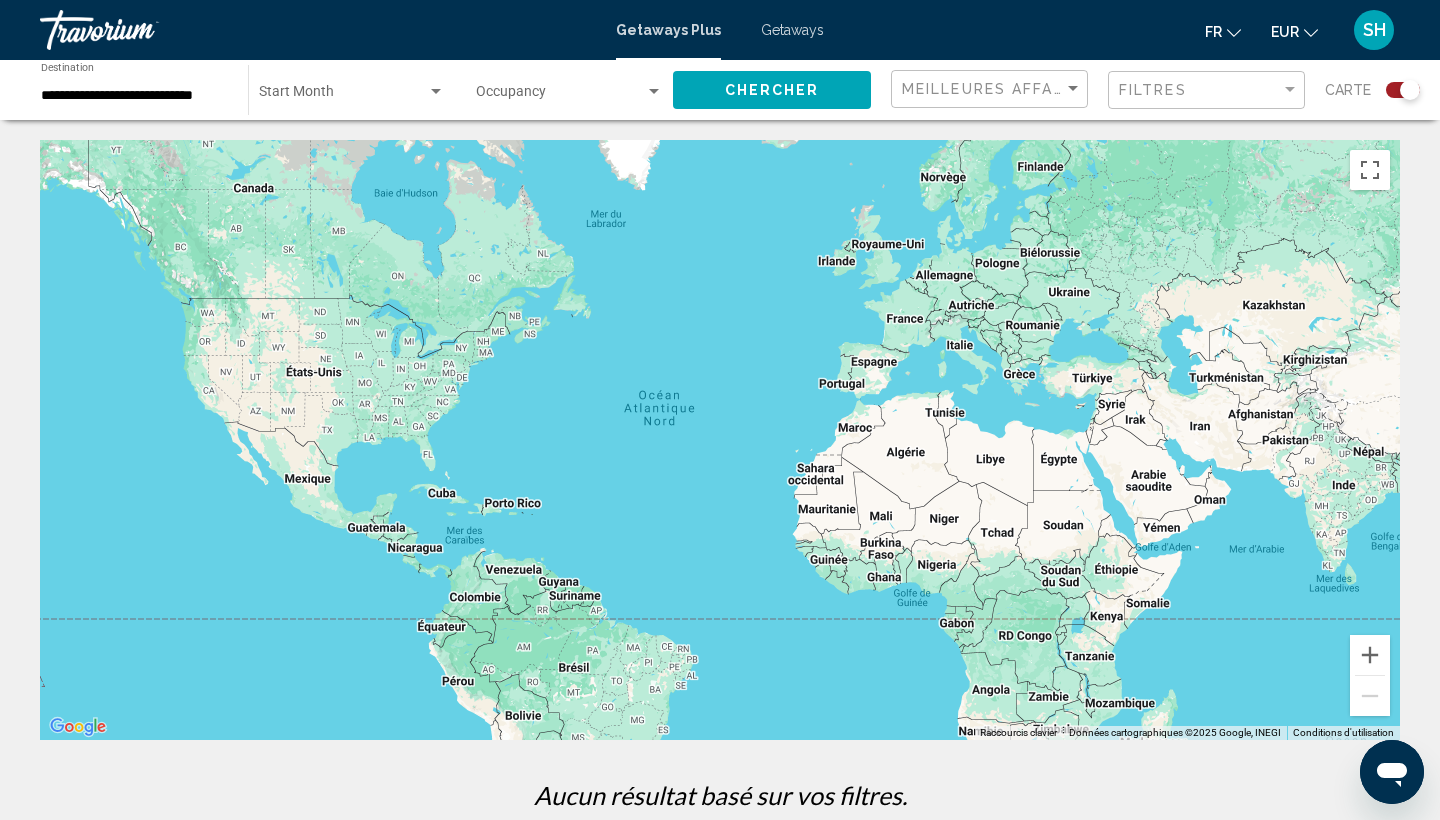 click on "Getaways" at bounding box center [792, 30] 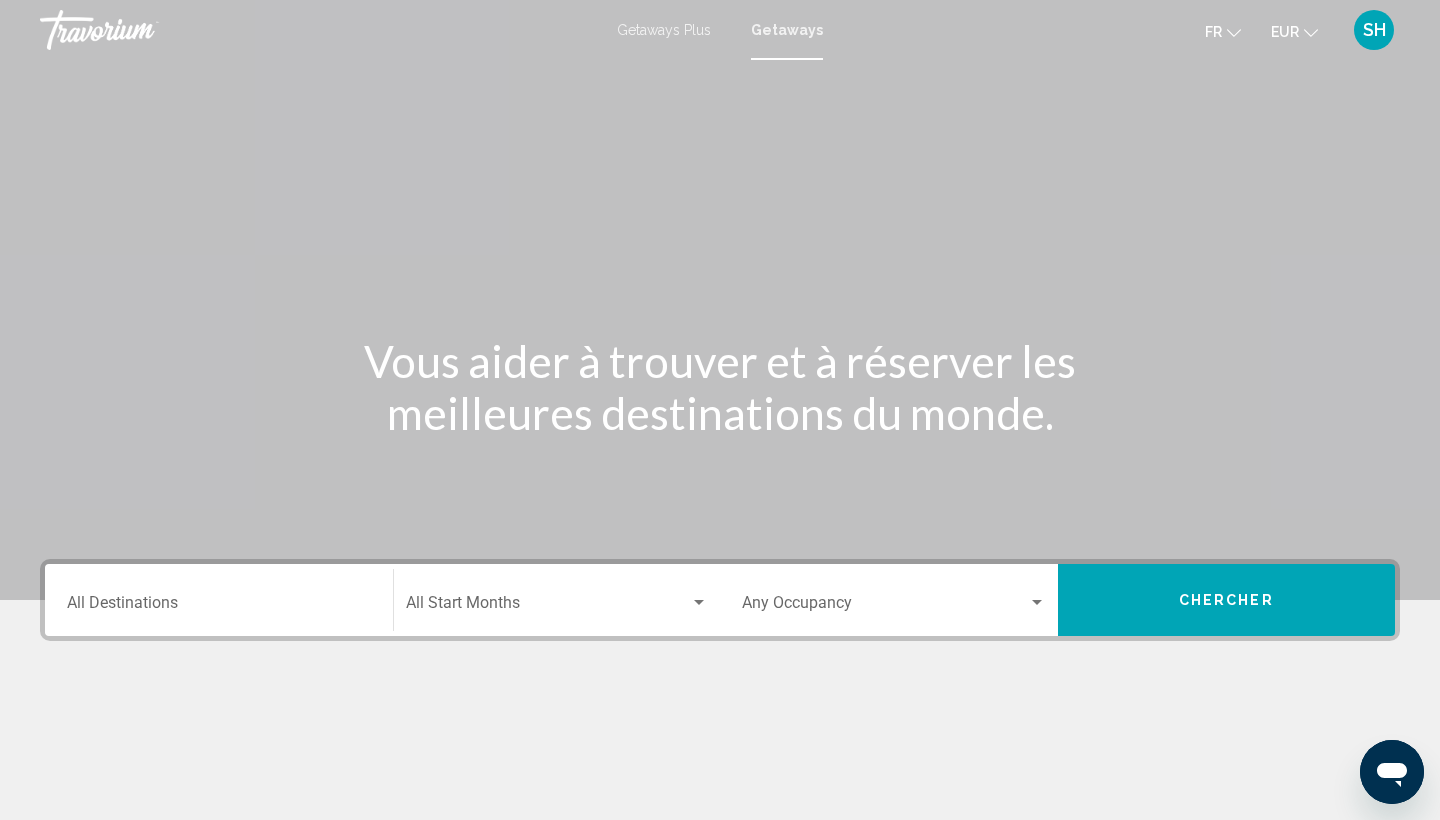 click on "Destination All Destinations" at bounding box center (219, 607) 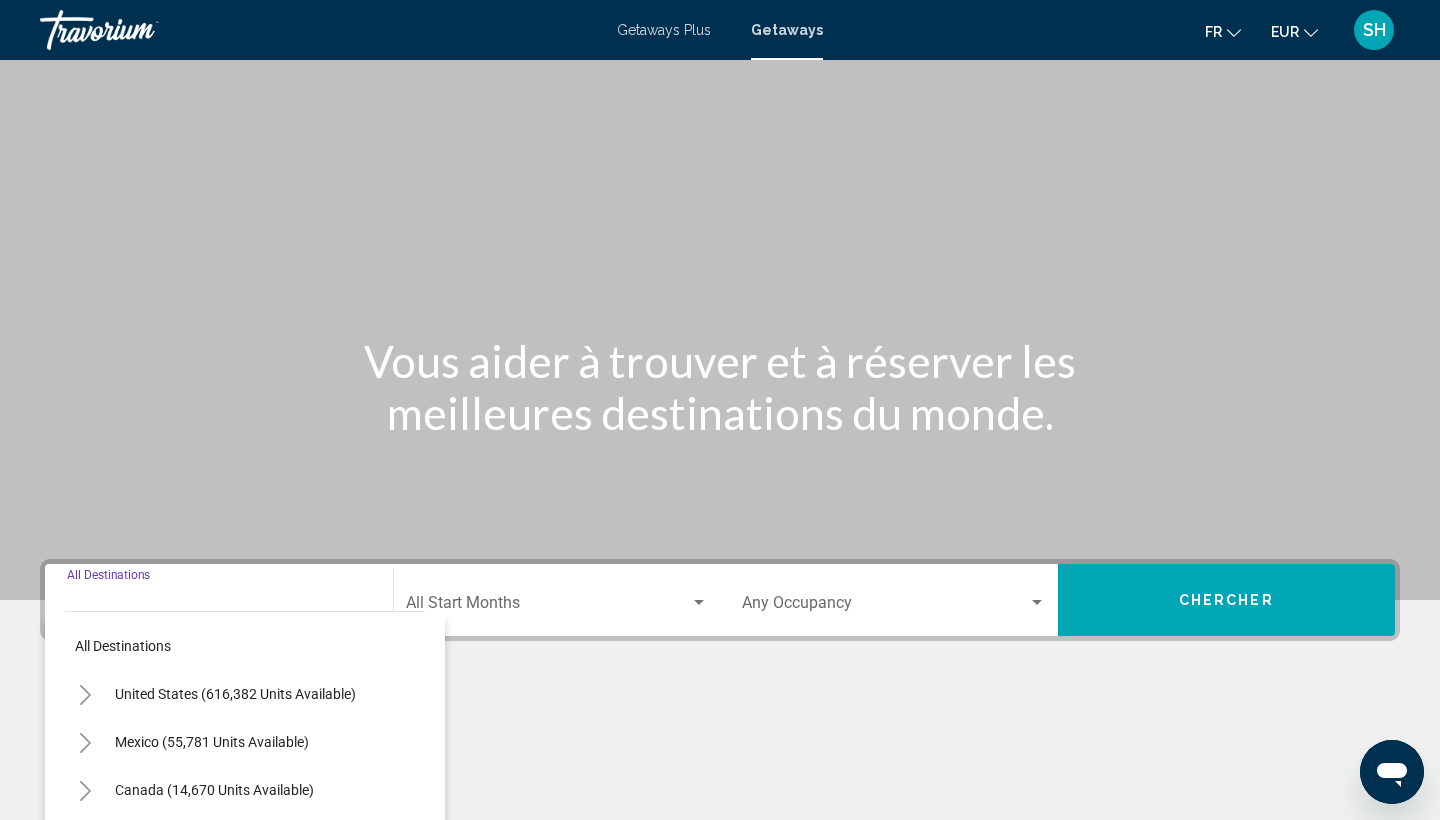 scroll, scrollTop: 266, scrollLeft: 0, axis: vertical 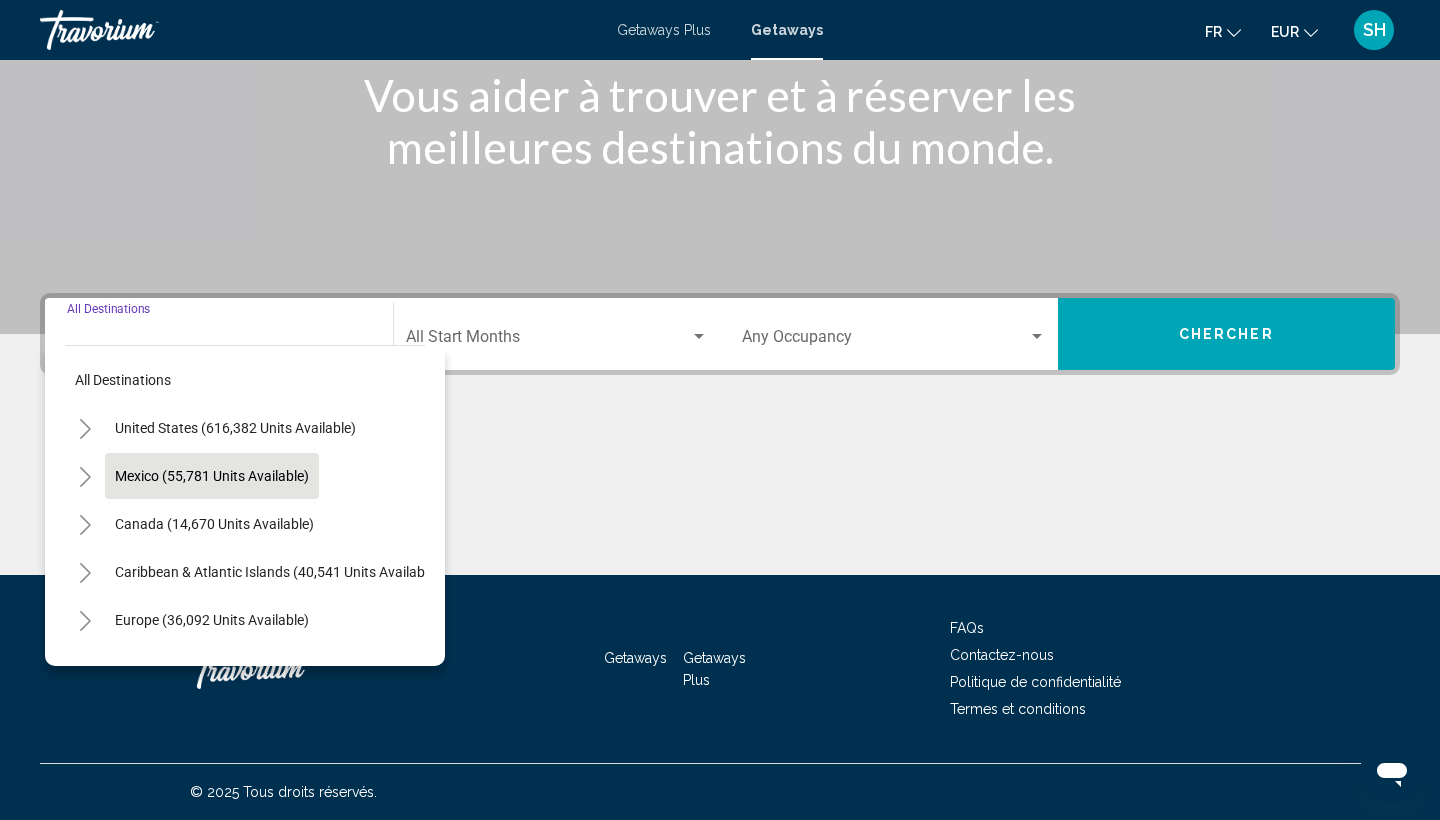 click on "Mexico (55,781 units available)" at bounding box center [214, 524] 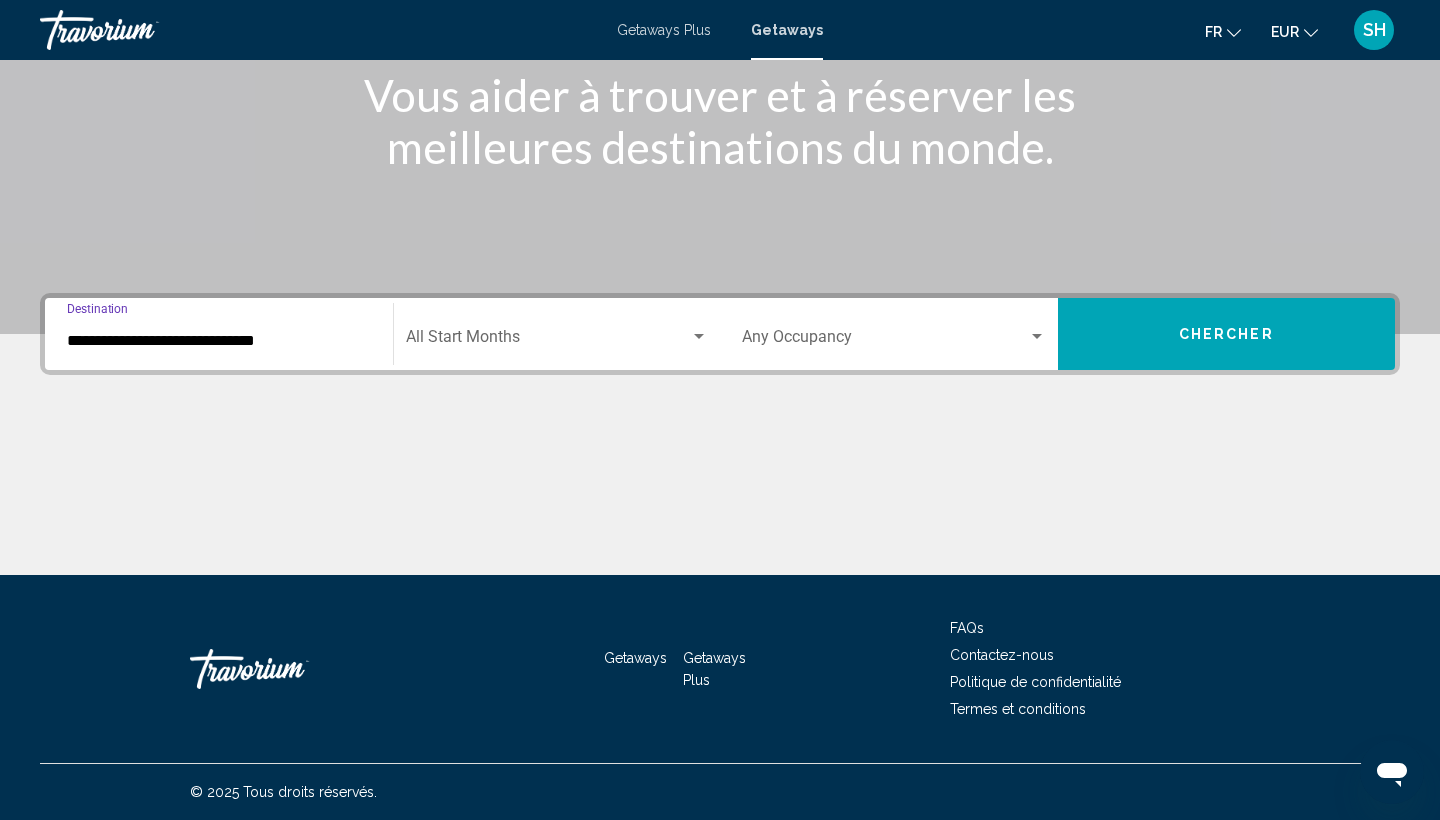 click at bounding box center (548, 341) 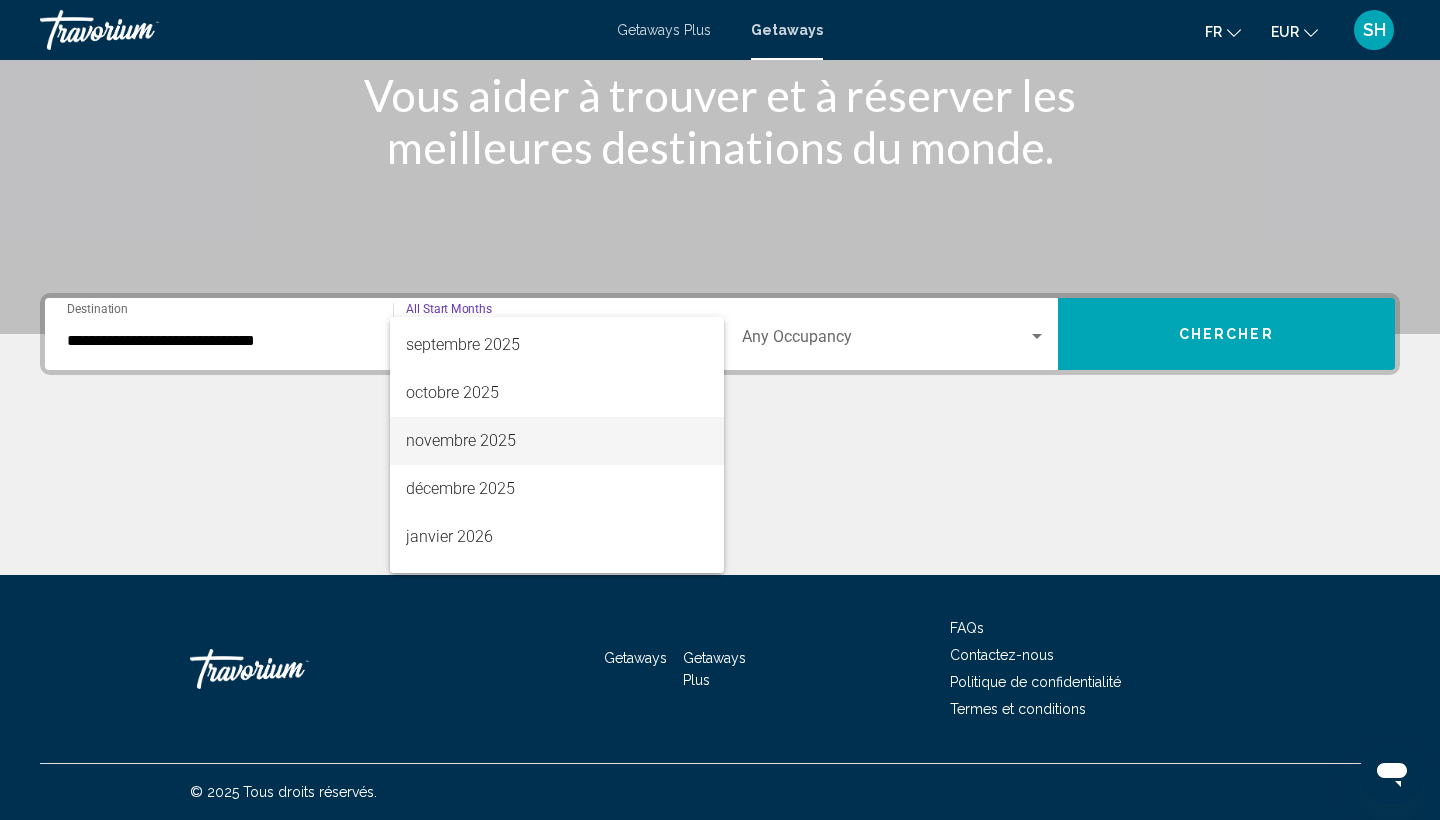 scroll, scrollTop: 93, scrollLeft: 0, axis: vertical 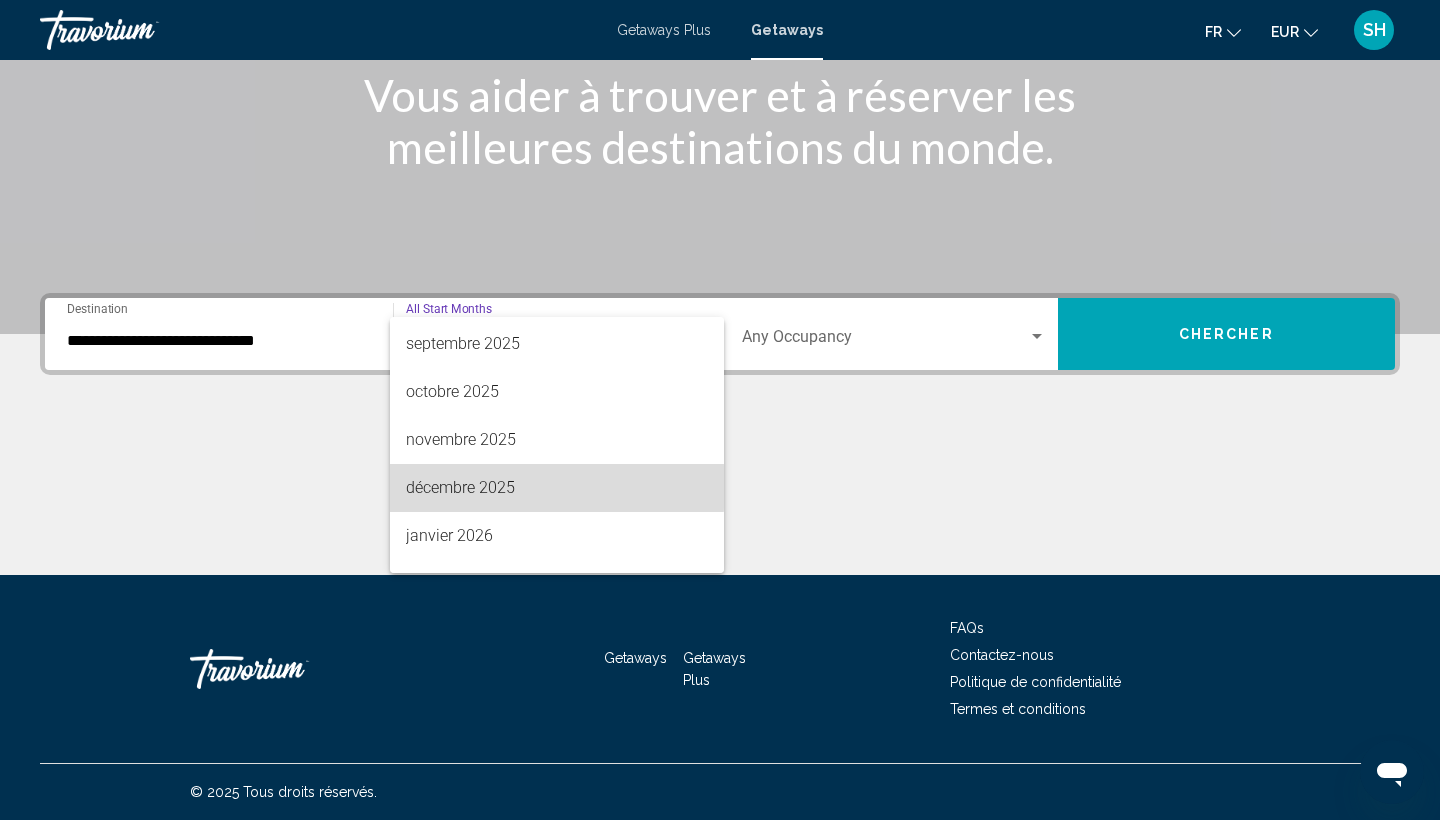 click on "décembre 2025" at bounding box center (557, 488) 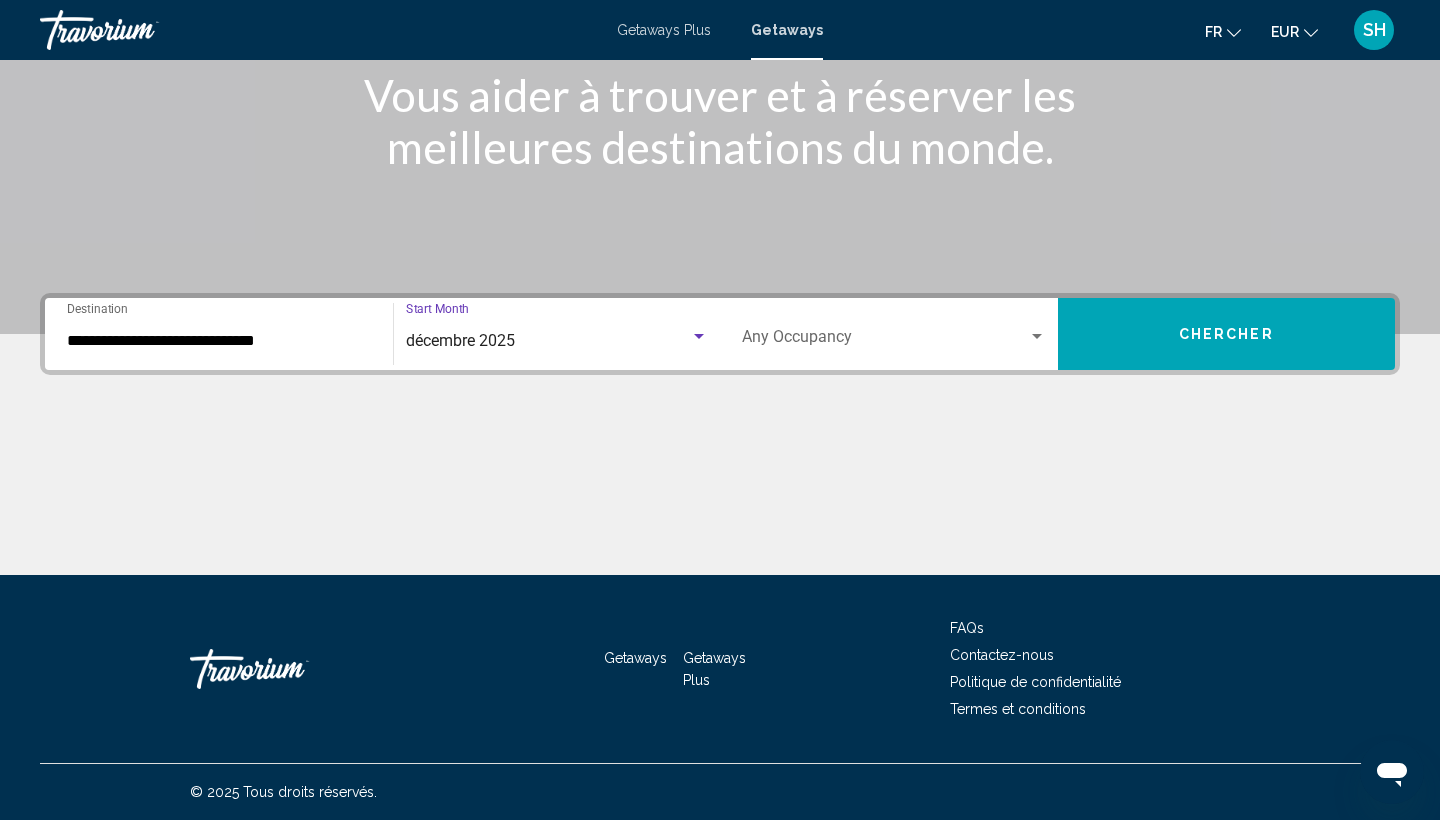 click on "Occupancy Any Occupancy" at bounding box center [894, 334] 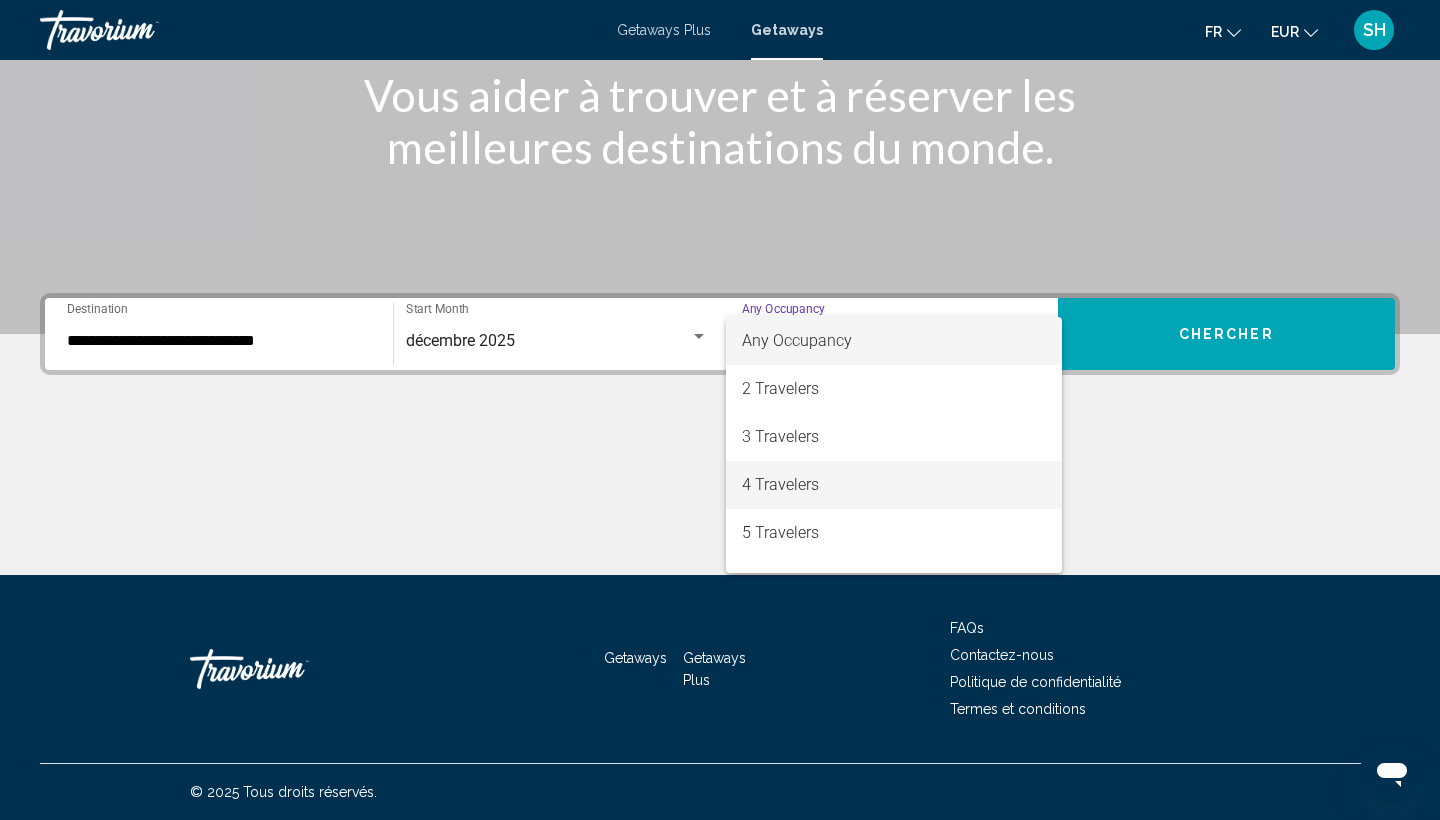 click on "4 Travelers" at bounding box center [894, 485] 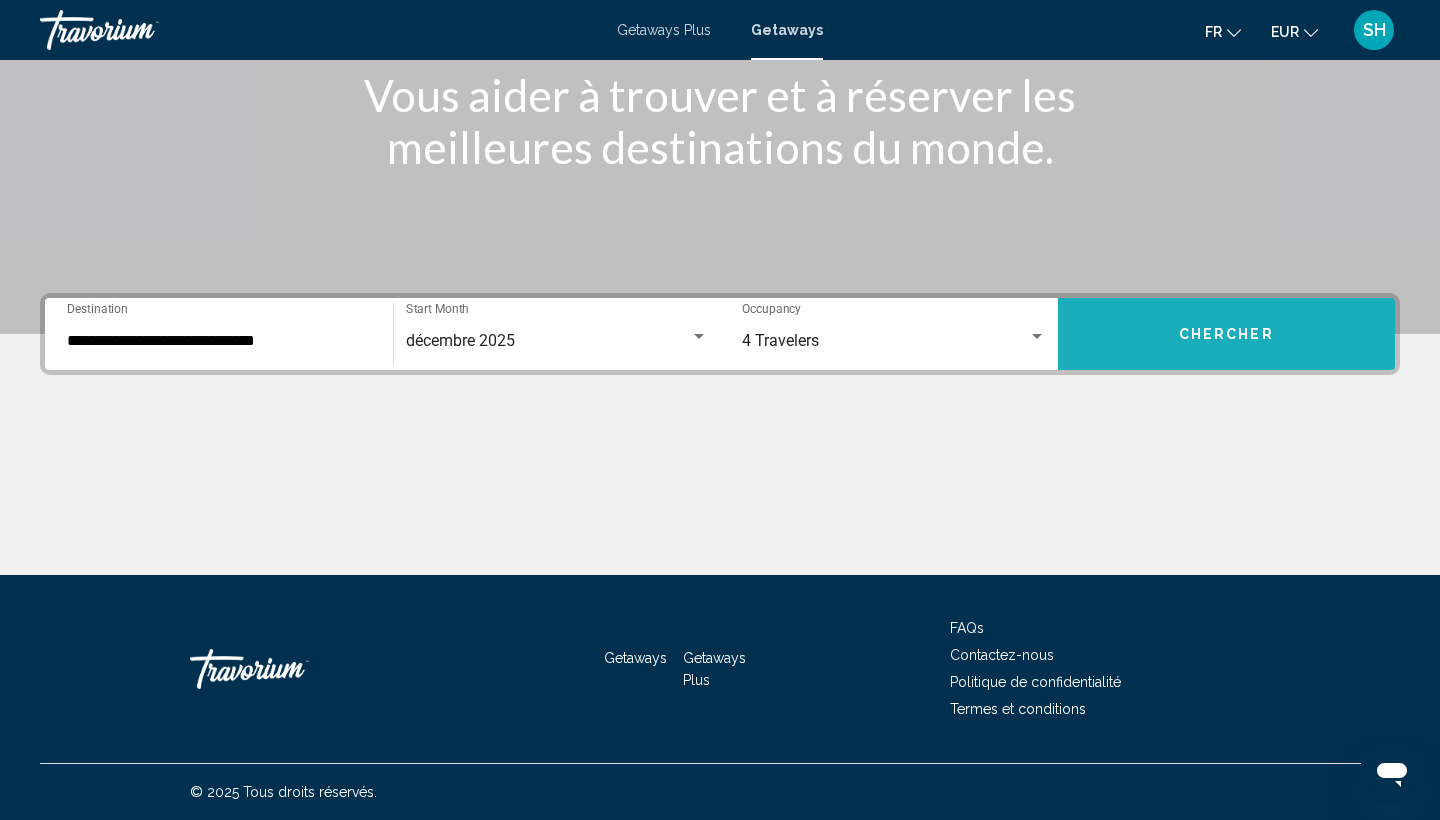 click on "Chercher" at bounding box center (1227, 334) 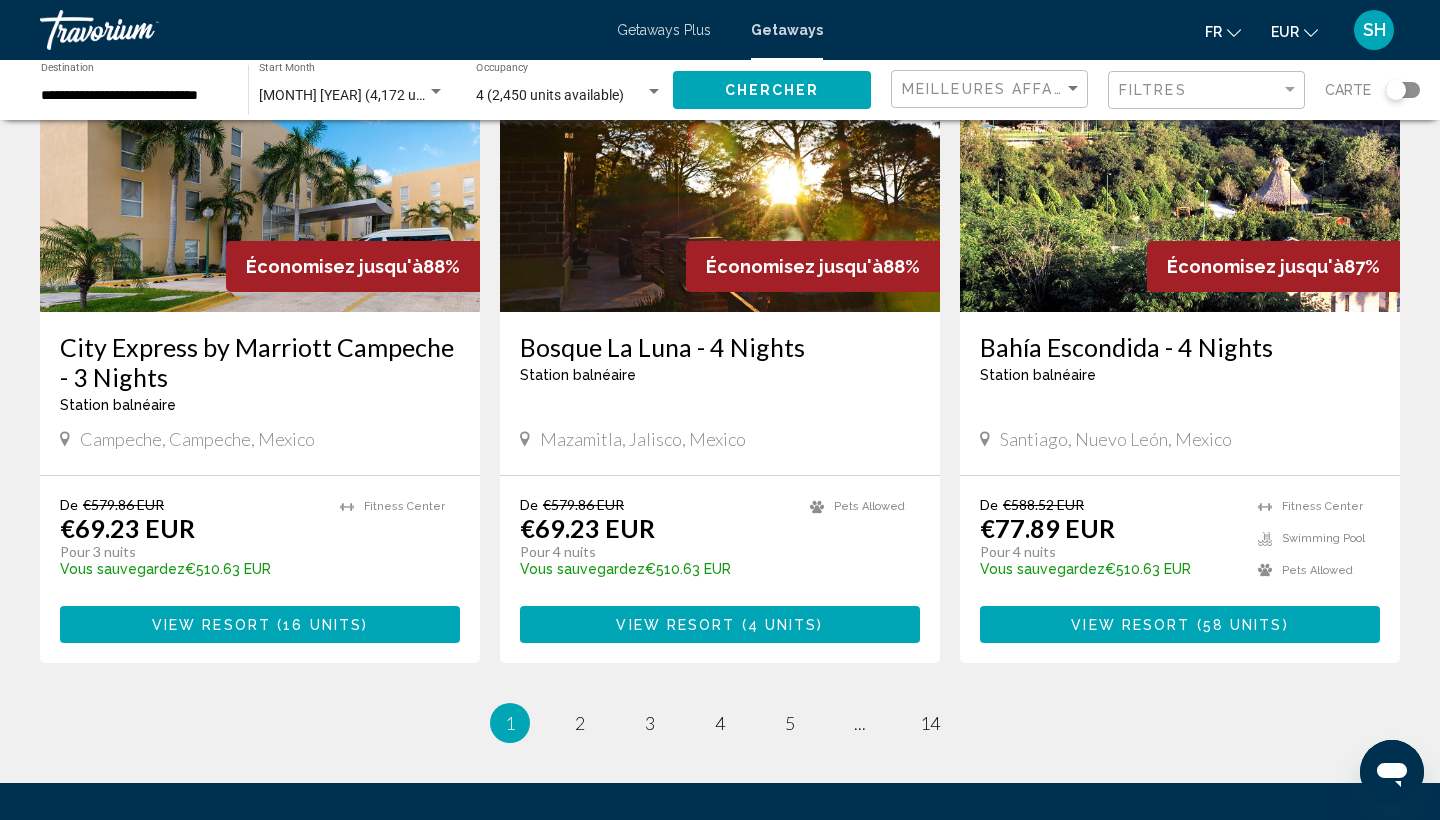 scroll, scrollTop: 2354, scrollLeft: 0, axis: vertical 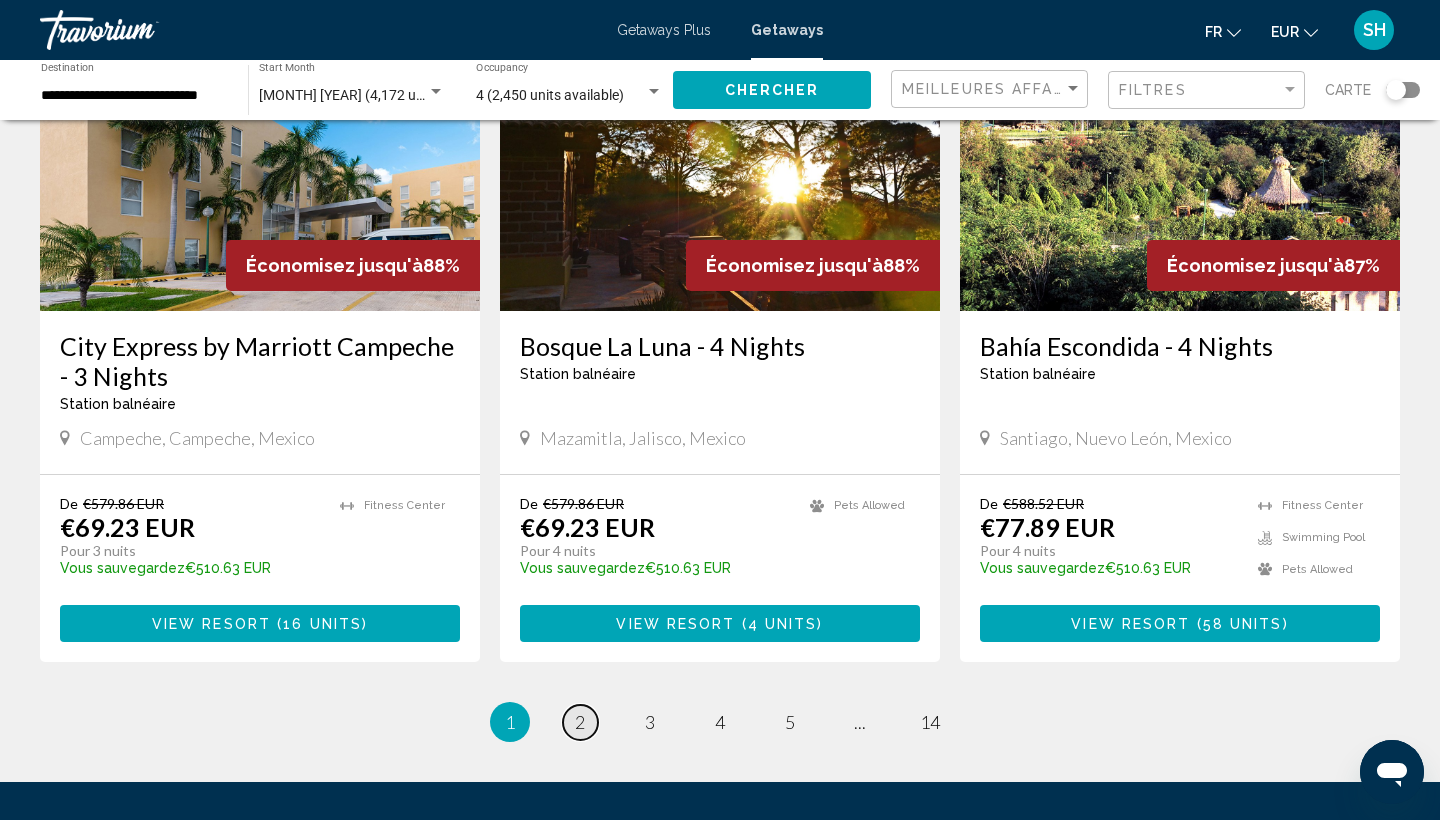 click on "2" at bounding box center [580, 722] 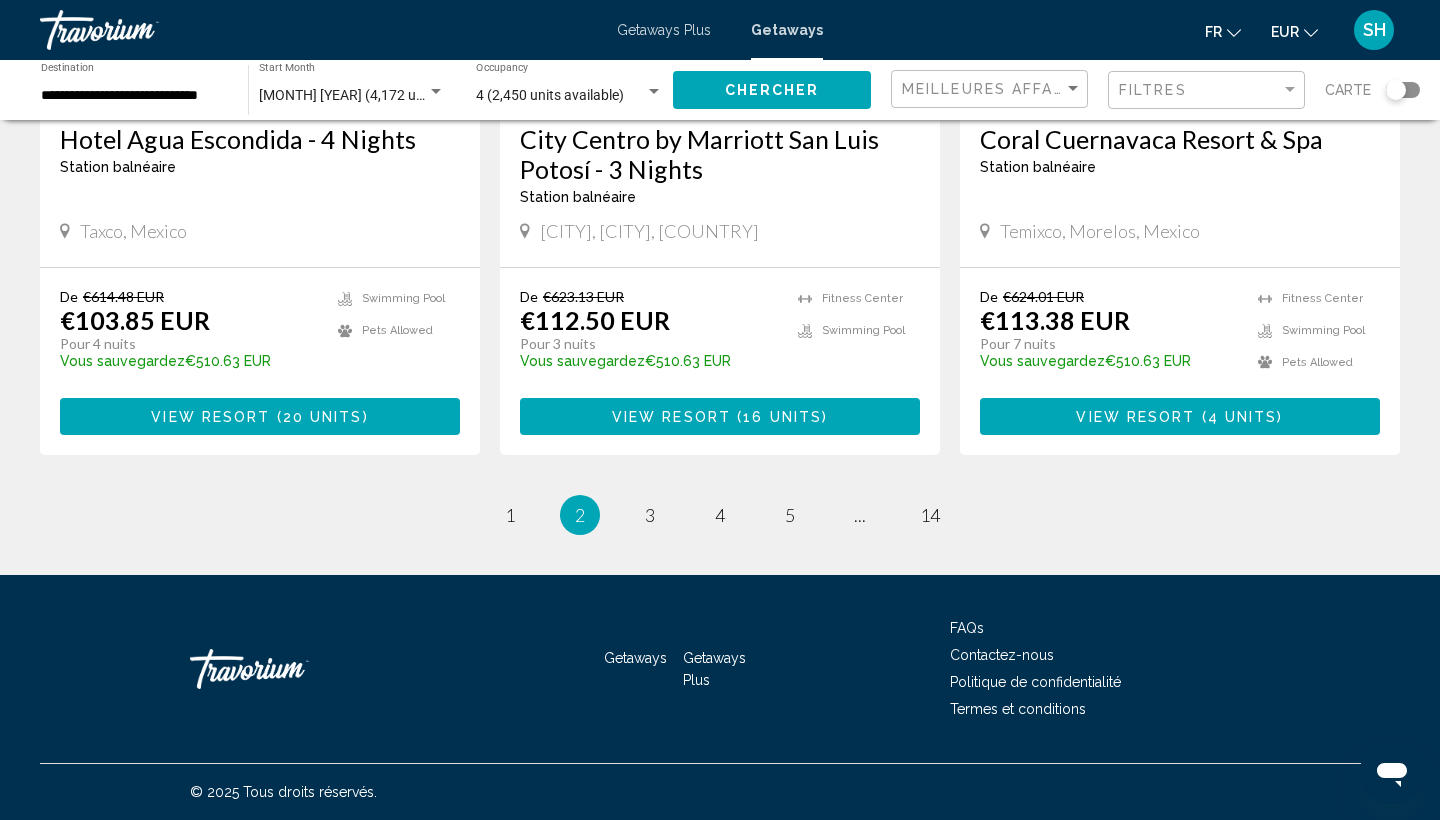 scroll, scrollTop: 2532, scrollLeft: 0, axis: vertical 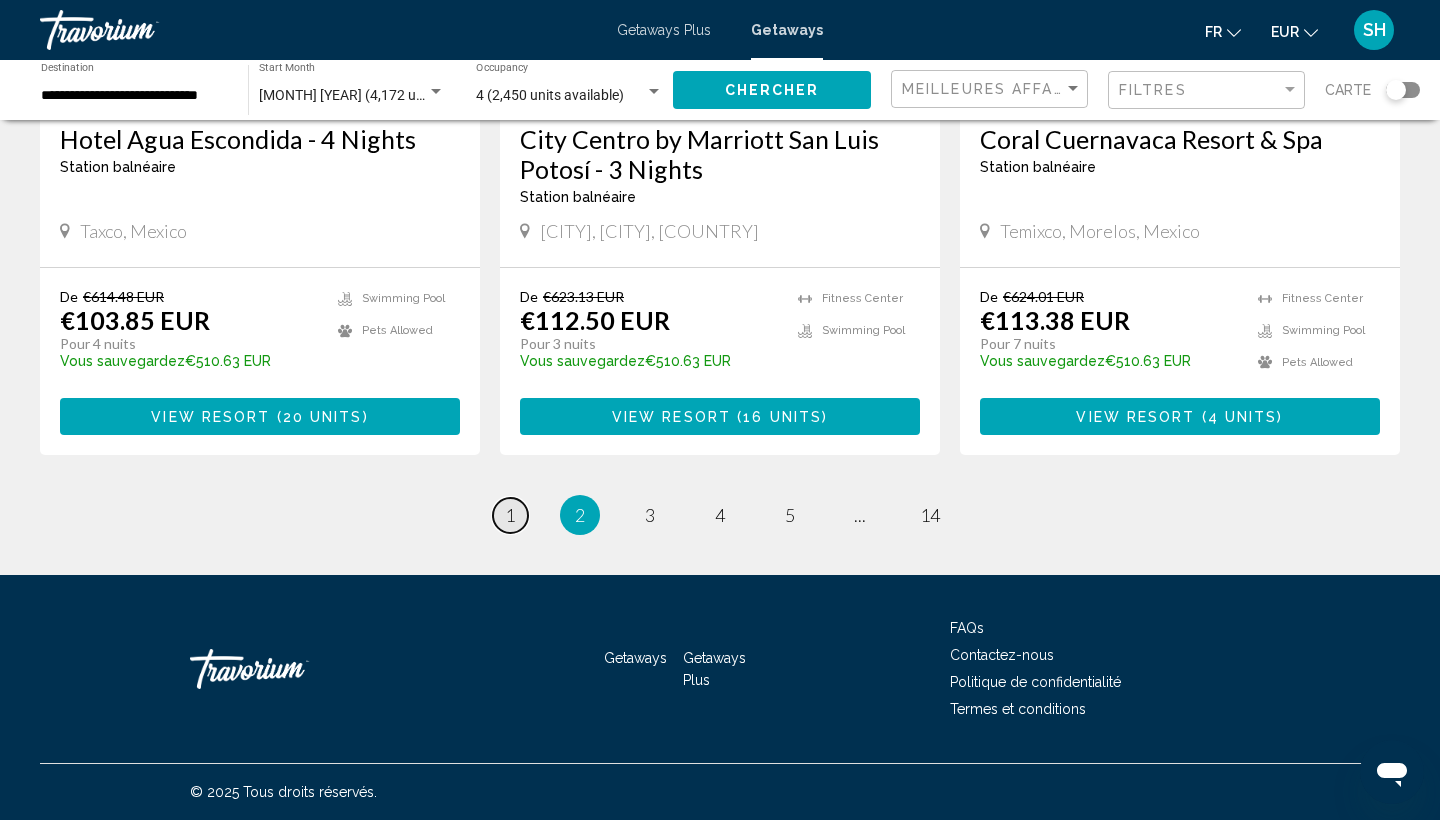click on "1" at bounding box center (510, 515) 